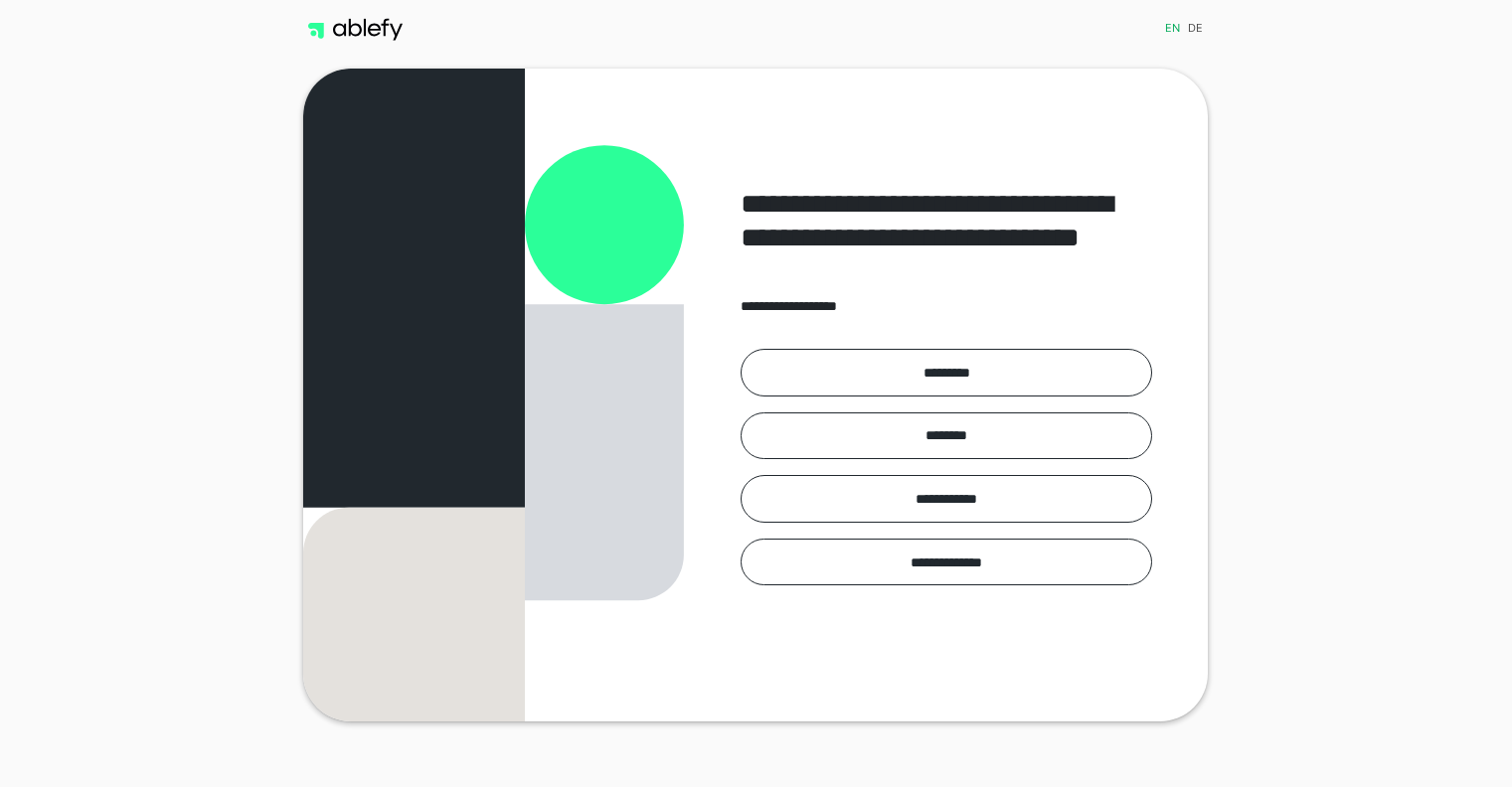 scroll, scrollTop: 0, scrollLeft: 0, axis: both 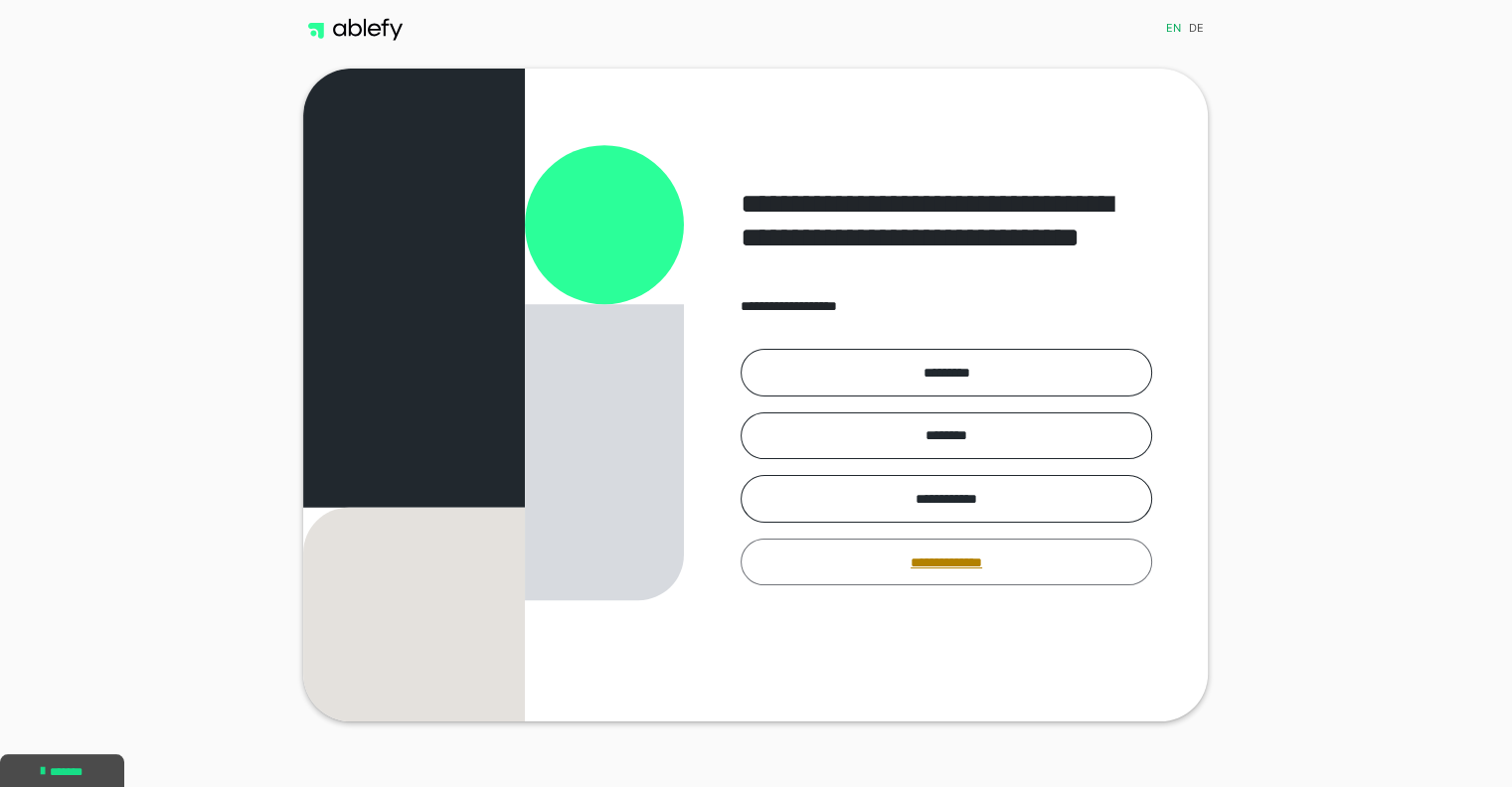 click on "**********" at bounding box center [946, 562] 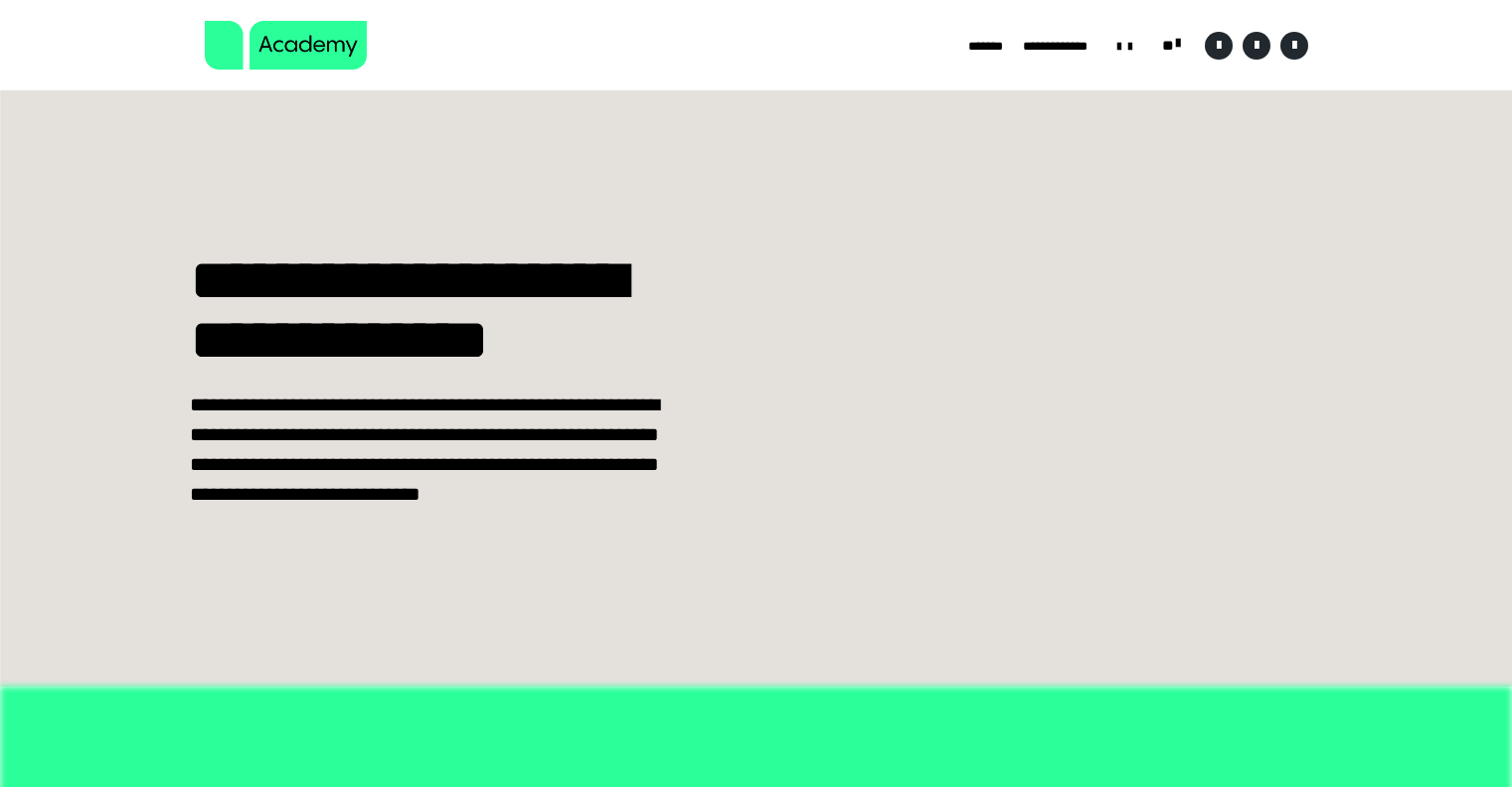 scroll, scrollTop: 0, scrollLeft: 0, axis: both 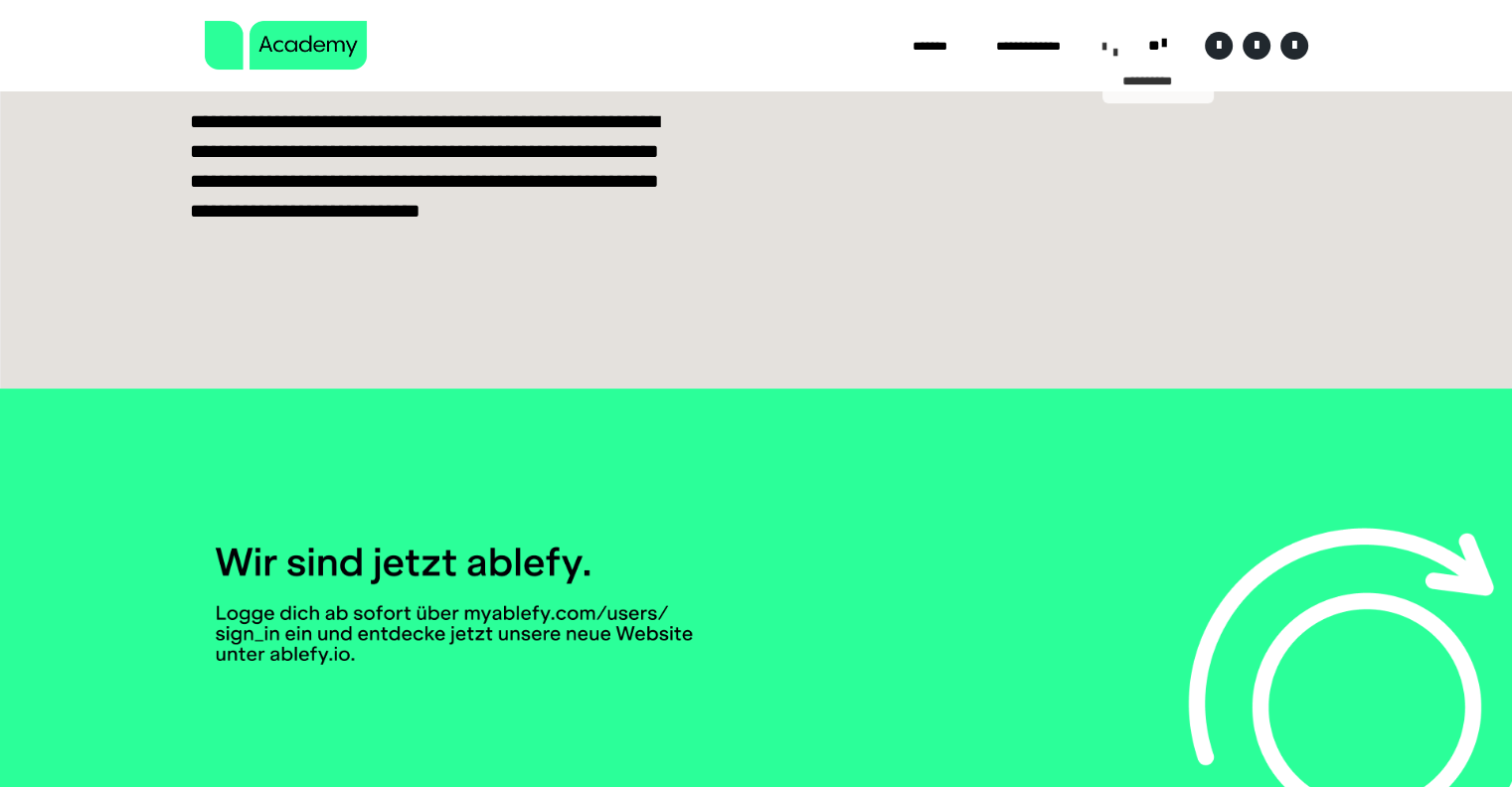 click at bounding box center (1104, 46) 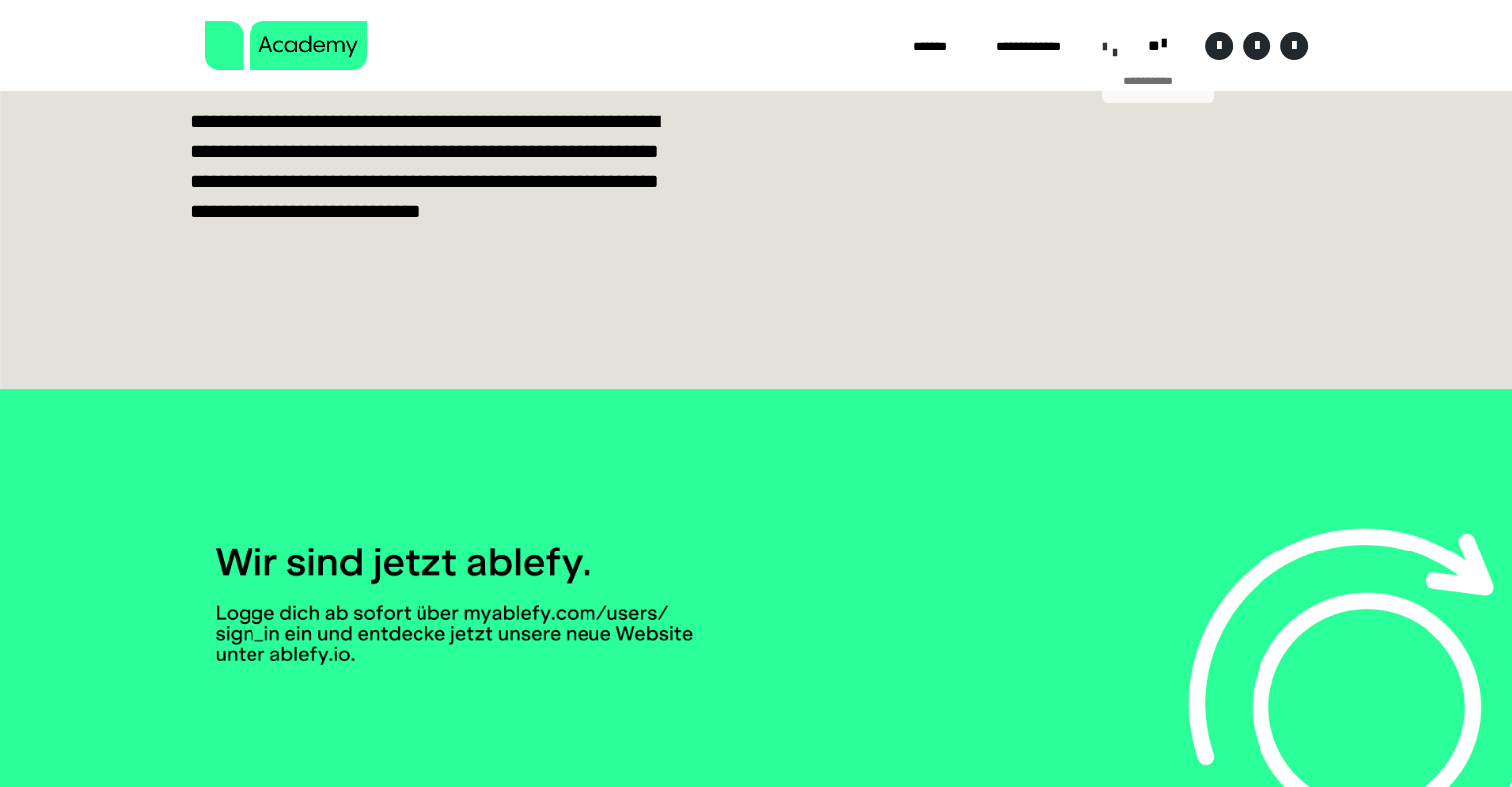 click on "**********" at bounding box center [1158, 81] 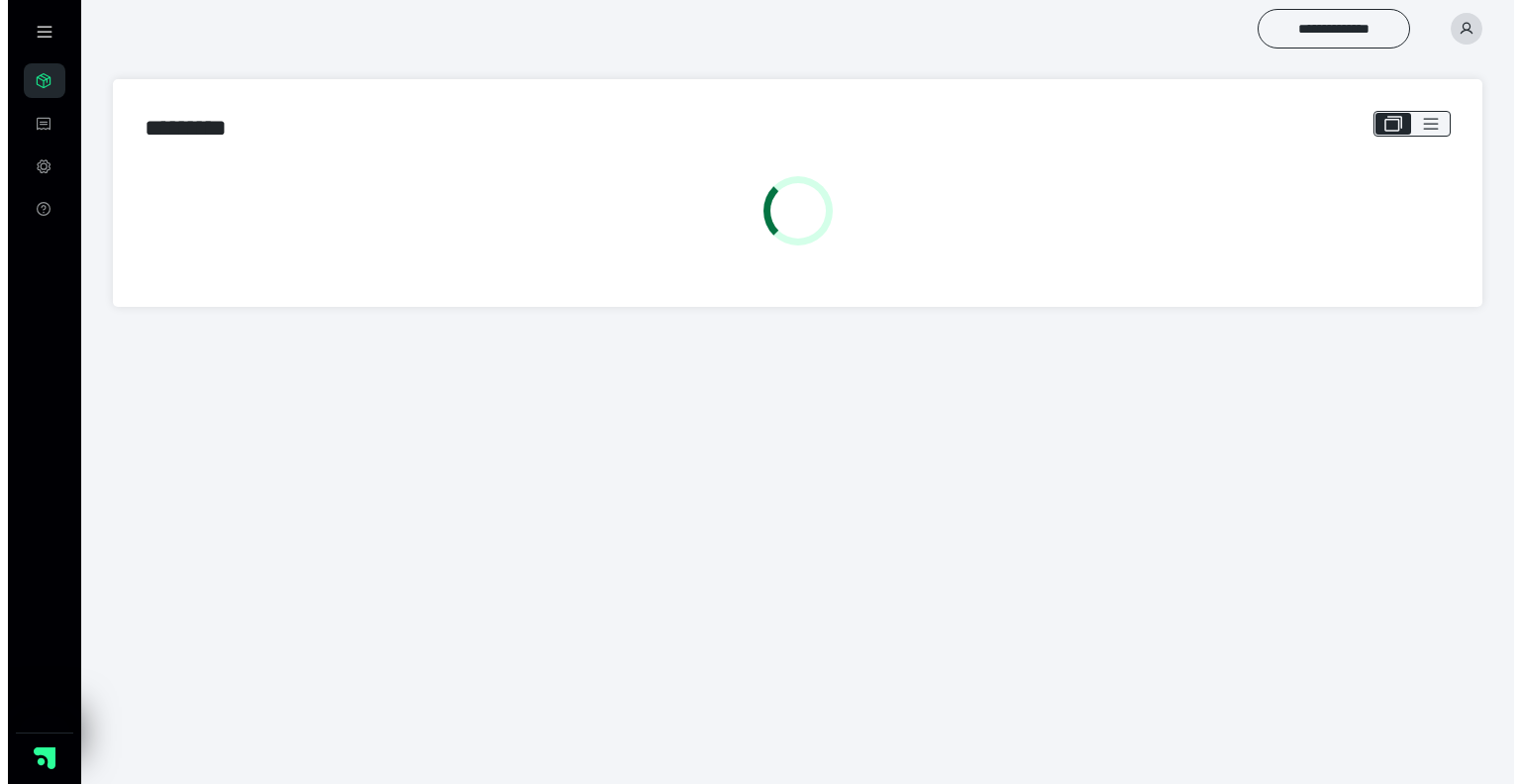 scroll, scrollTop: 0, scrollLeft: 0, axis: both 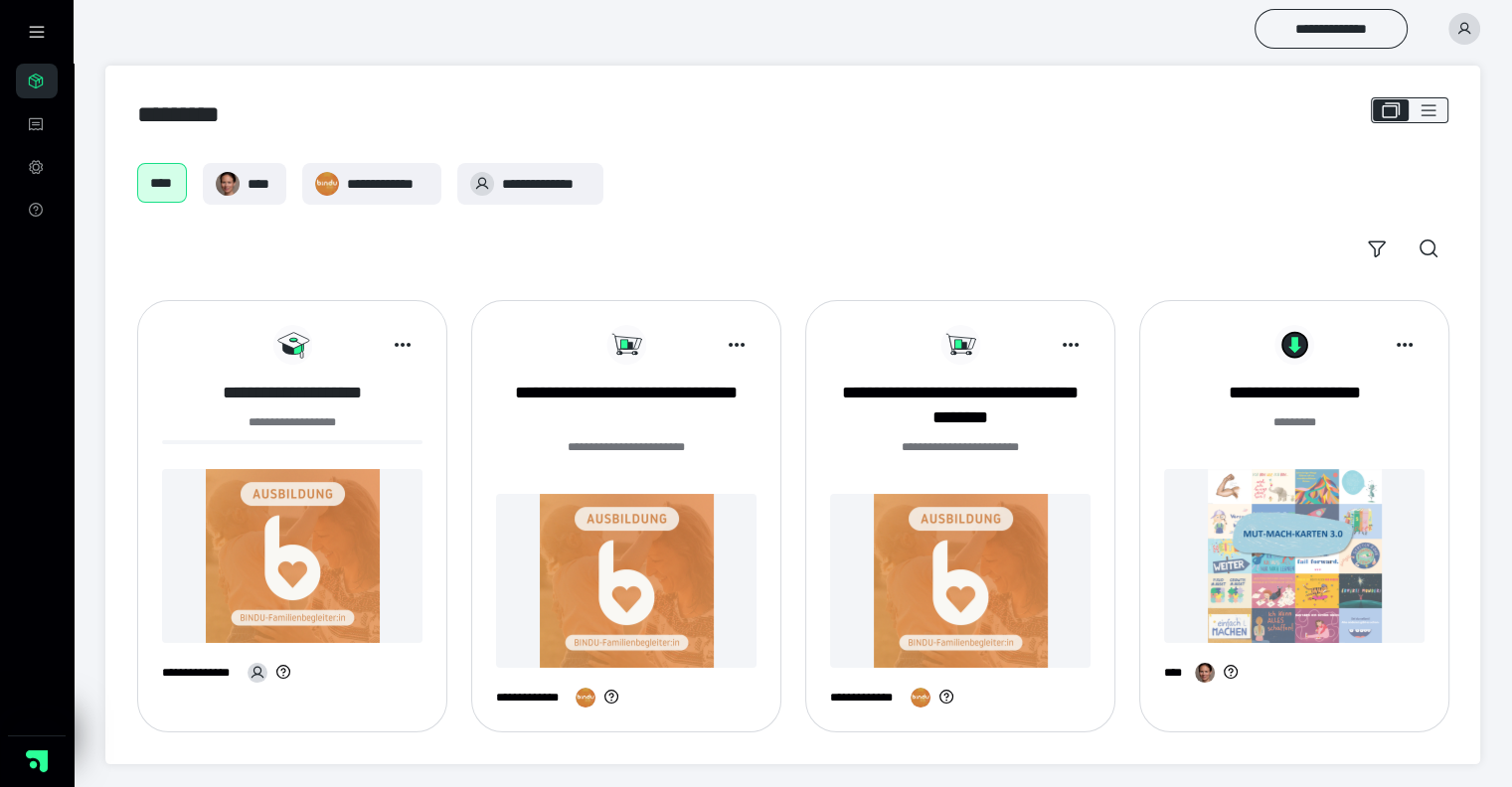 click on "**********" at bounding box center [292, 393] 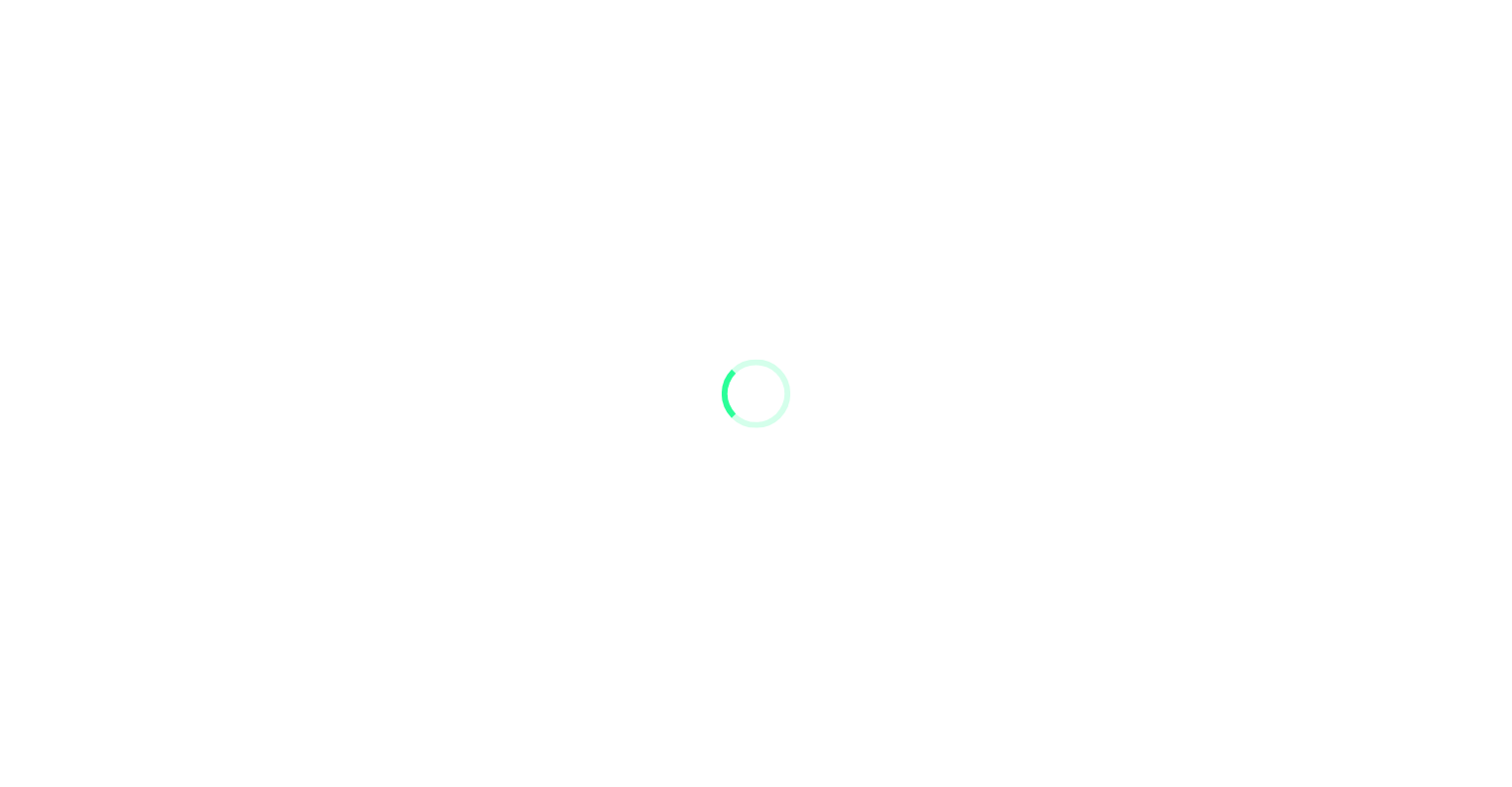 scroll, scrollTop: 0, scrollLeft: 0, axis: both 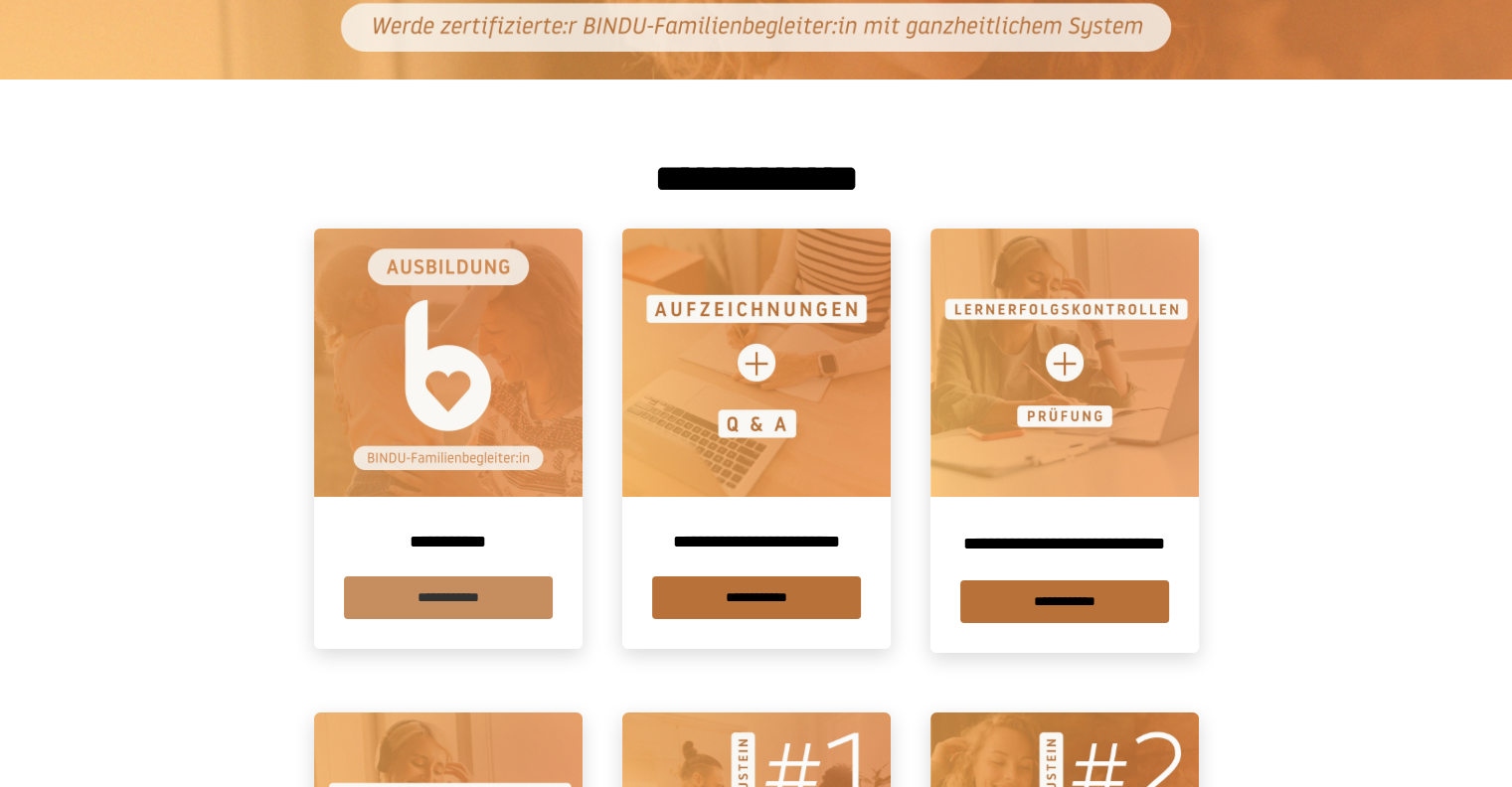 click on "**********" at bounding box center [448, 597] 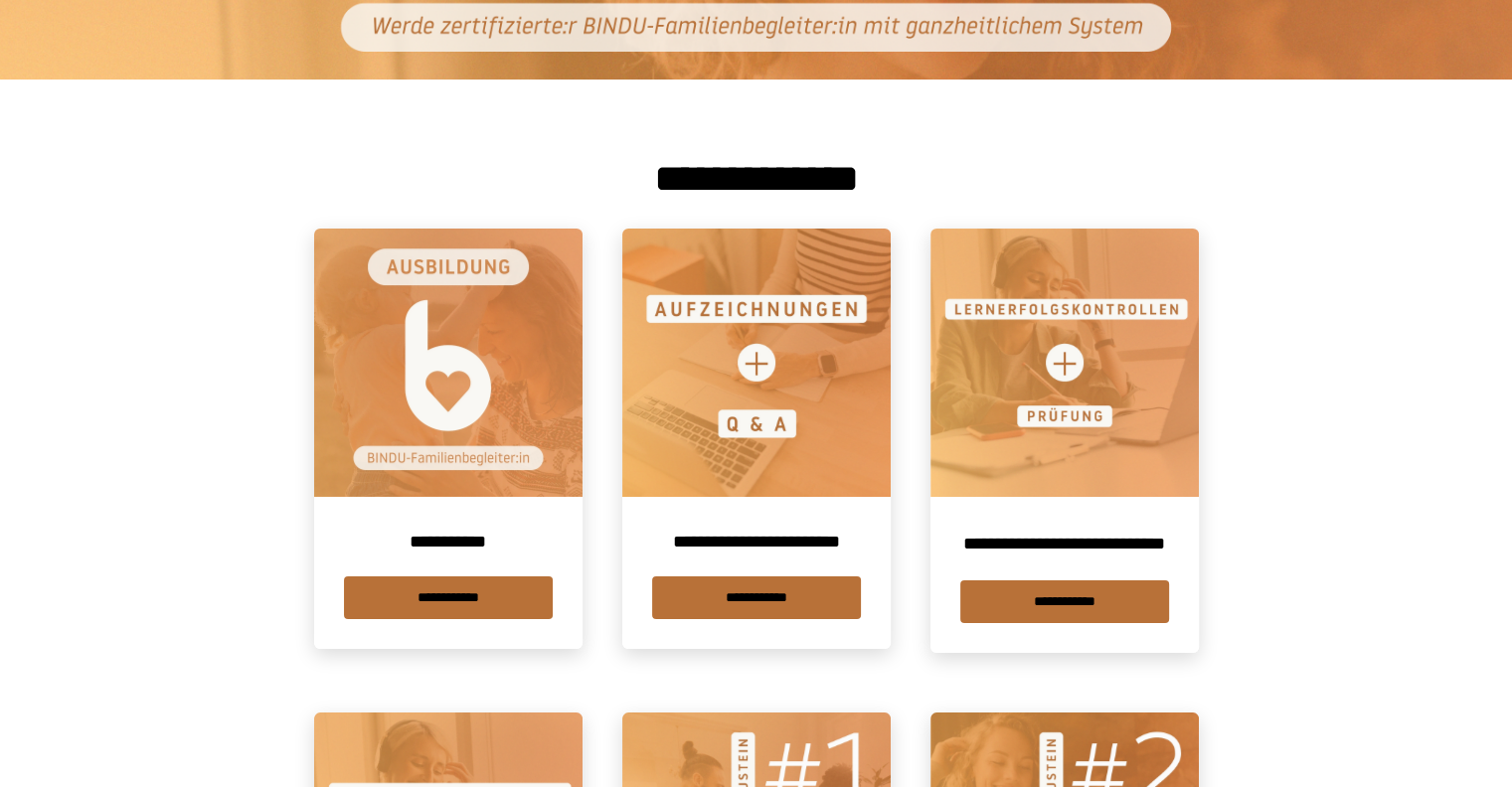 scroll, scrollTop: 0, scrollLeft: 0, axis: both 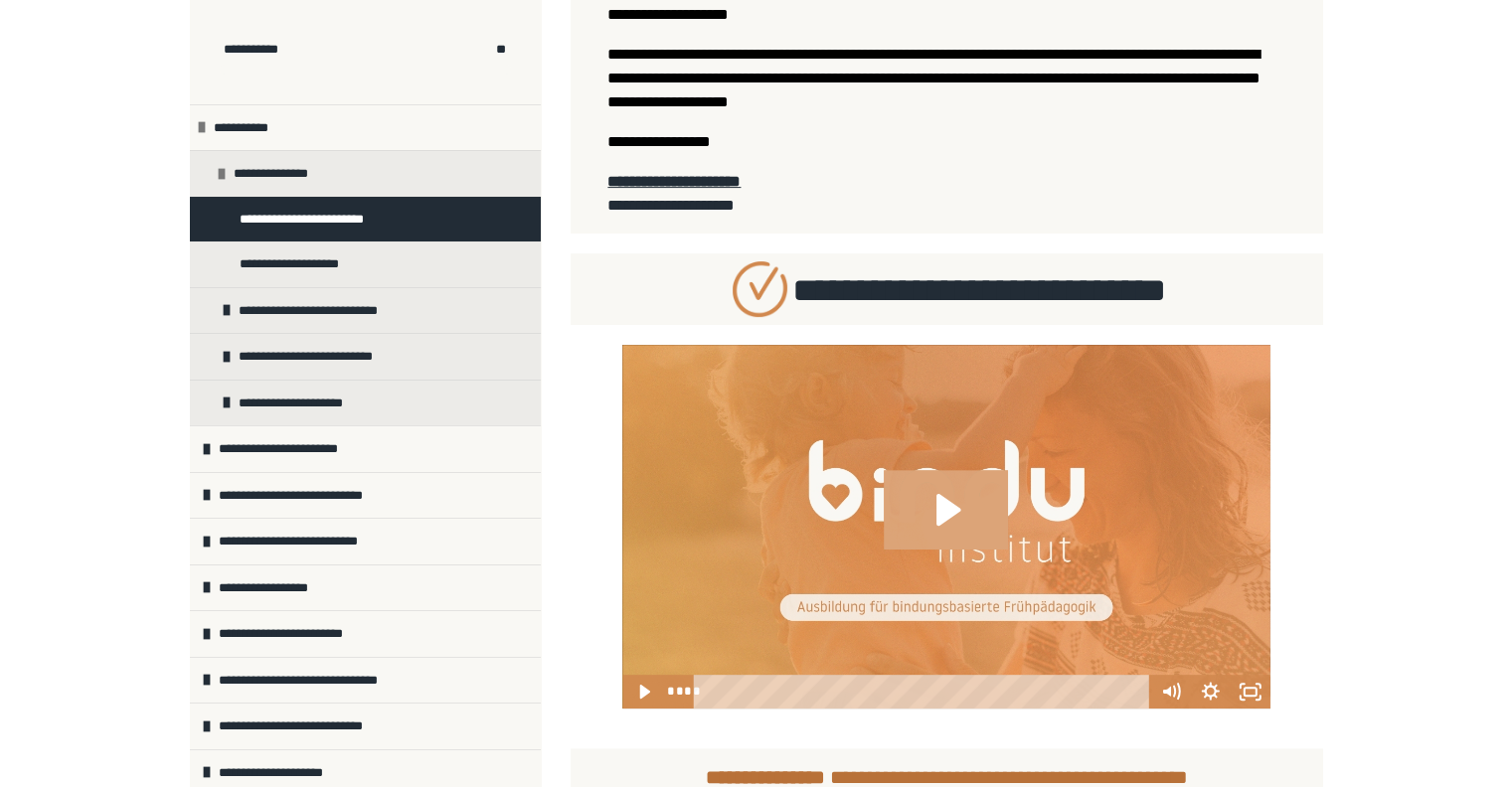click 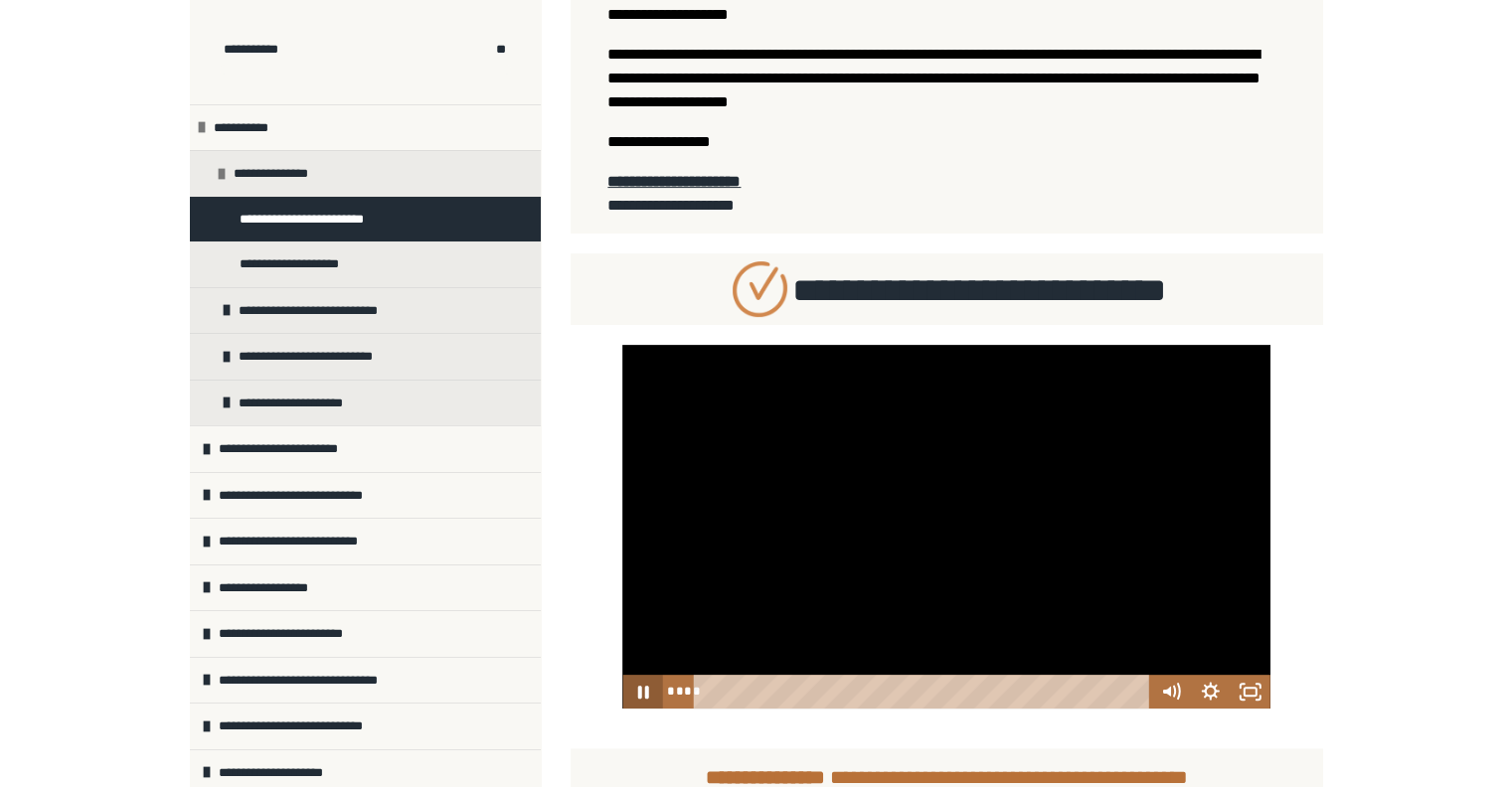 click 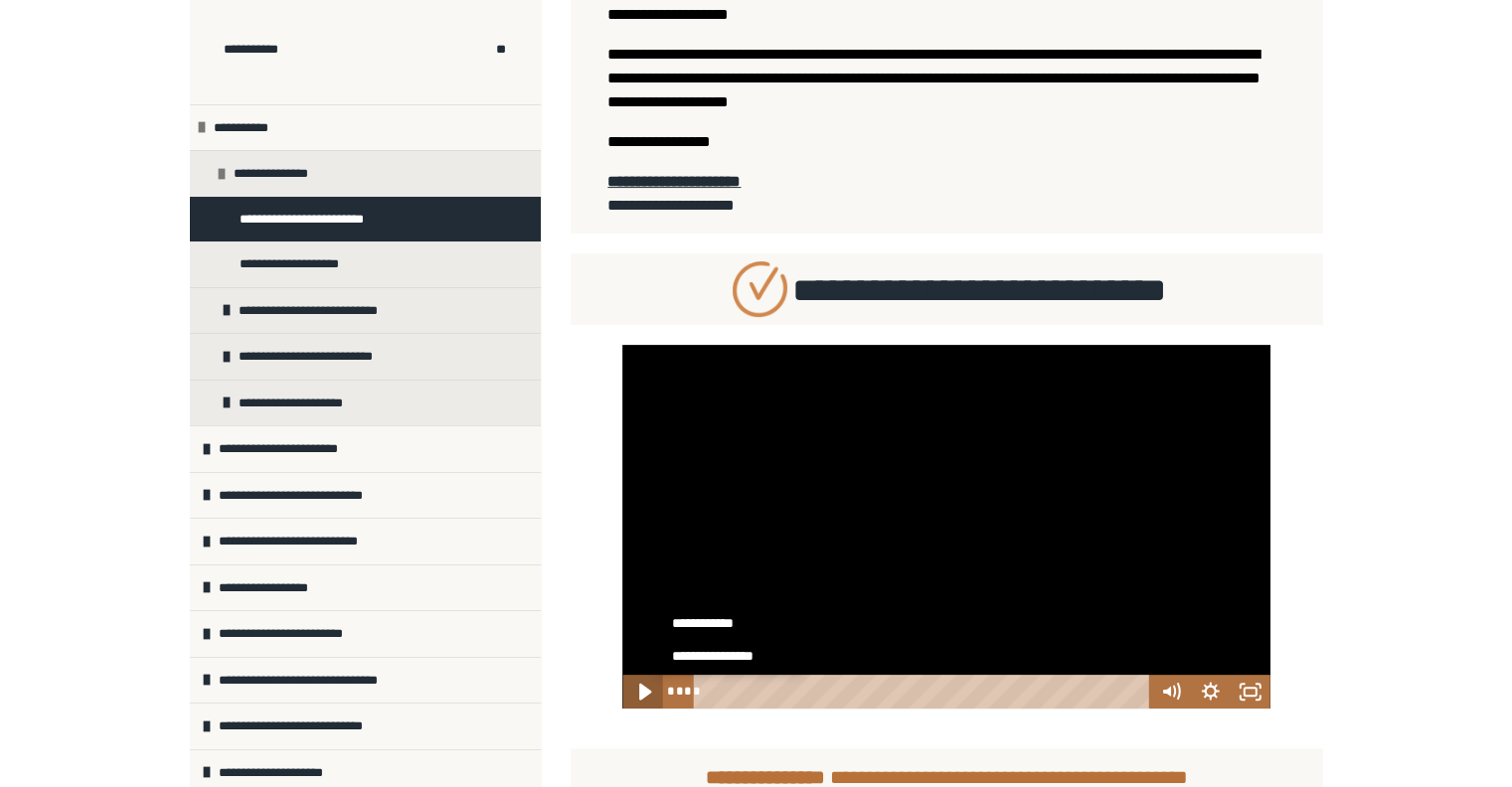 click 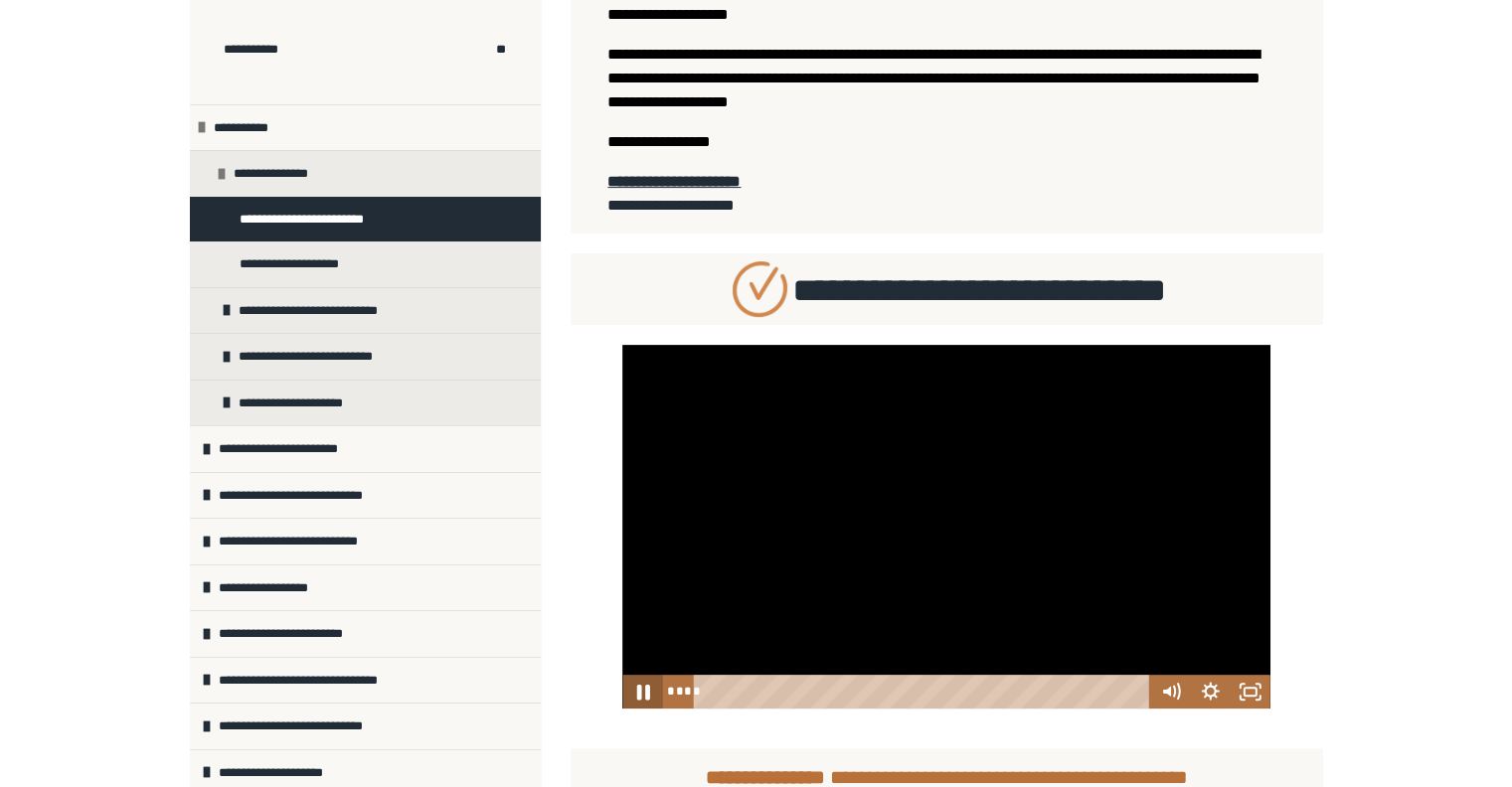 click 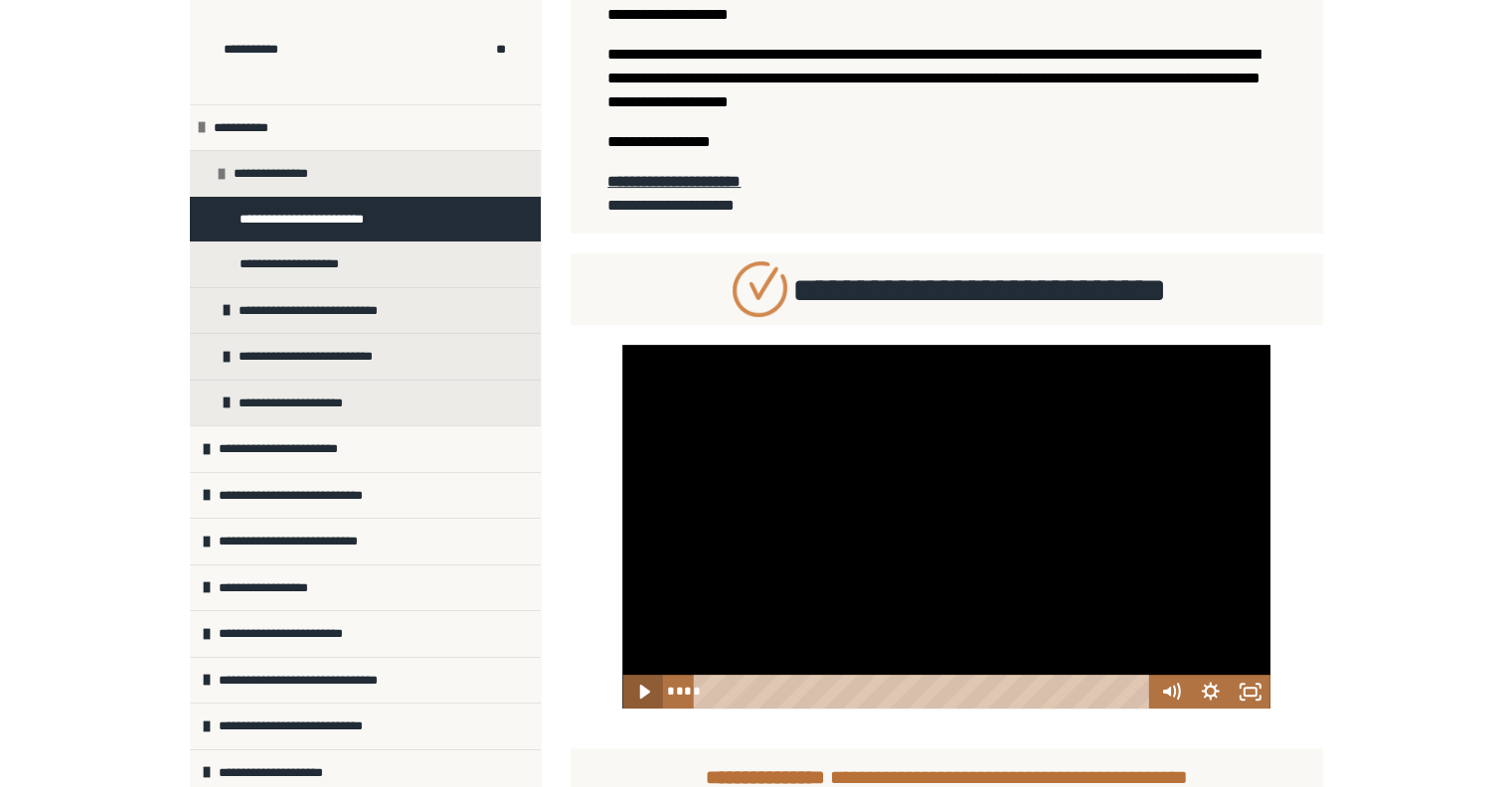 click 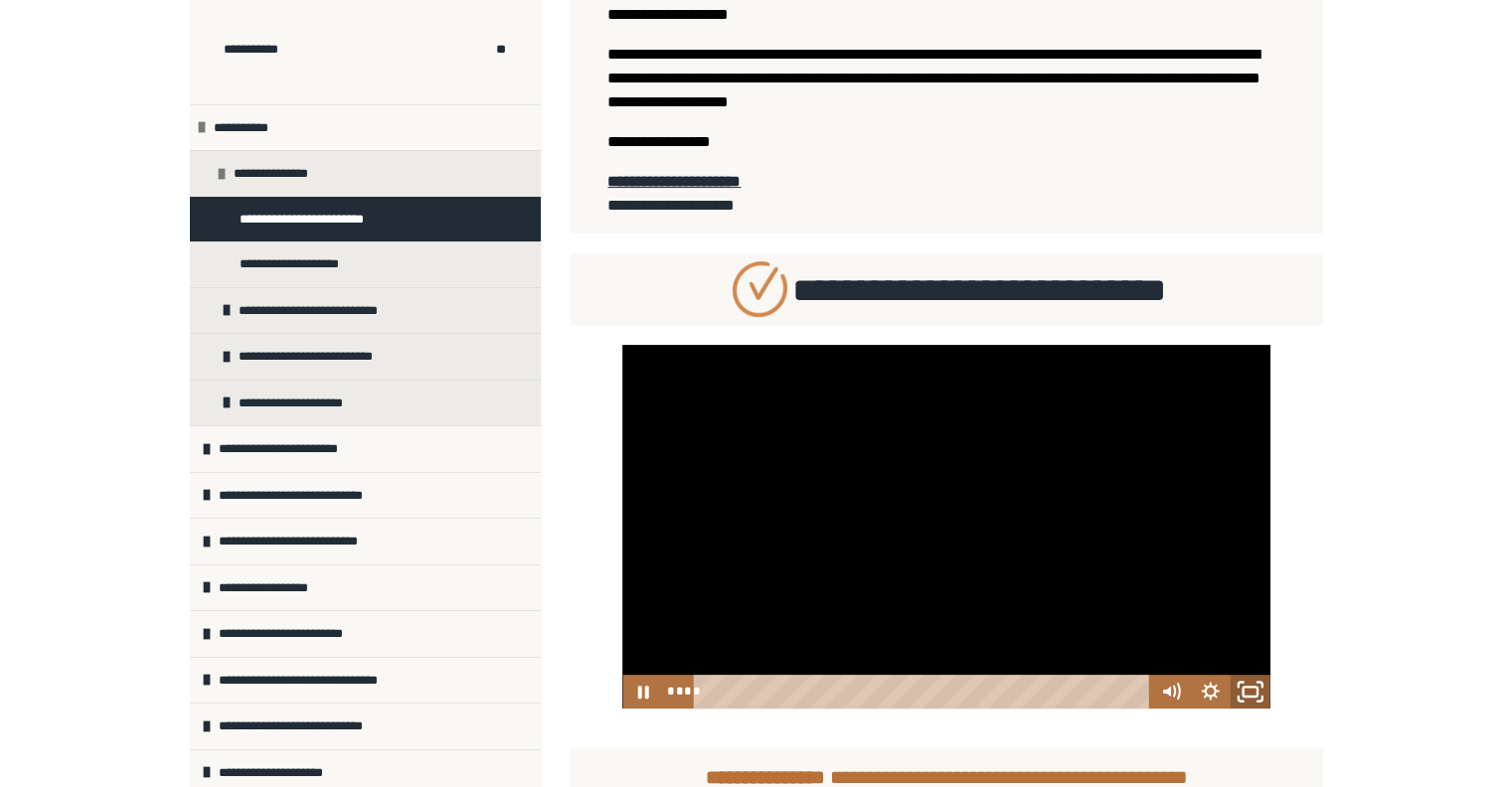 click 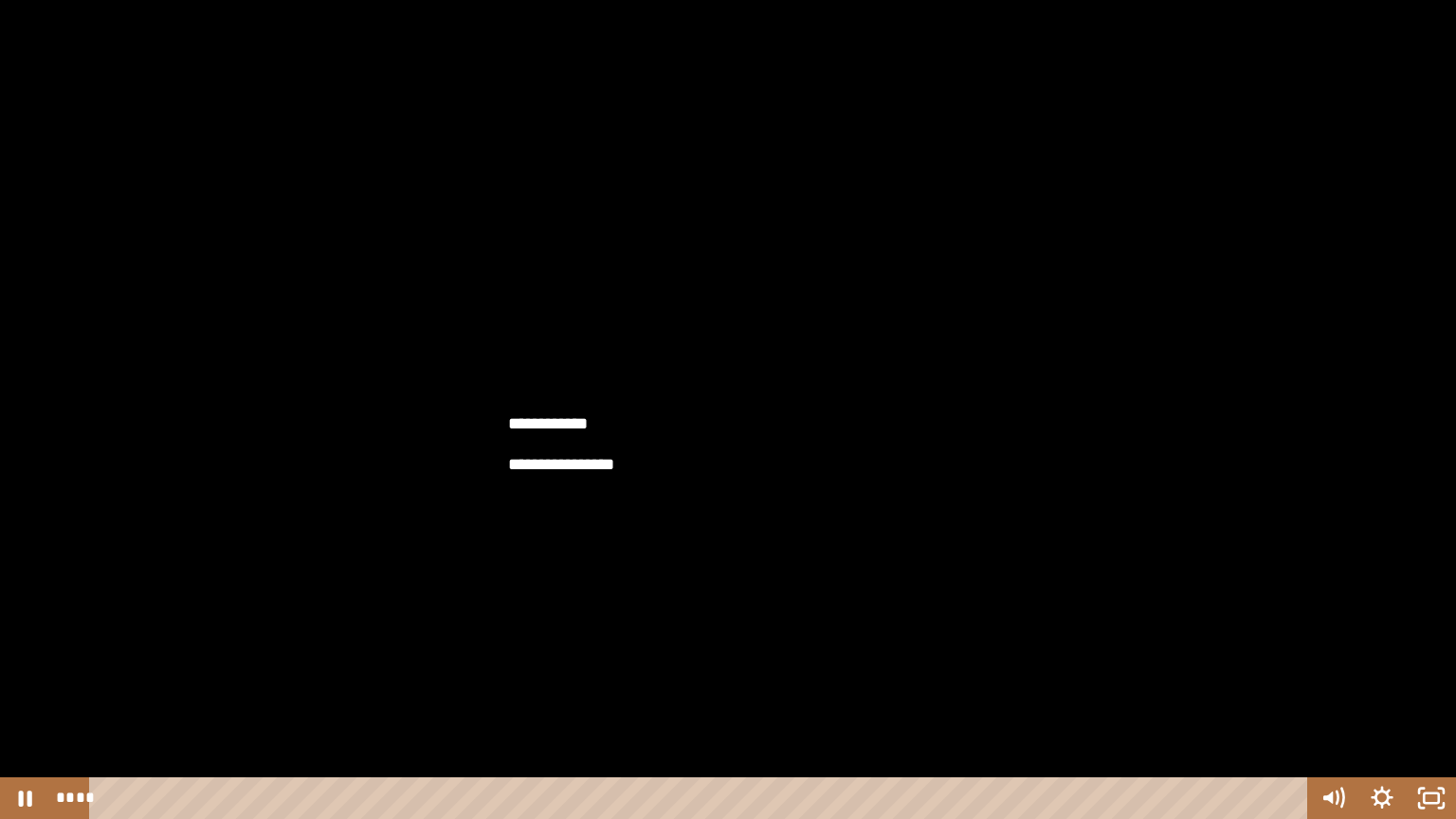 click at bounding box center (728, 410) 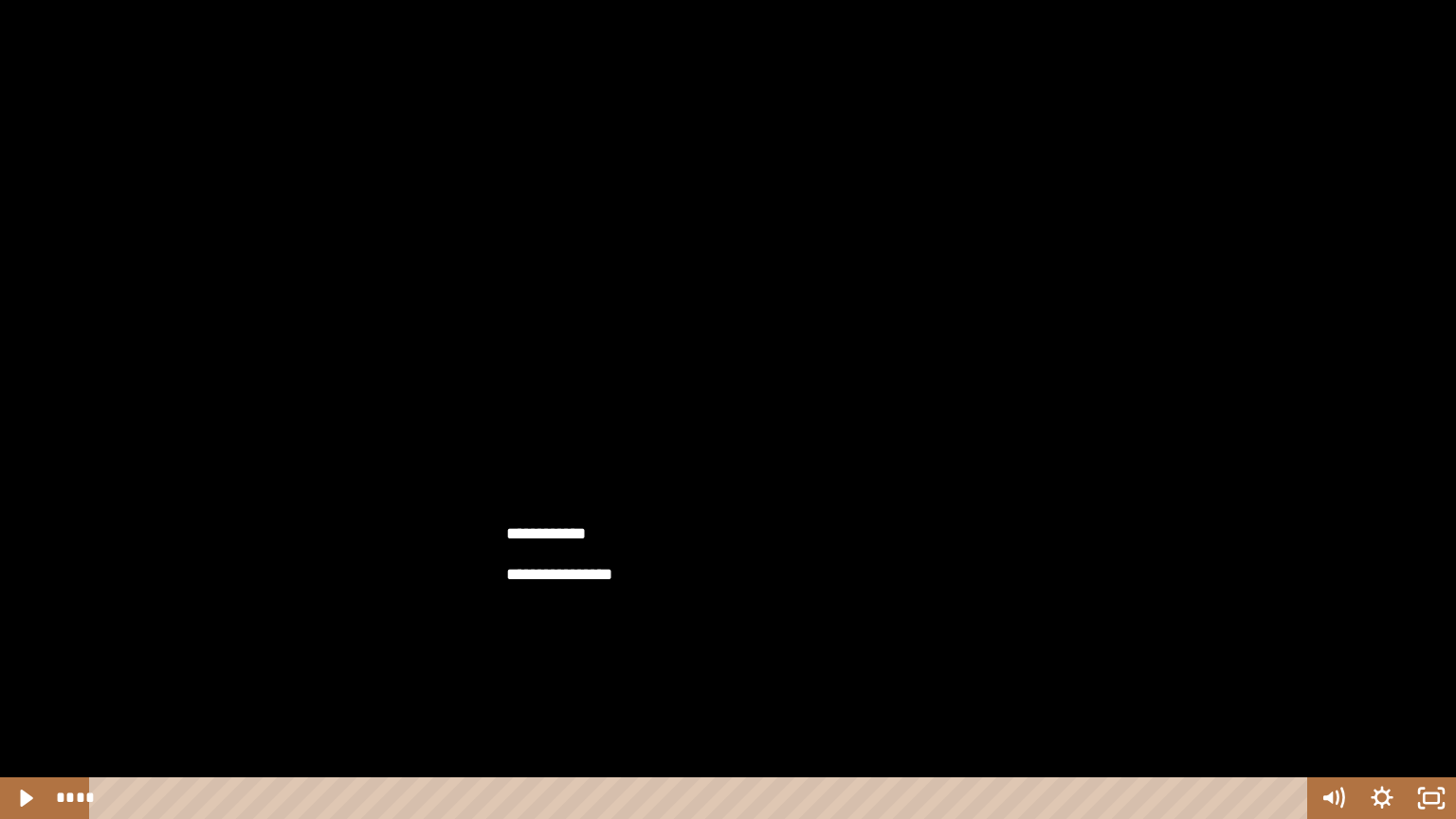 click at bounding box center [728, 410] 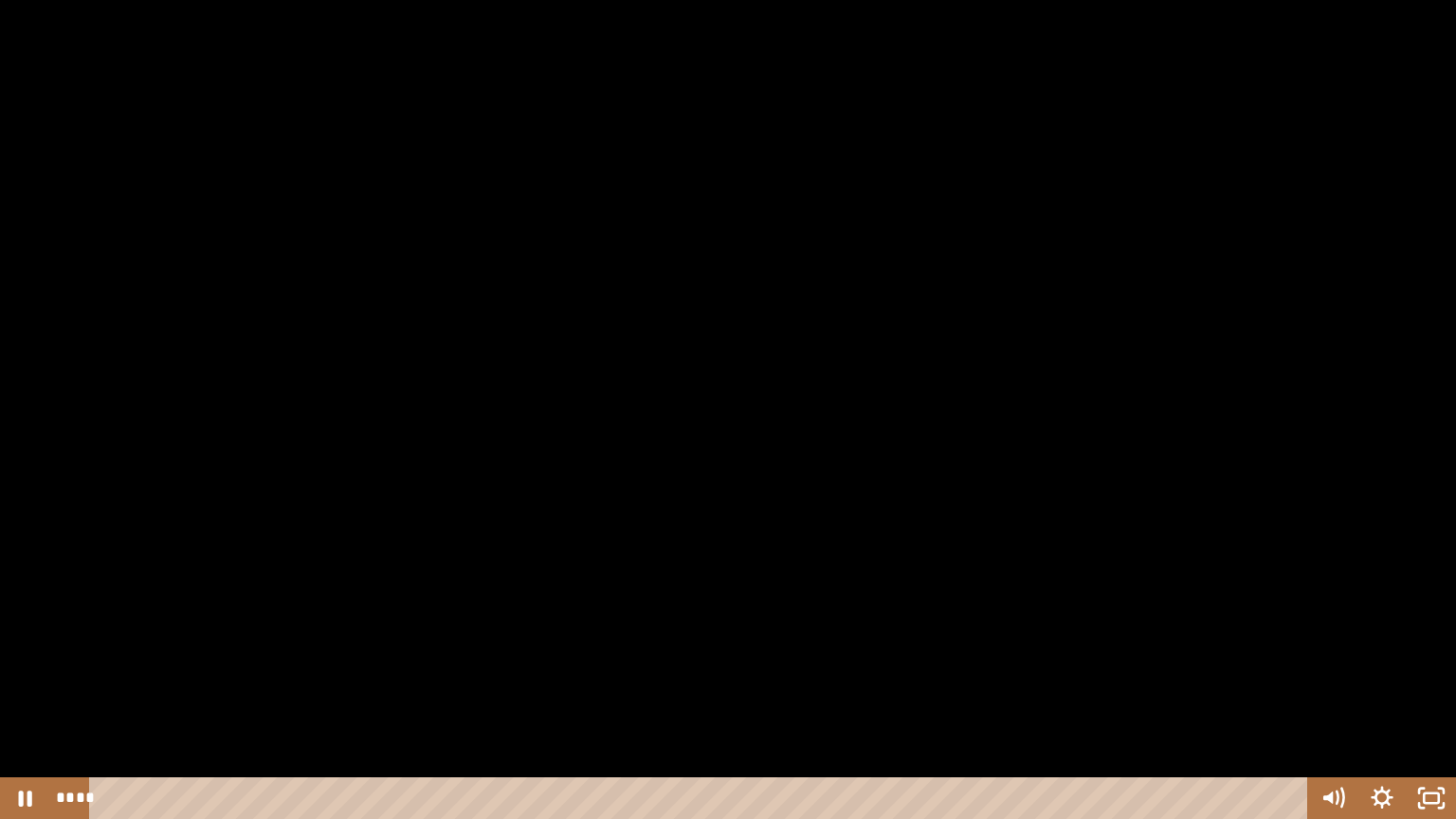 click at bounding box center [728, 410] 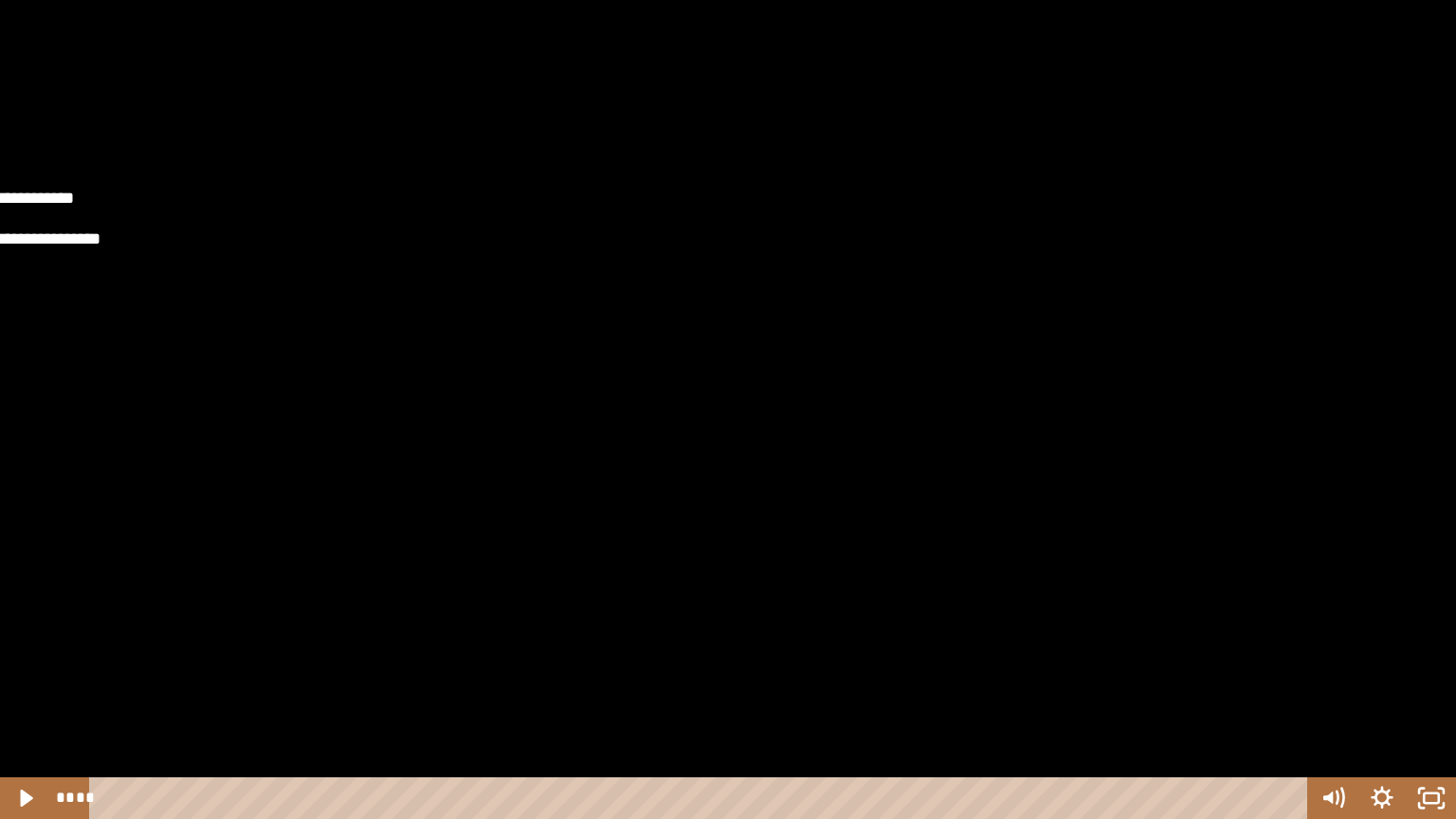 drag, startPoint x: 590, startPoint y: 436, endPoint x: 664, endPoint y: 451, distance: 75.504967 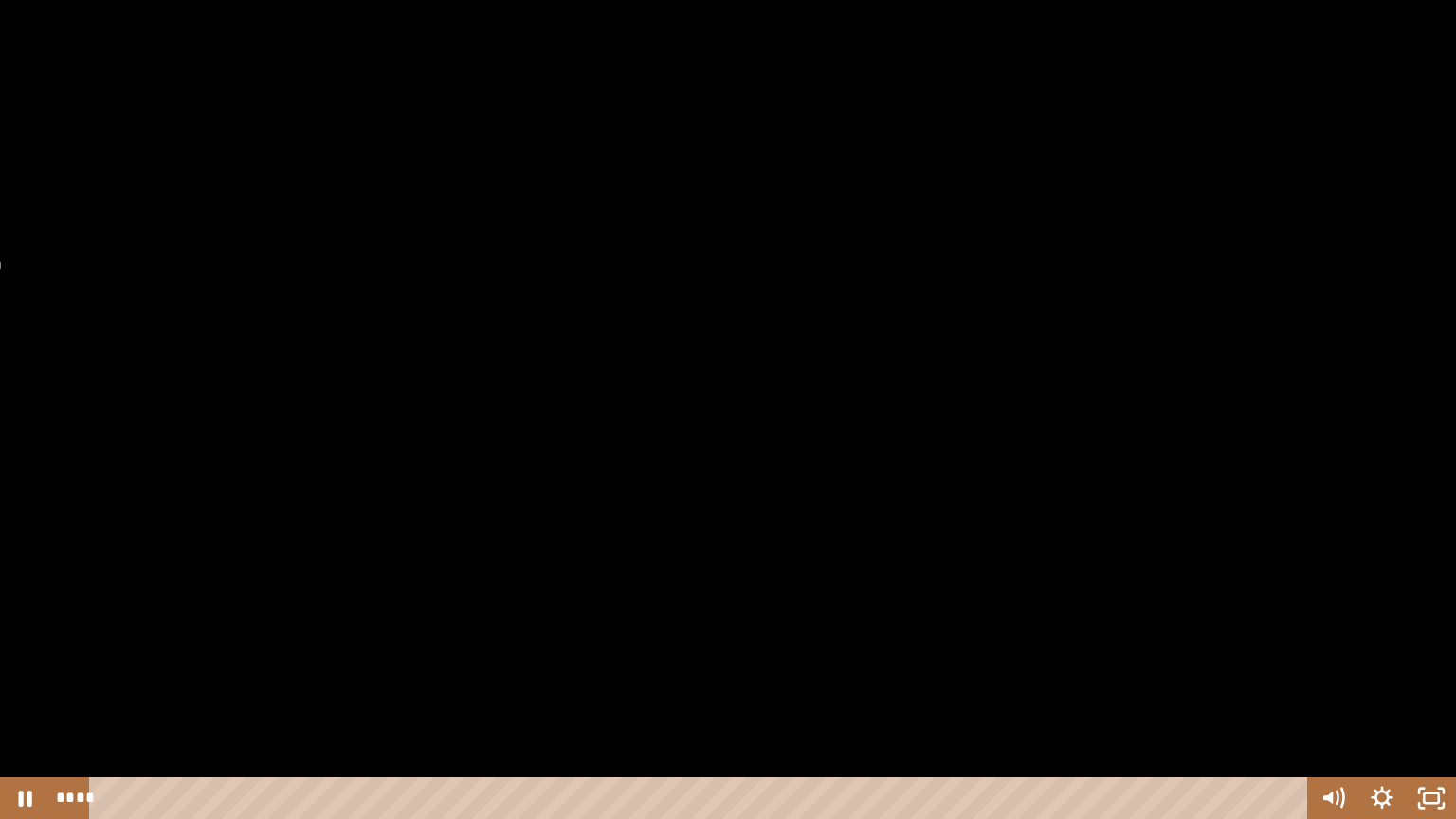click at bounding box center (728, 410) 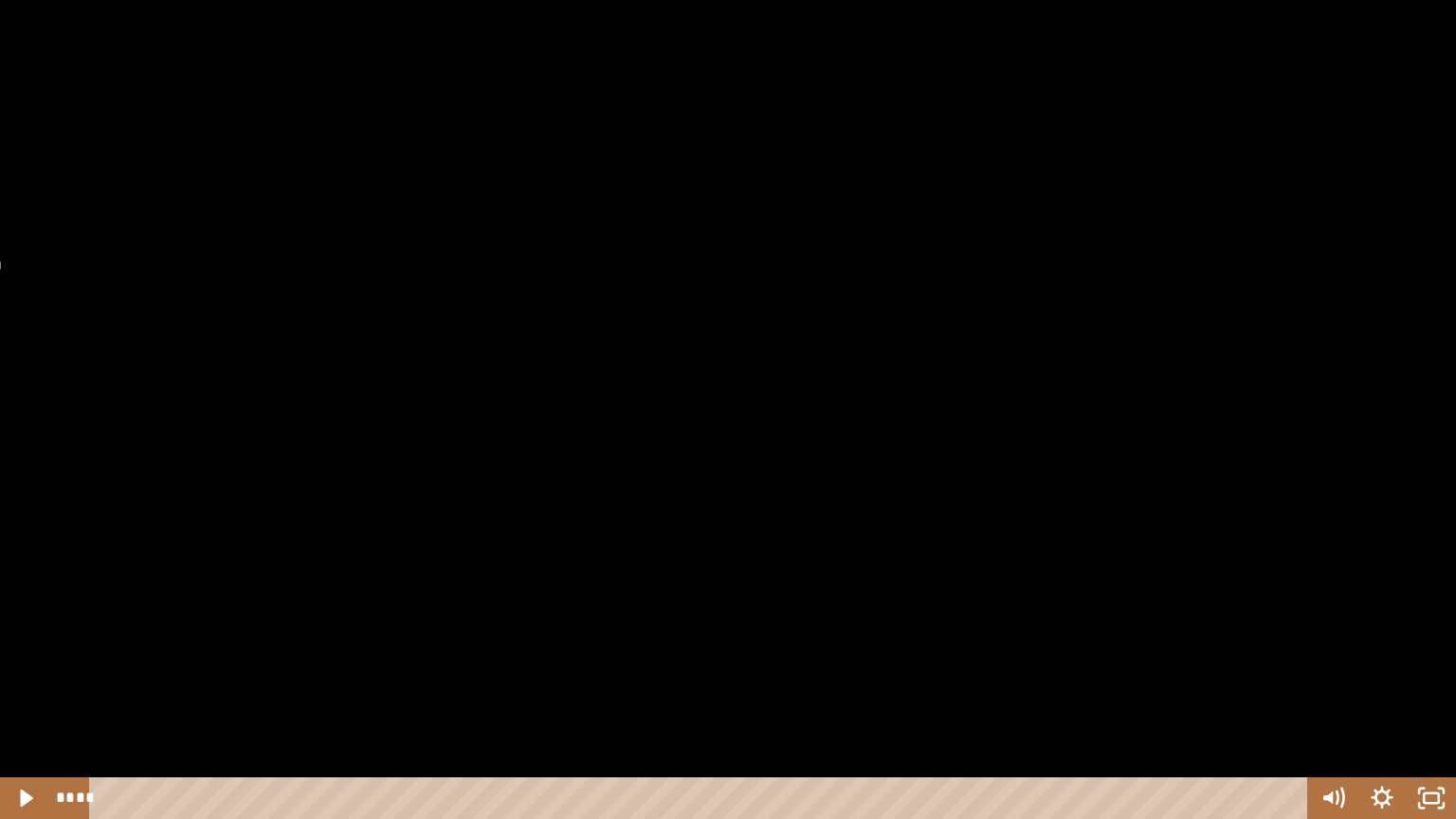 click at bounding box center [728, 410] 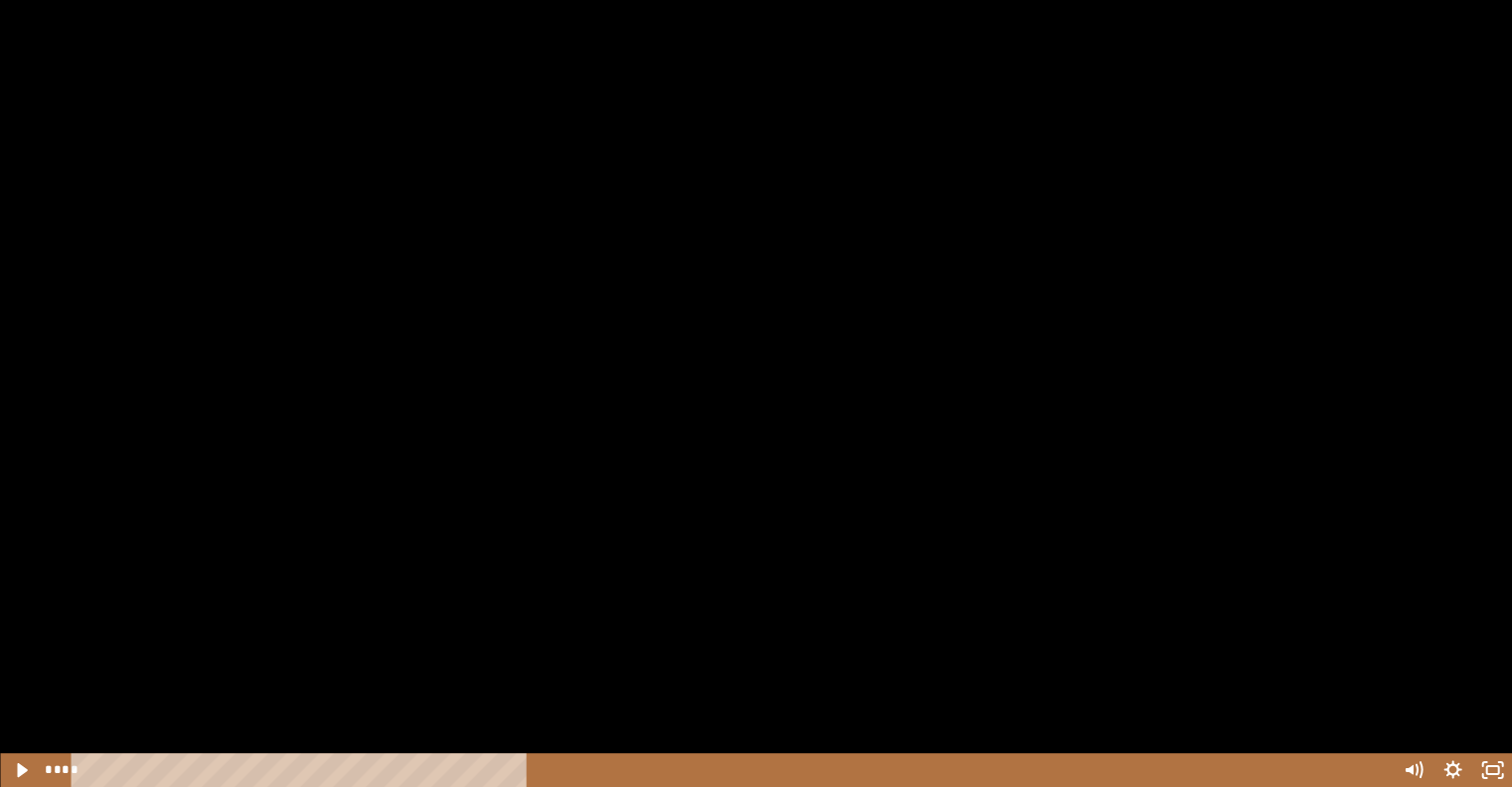 scroll, scrollTop: 810, scrollLeft: 0, axis: vertical 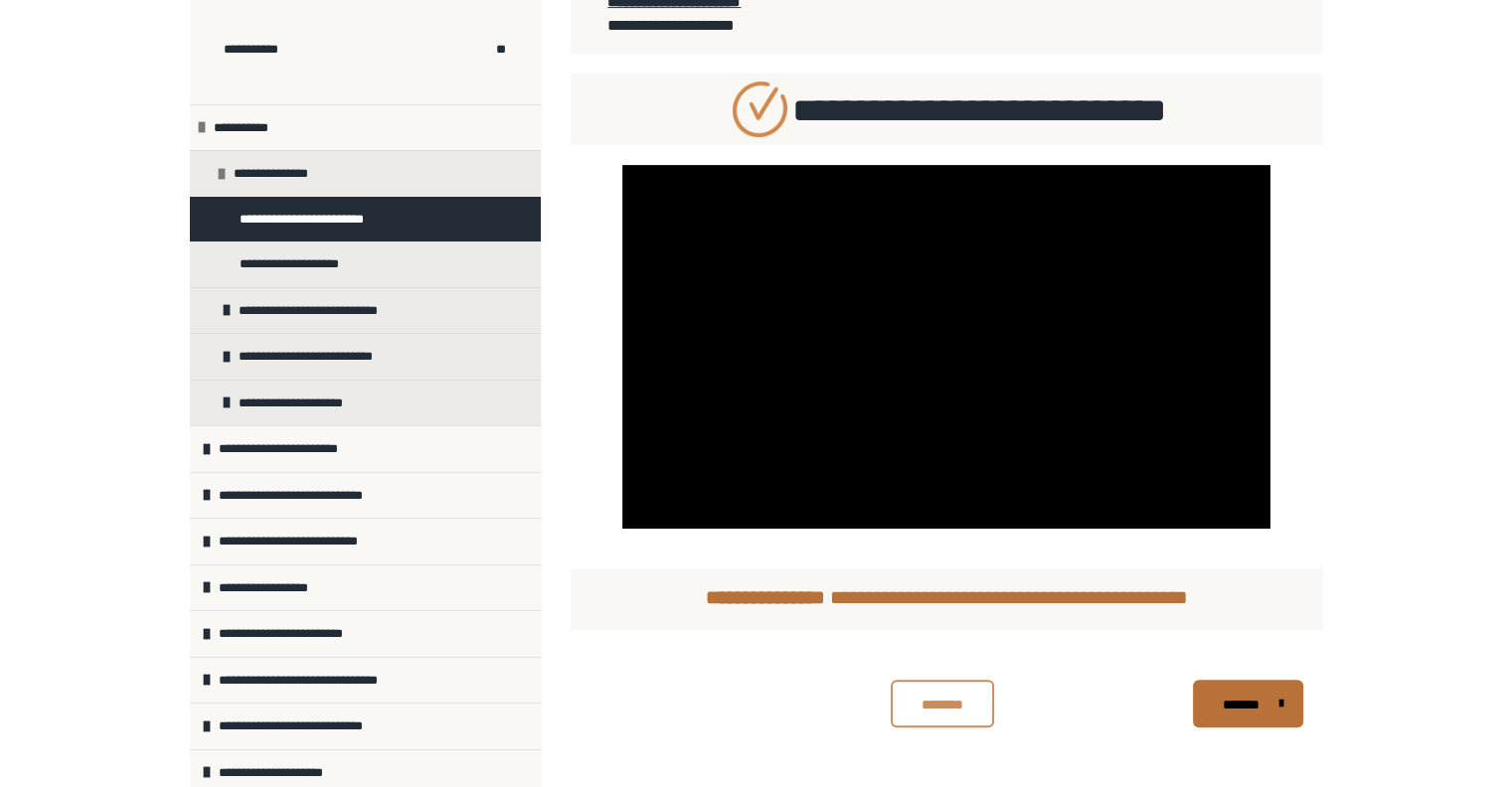 click on "********" at bounding box center [942, 705] 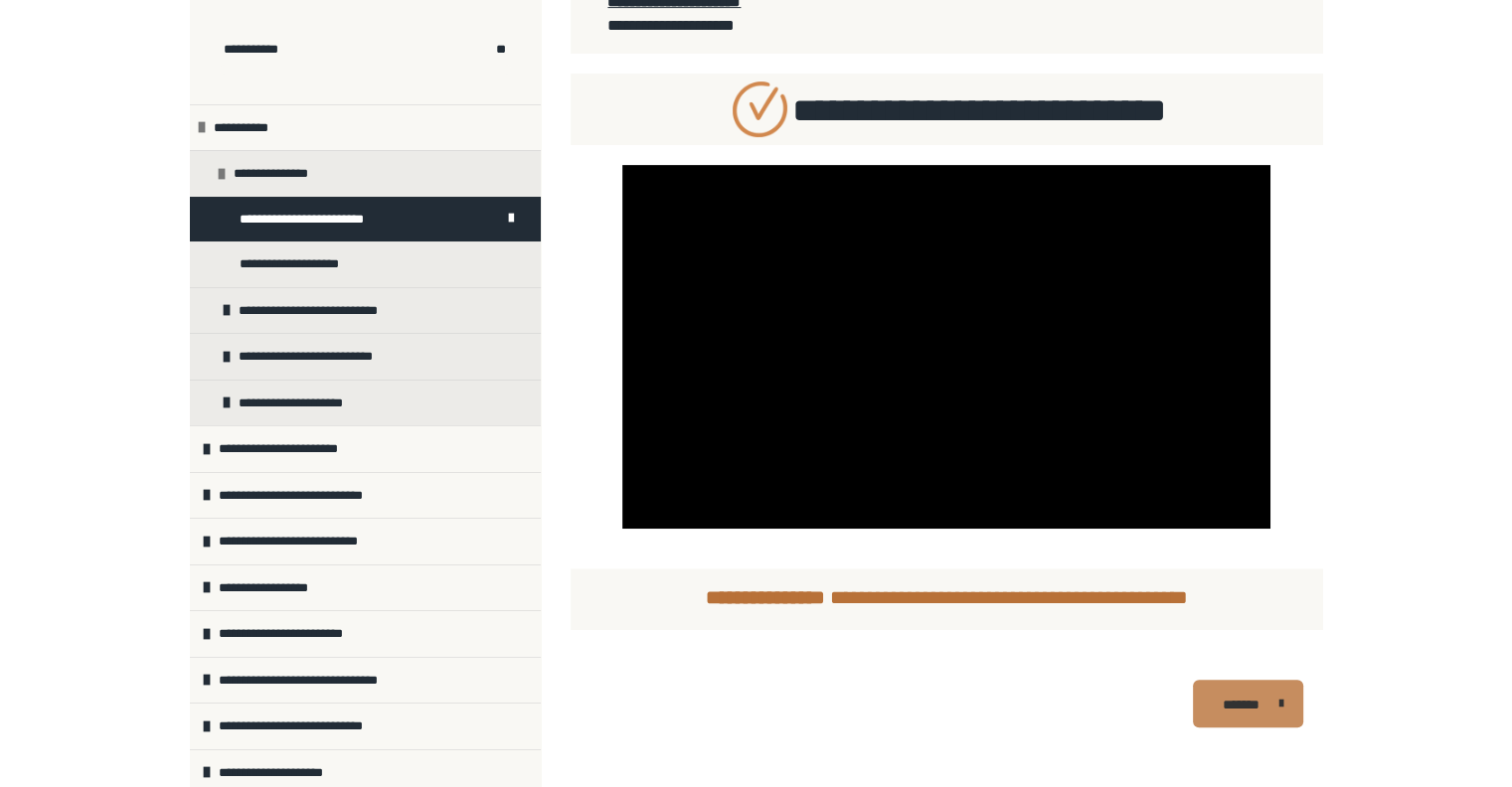 click on "*******" at bounding box center [1248, 704] 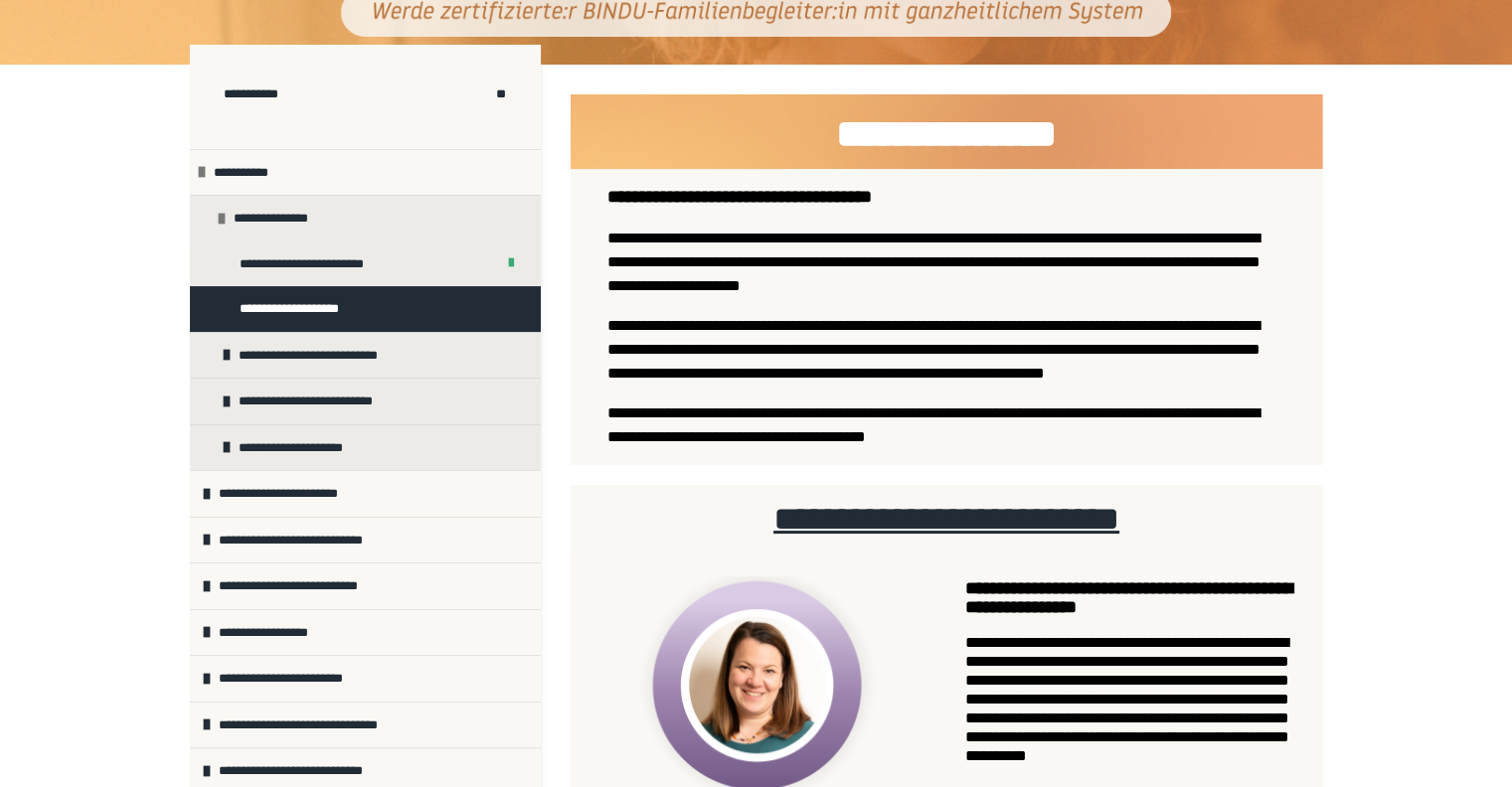 scroll, scrollTop: 313, scrollLeft: 0, axis: vertical 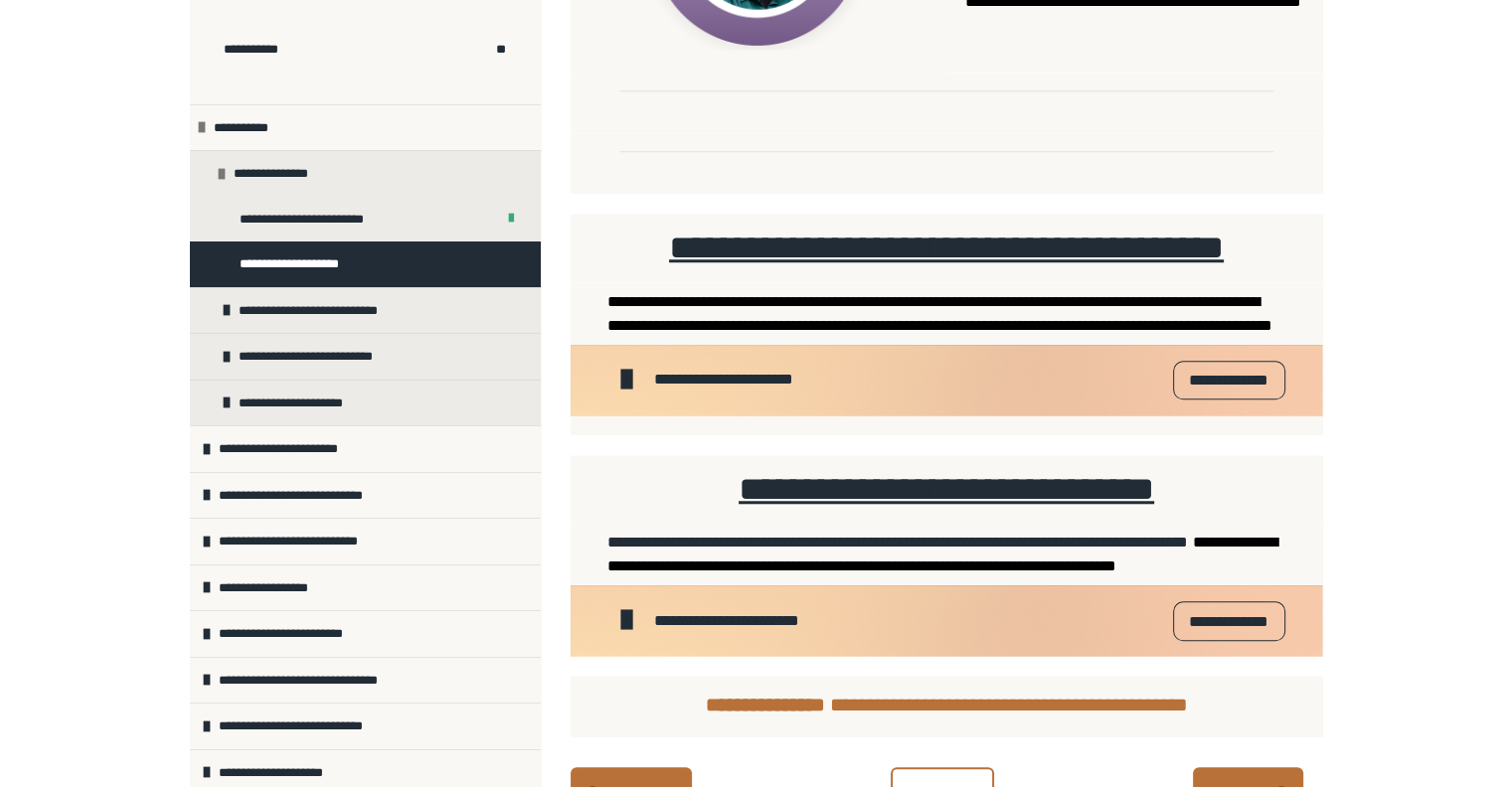 click on "**********" at bounding box center [1229, 381] 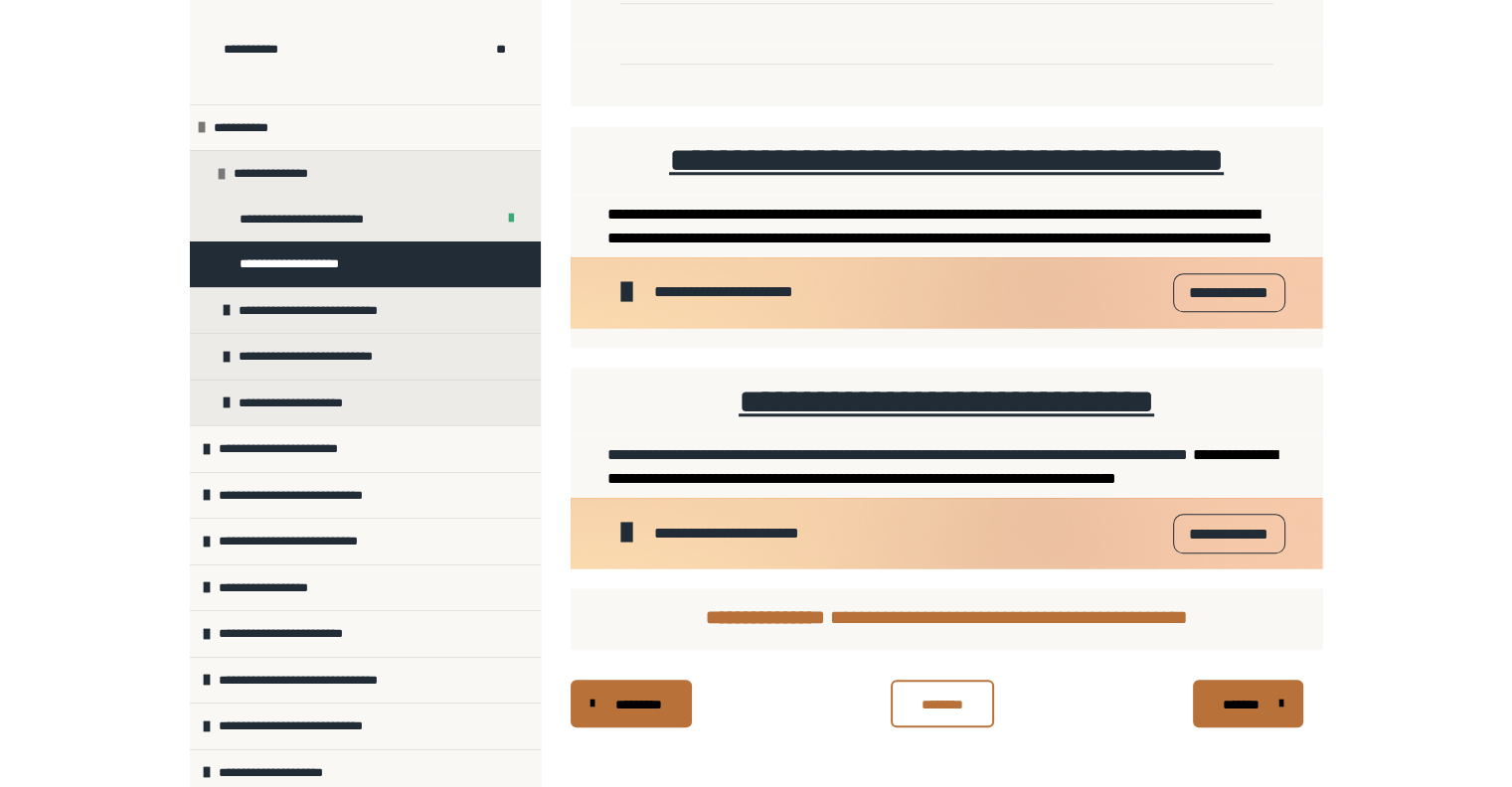scroll, scrollTop: 1804, scrollLeft: 0, axis: vertical 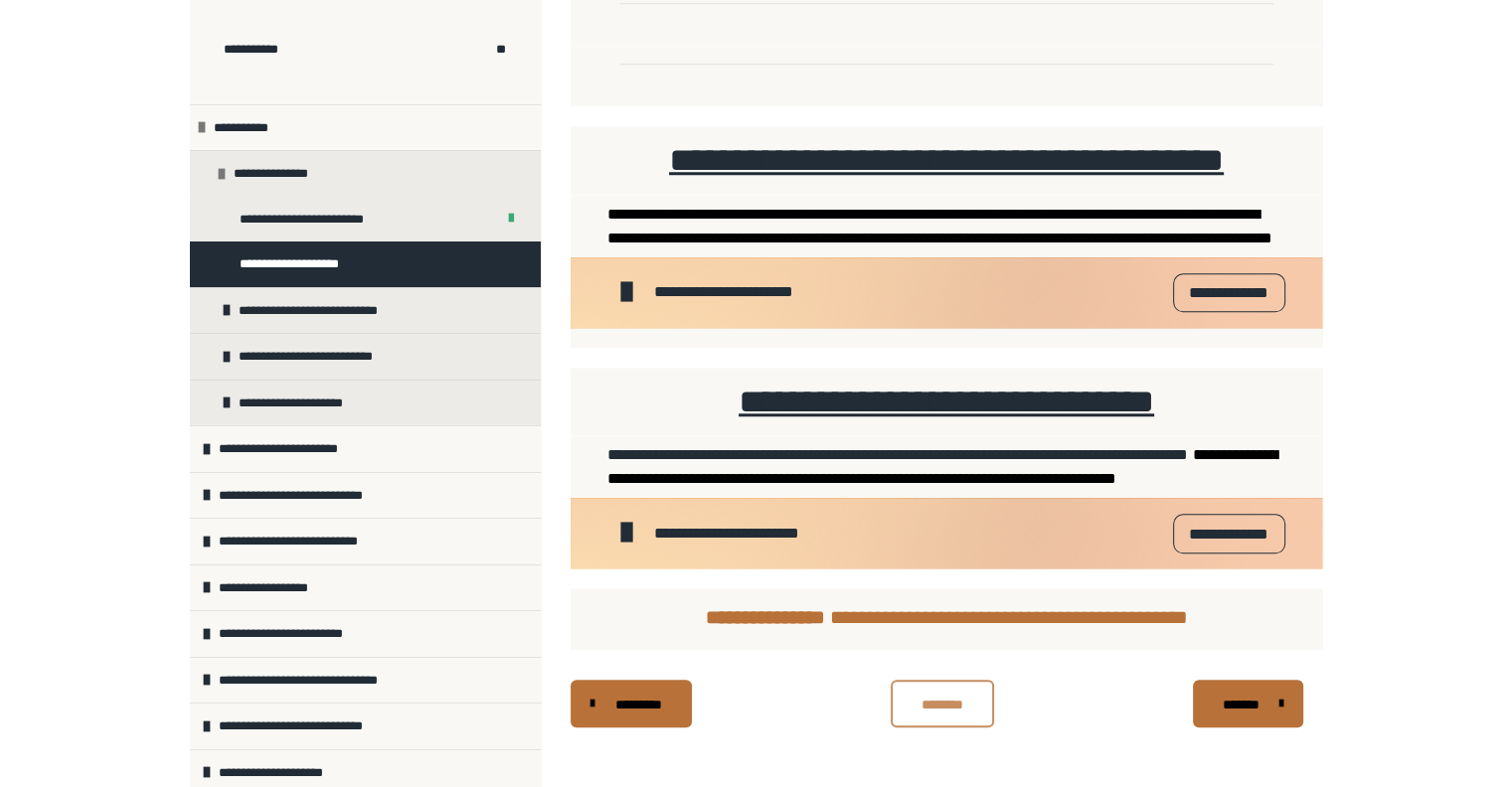 click on "********" at bounding box center (942, 705) 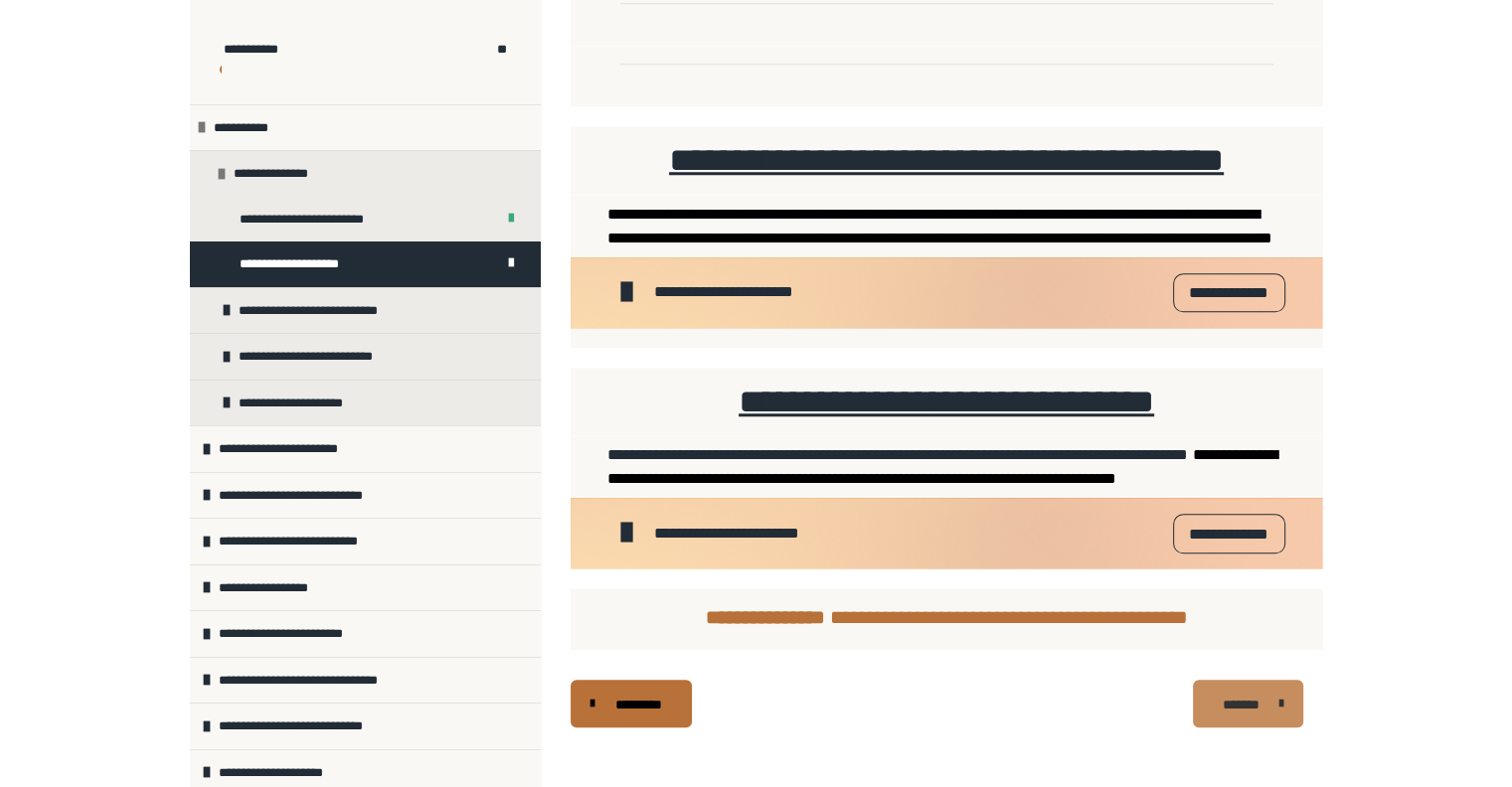 click on "*******" at bounding box center (1241, 705) 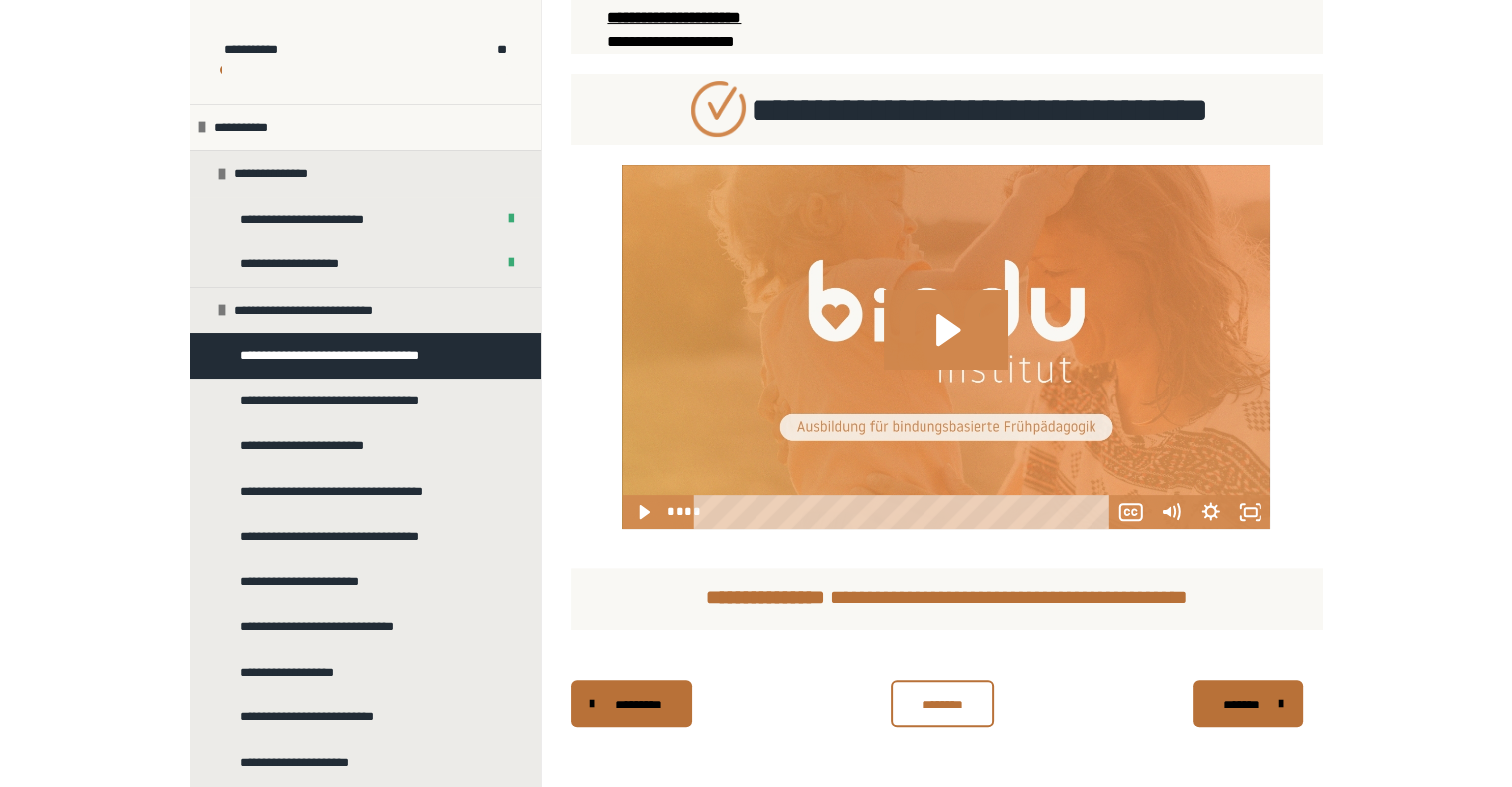 scroll, scrollTop: 537, scrollLeft: 0, axis: vertical 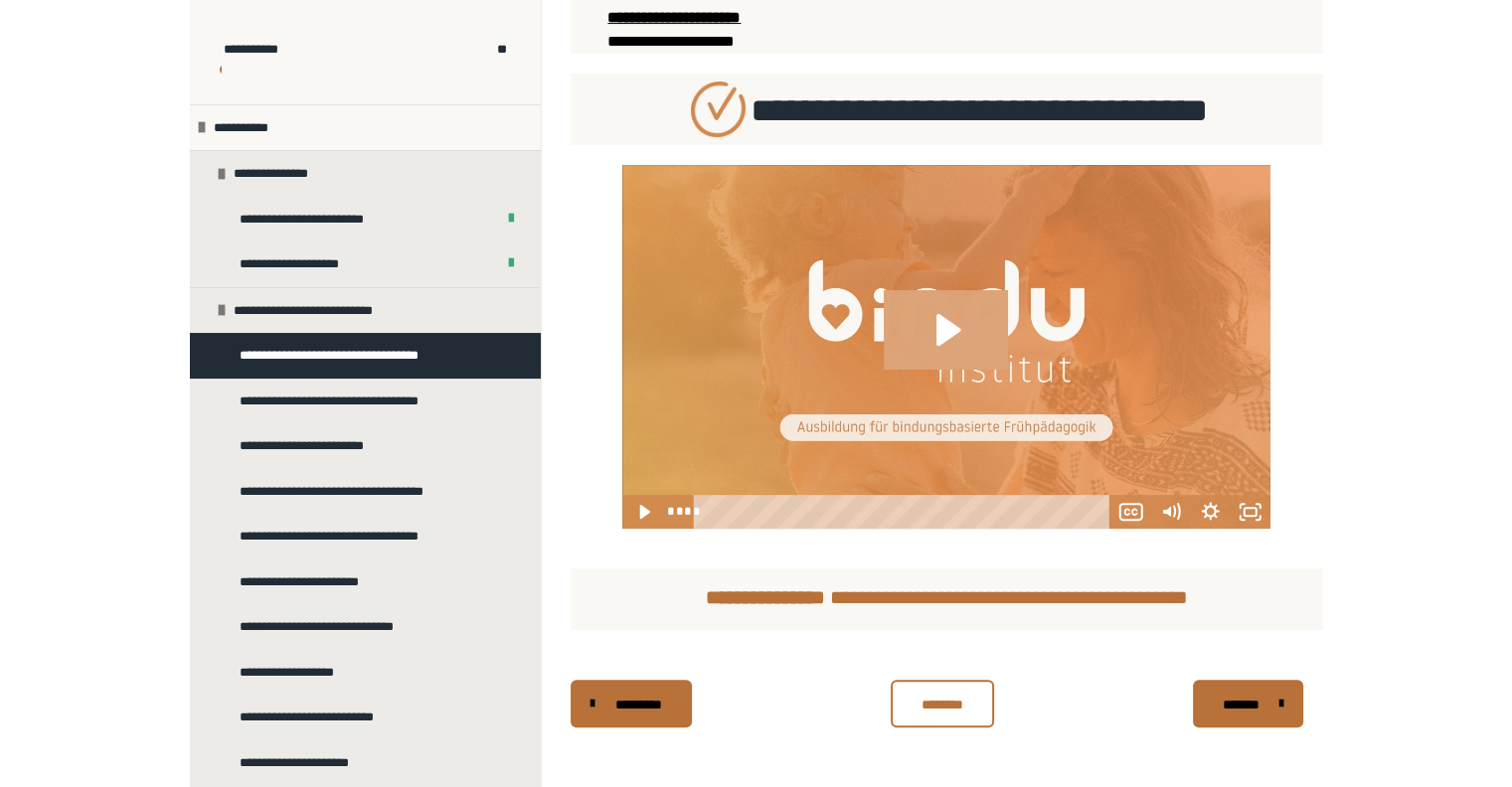 click 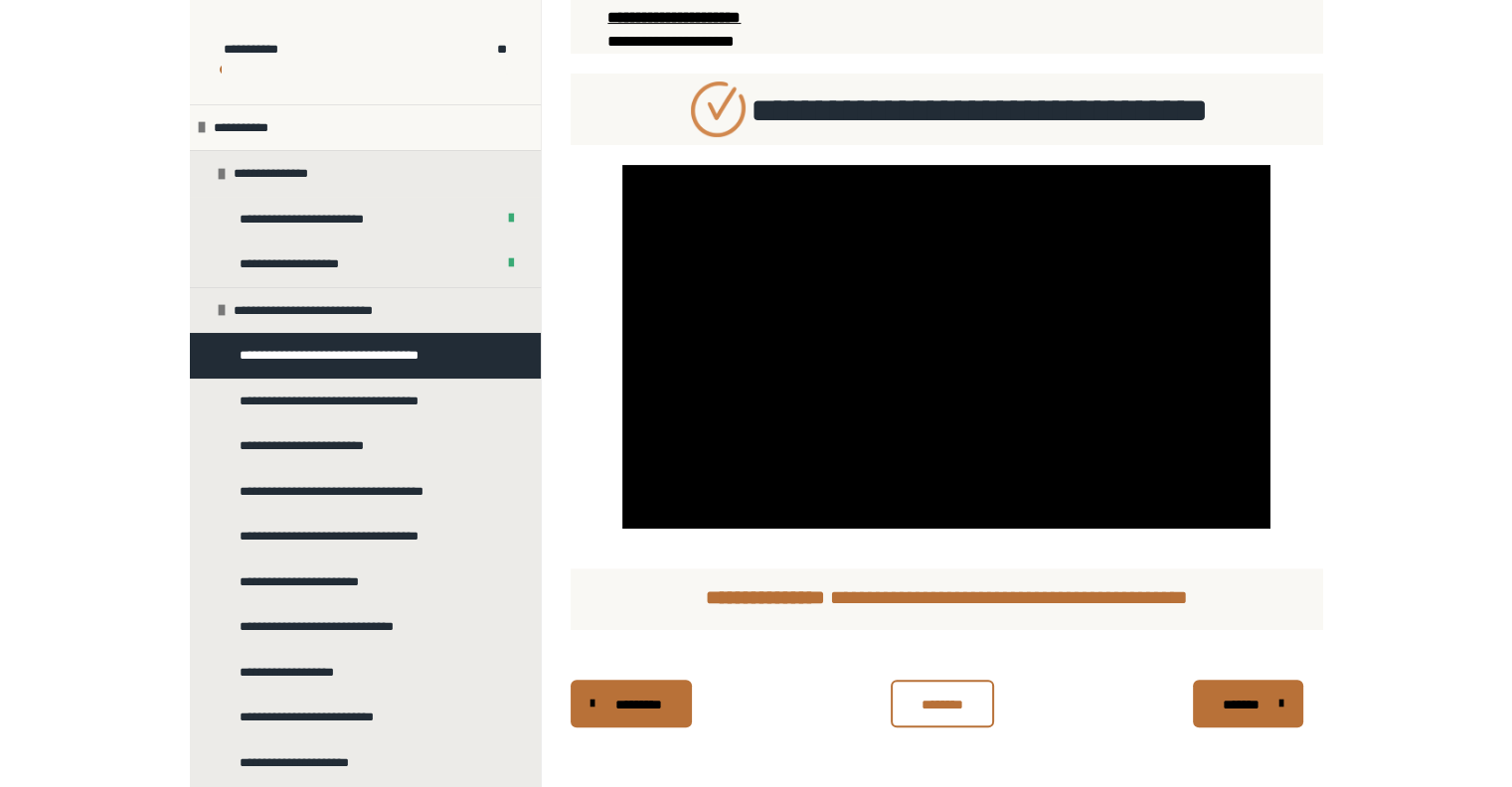 scroll, scrollTop: 537, scrollLeft: 0, axis: vertical 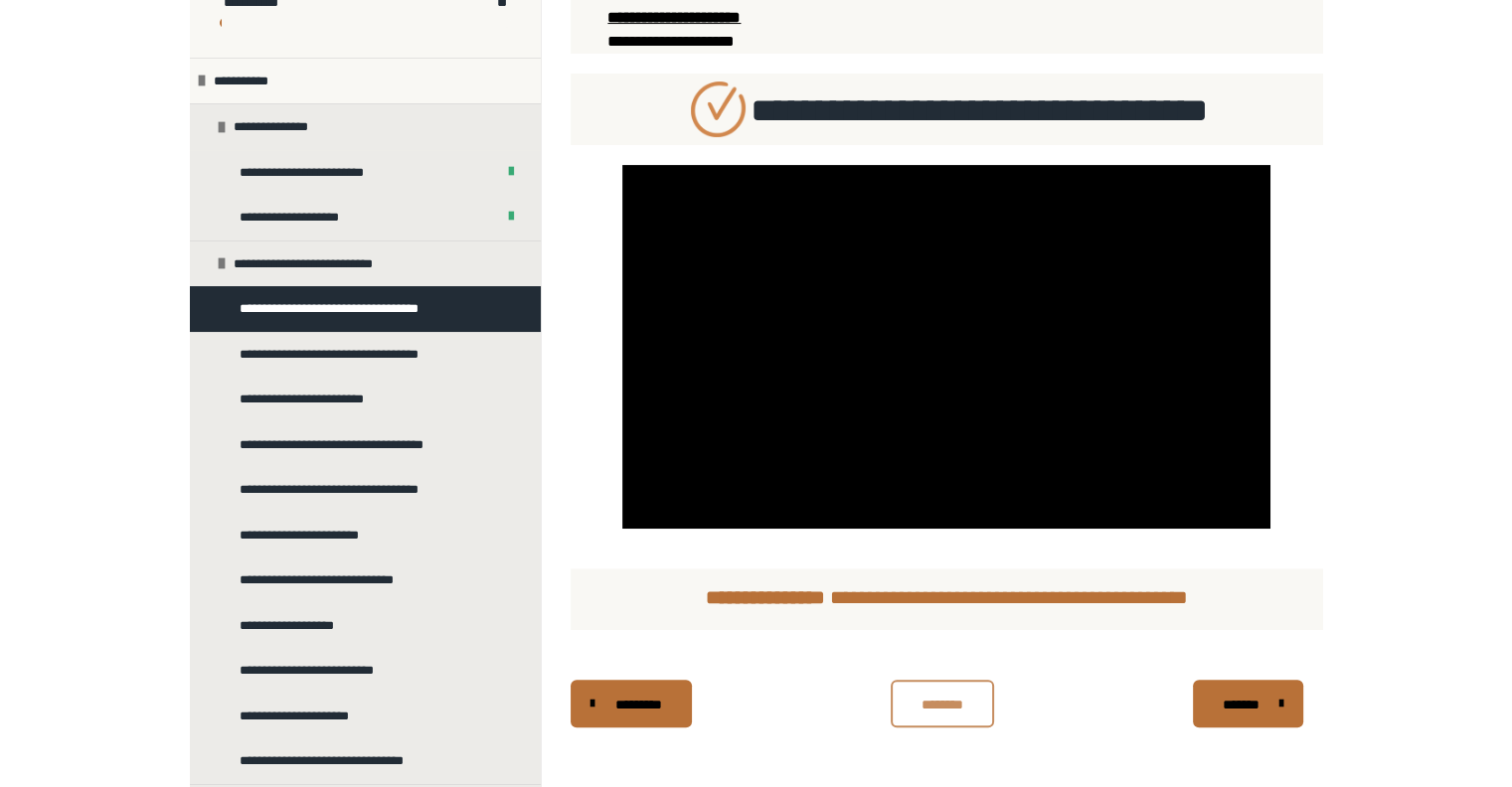 click on "********" at bounding box center (942, 705) 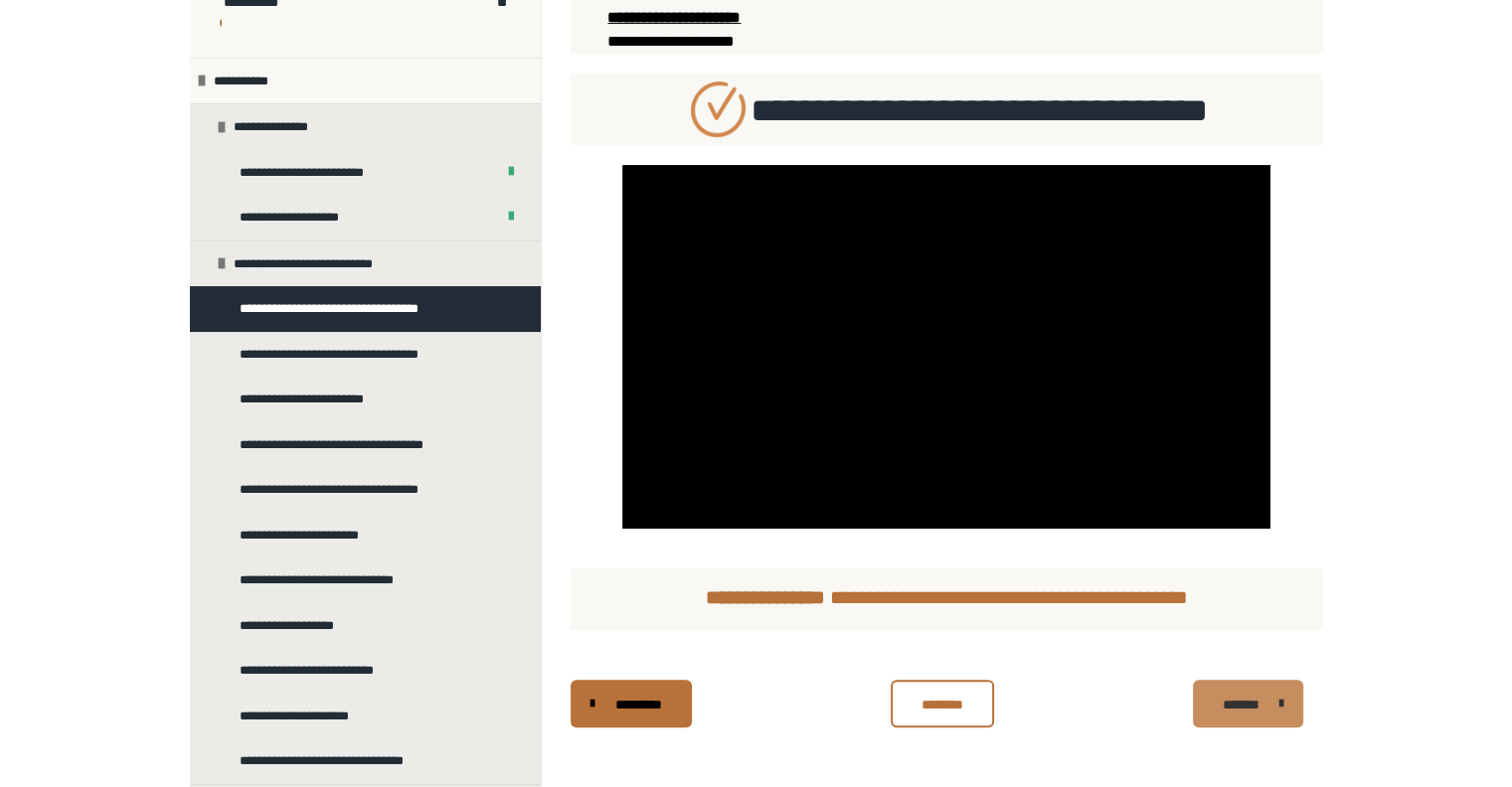 click on "*******" at bounding box center (1241, 705) 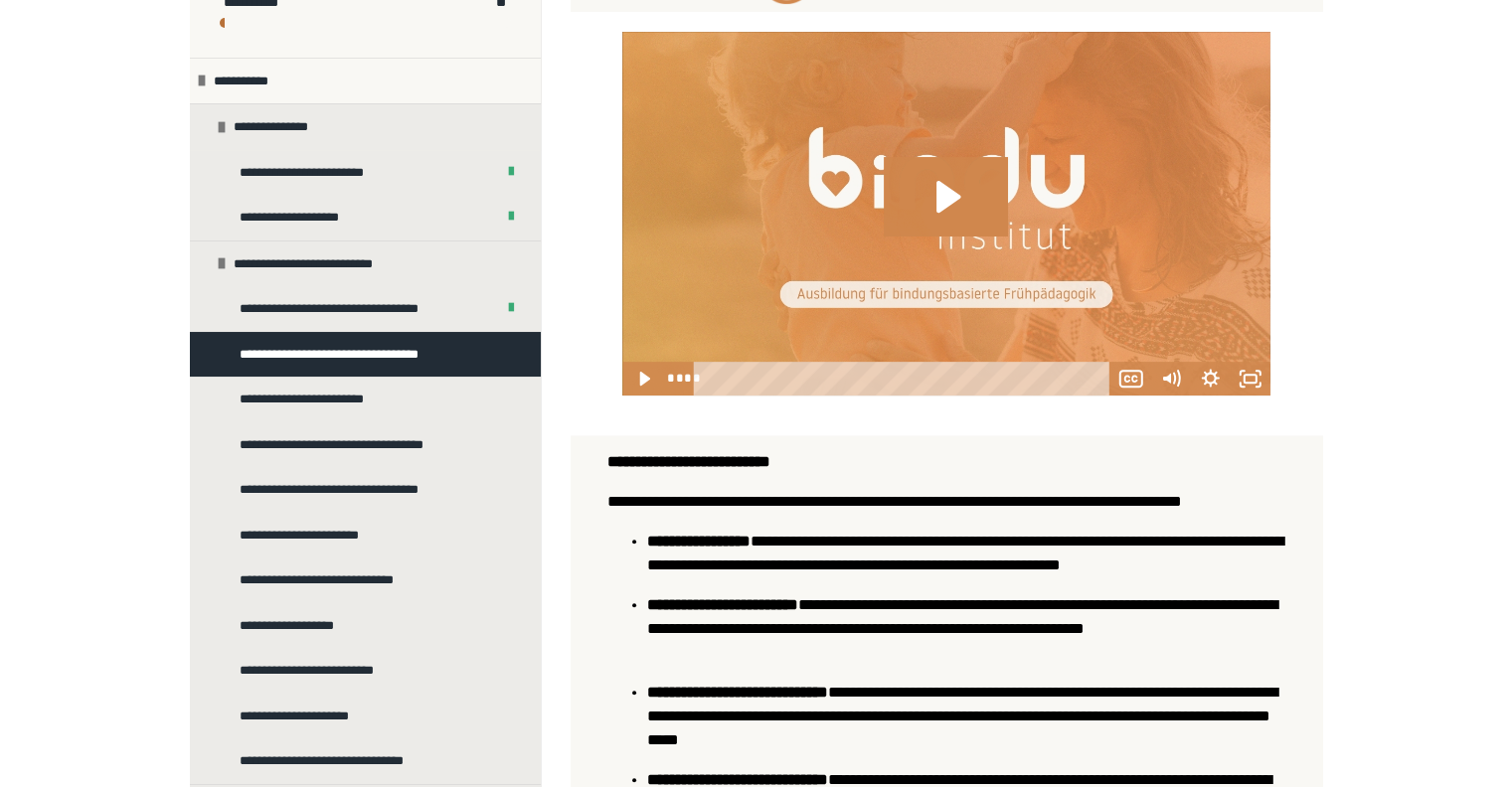 scroll, scrollTop: 537, scrollLeft: 0, axis: vertical 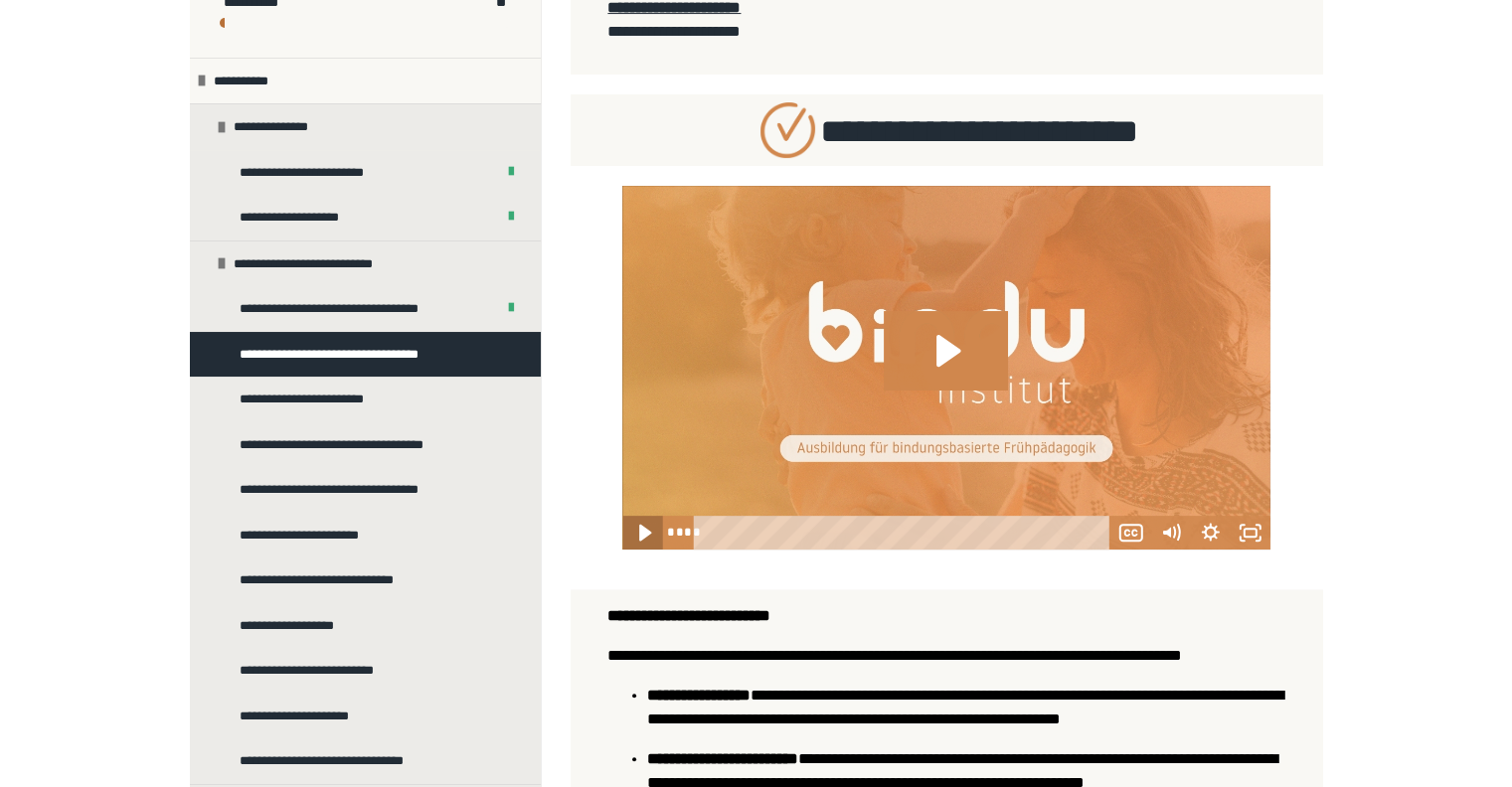 click 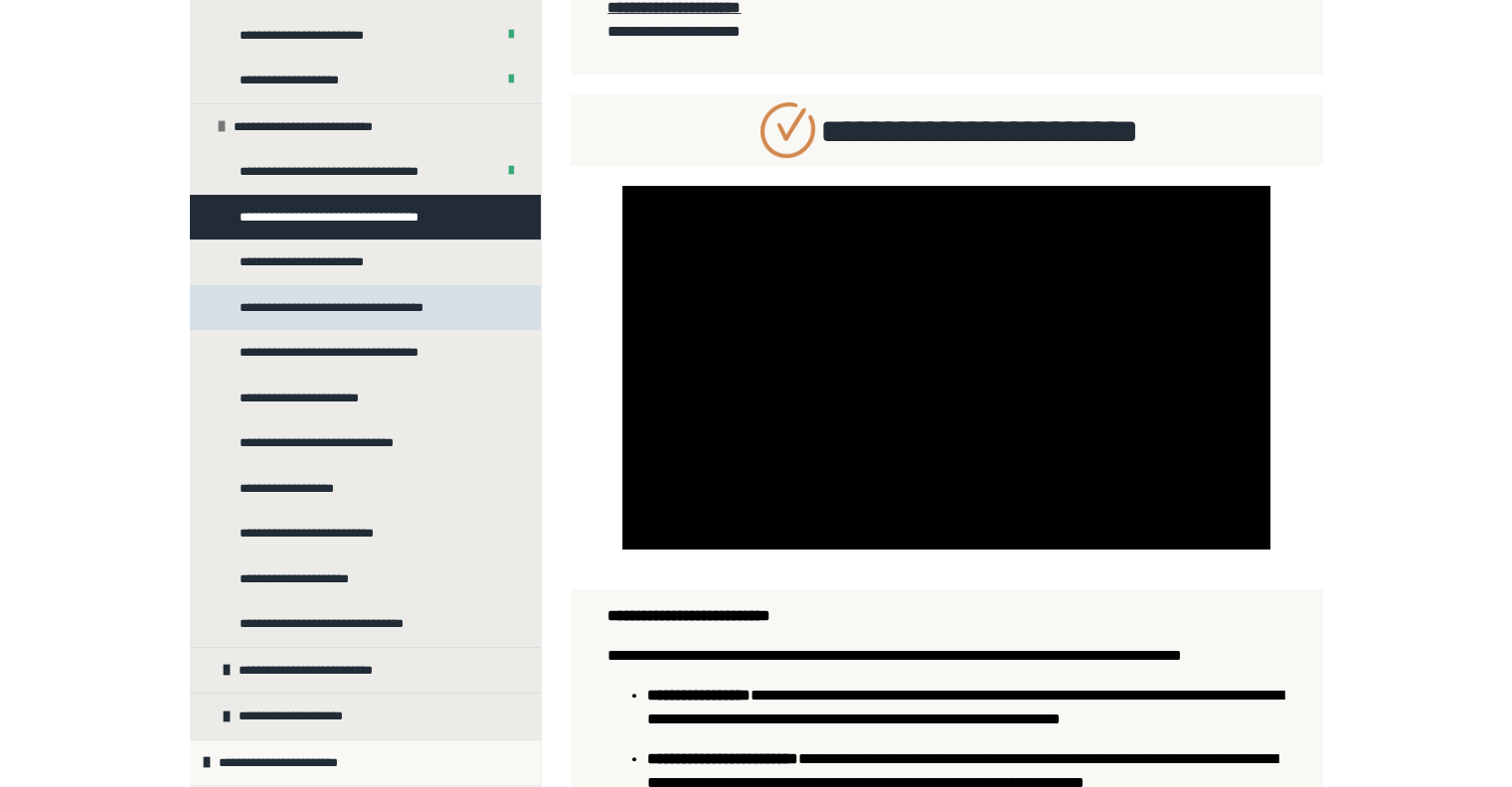 scroll, scrollTop: 245, scrollLeft: 0, axis: vertical 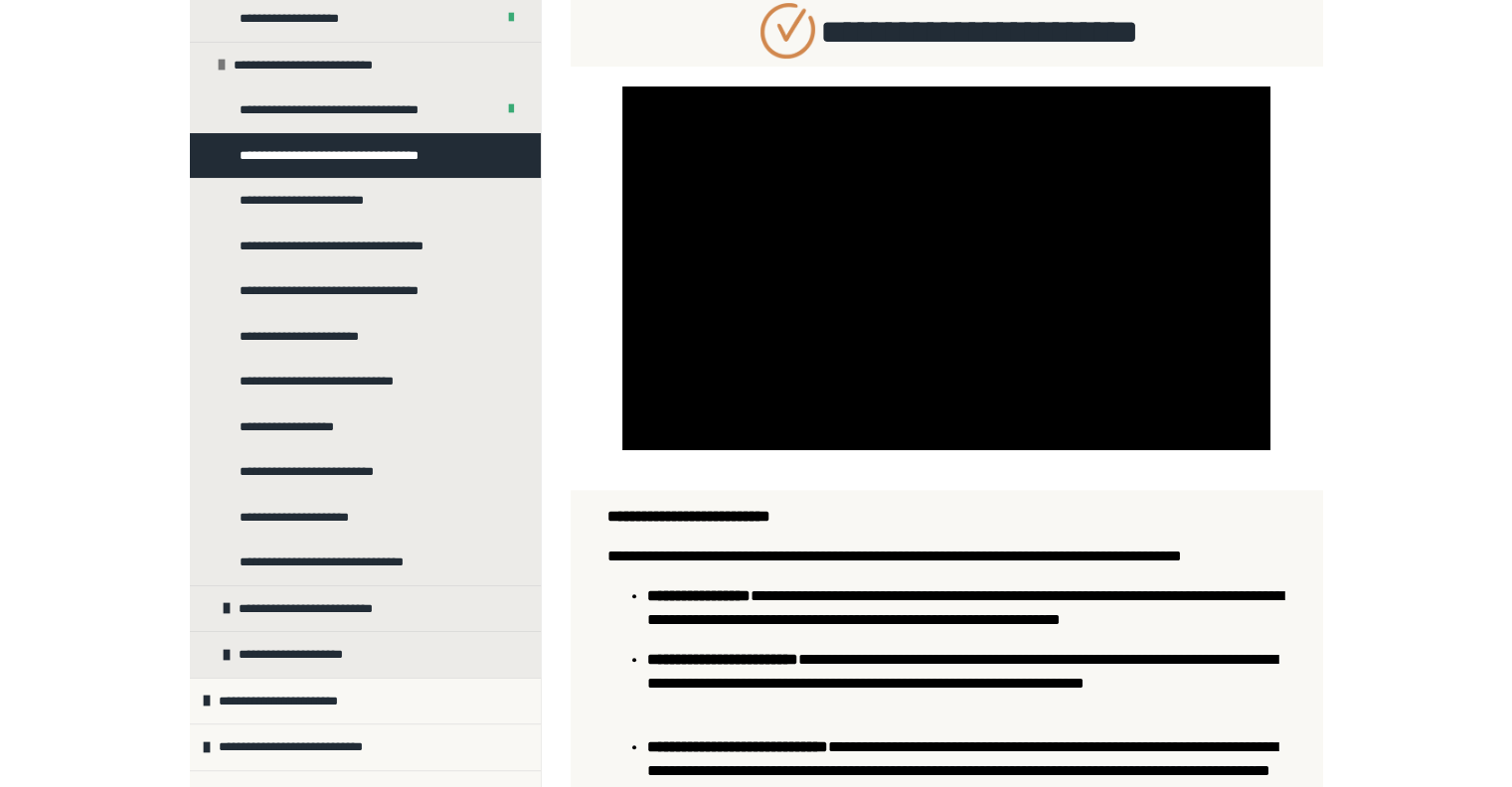 type 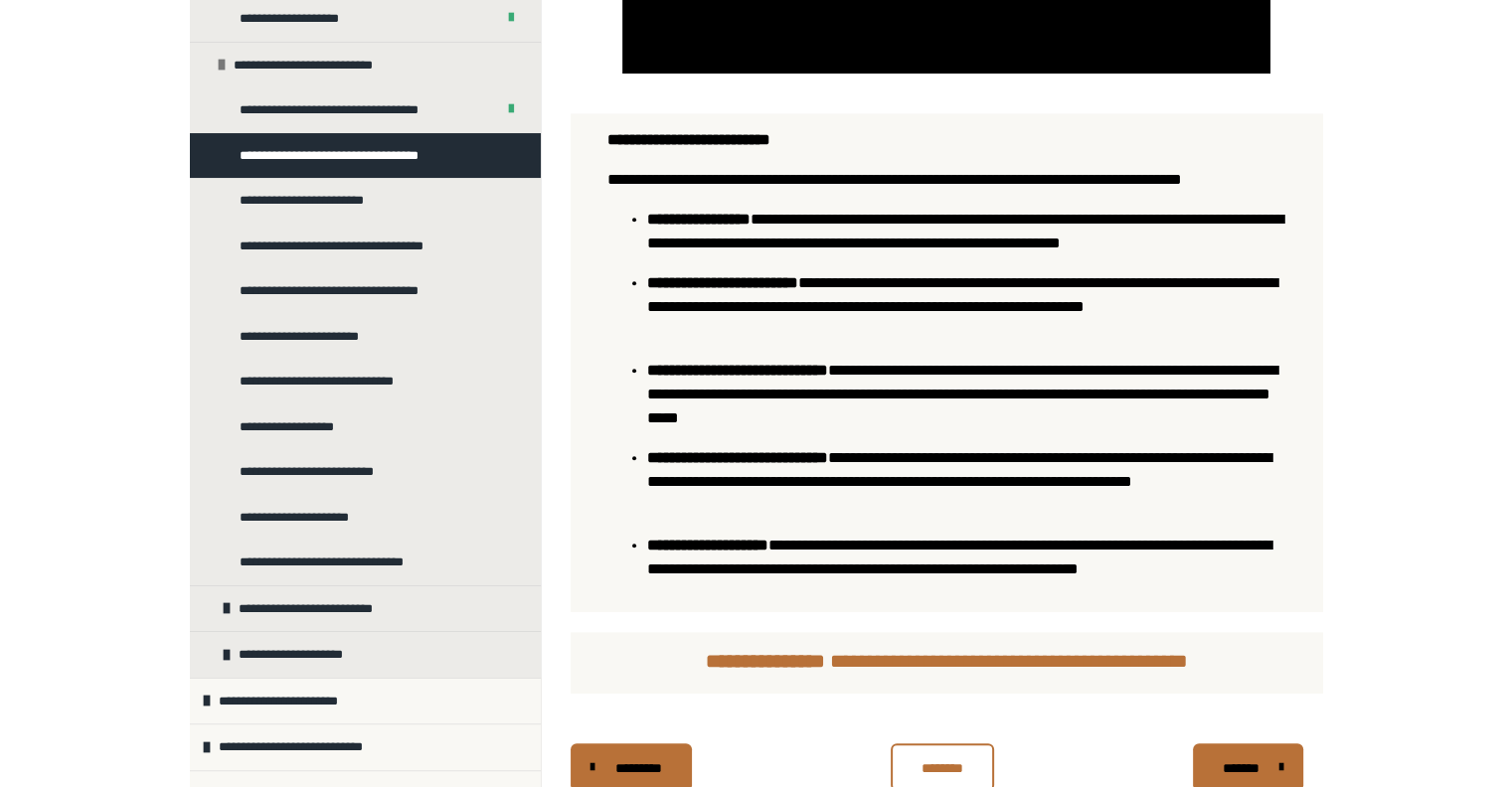 scroll, scrollTop: 1132, scrollLeft: 0, axis: vertical 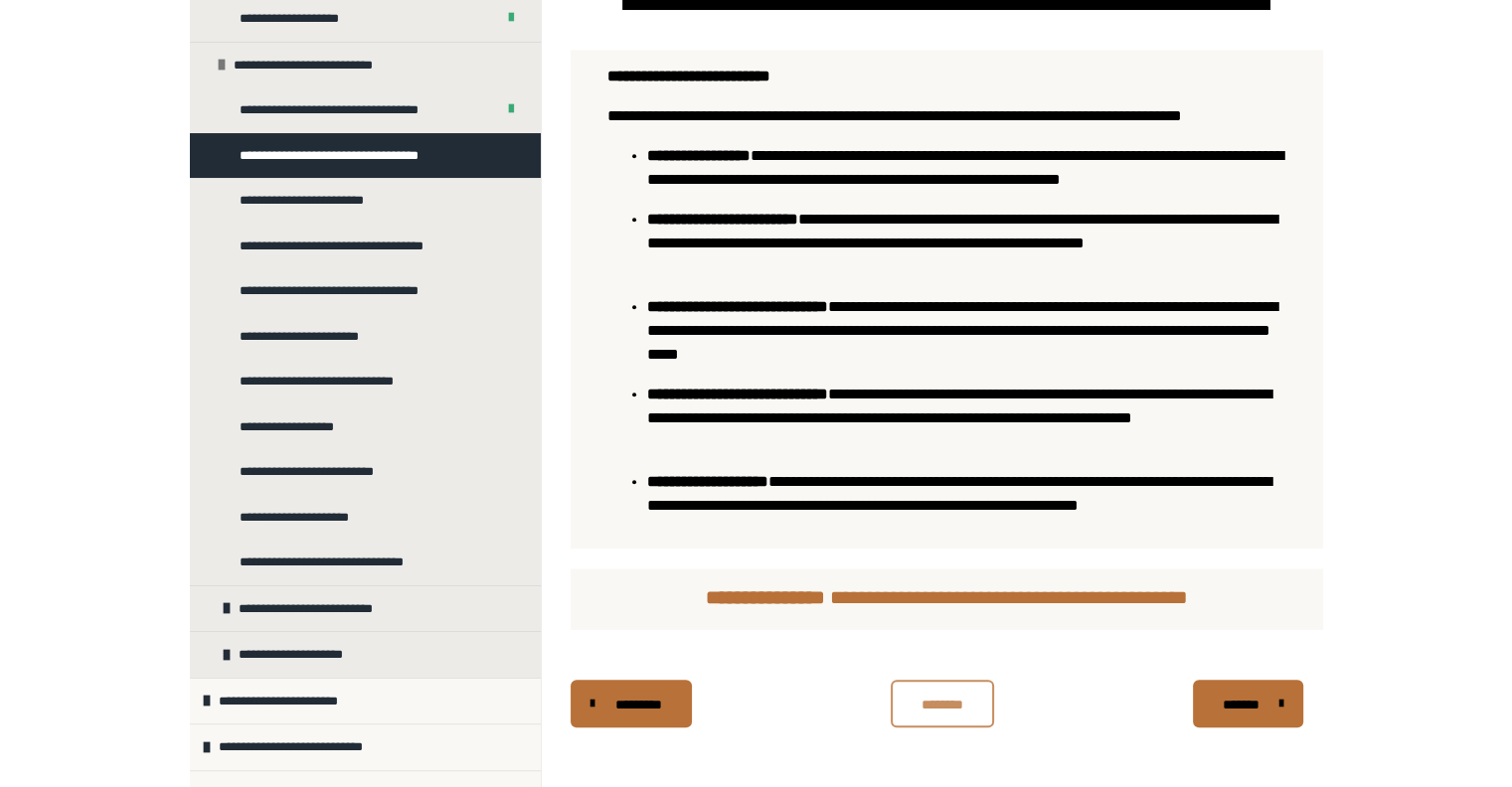 click on "********" at bounding box center (942, 705) 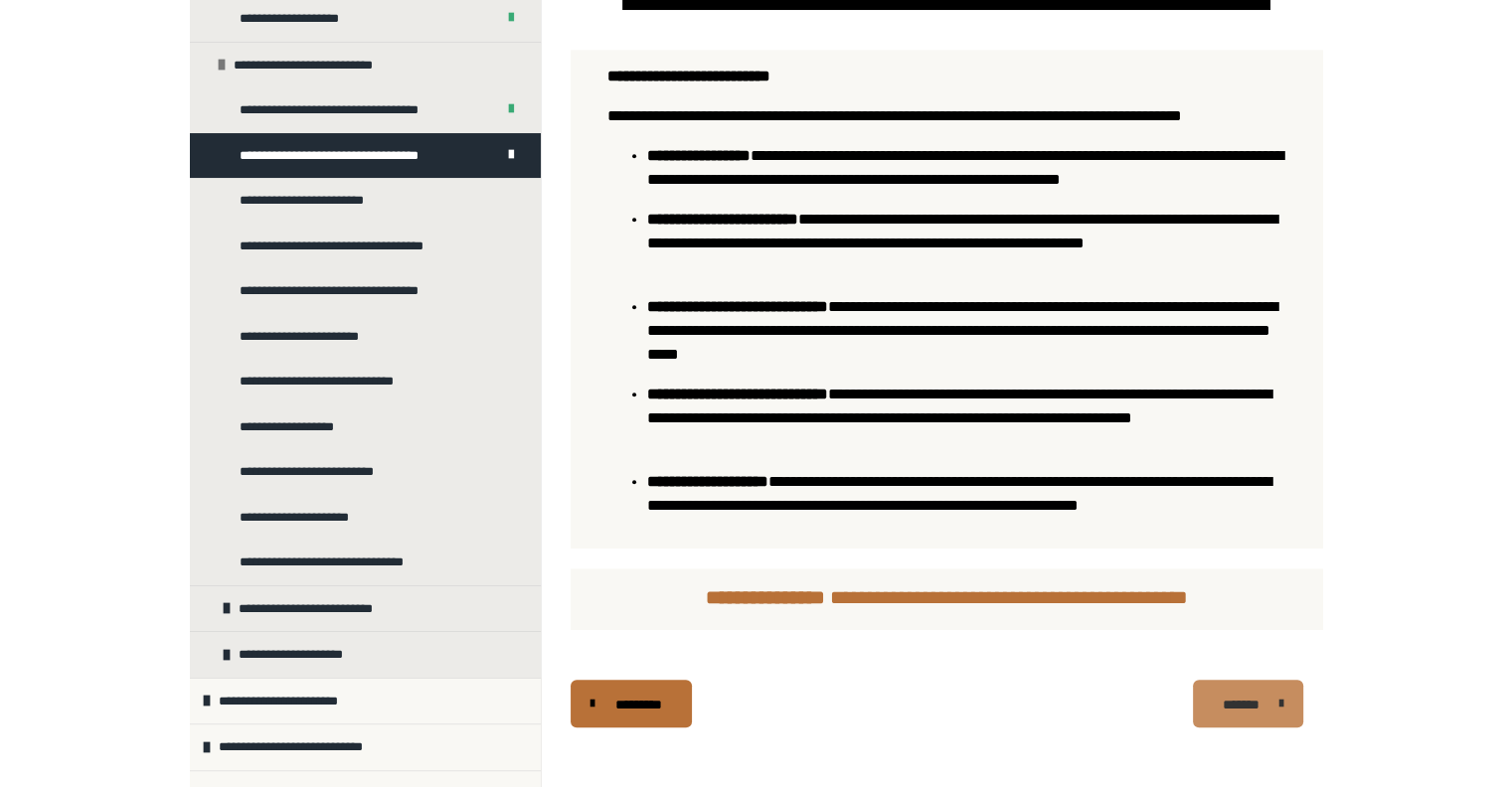 click on "*******" at bounding box center [1241, 705] 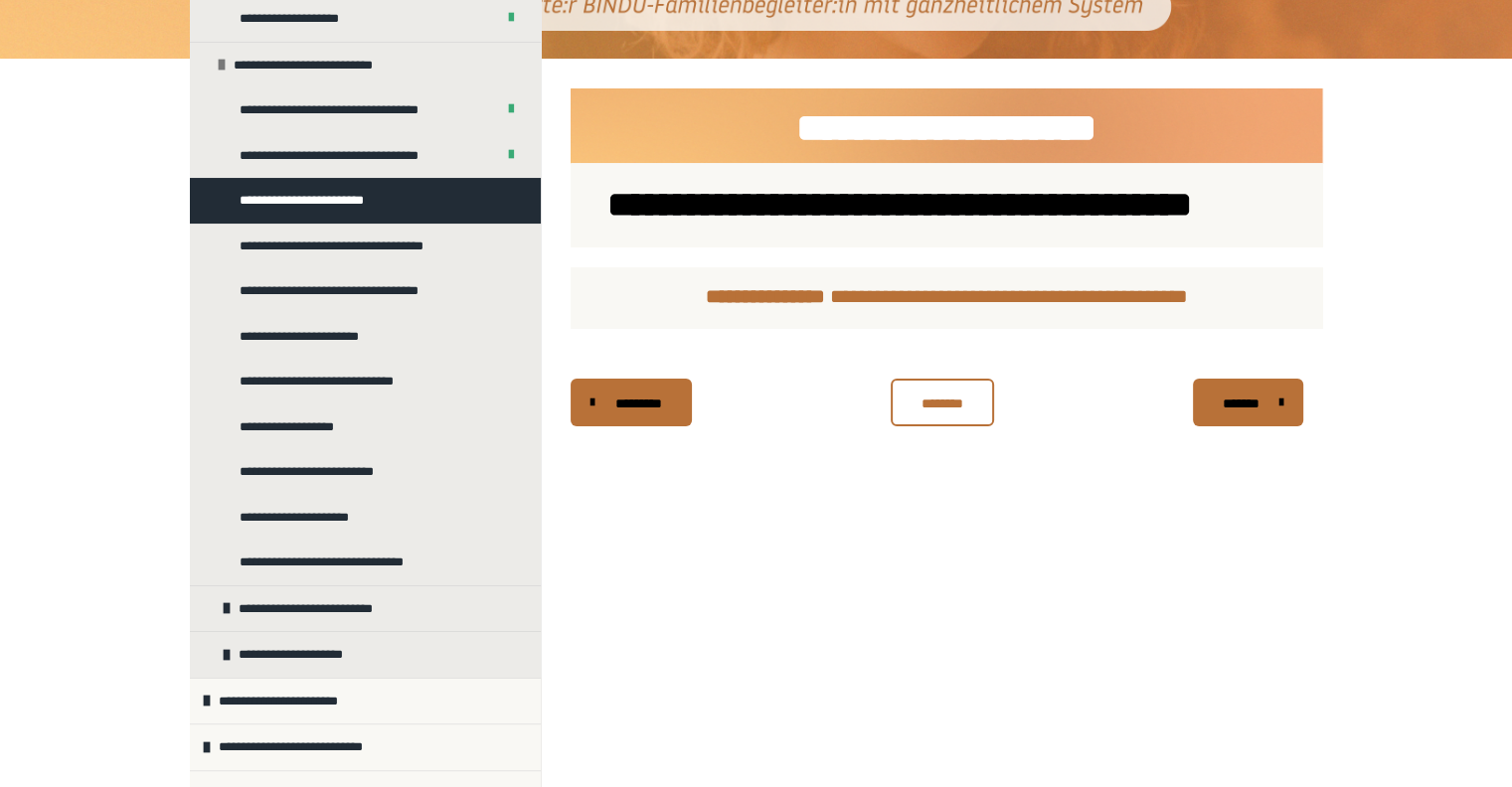 scroll, scrollTop: 139, scrollLeft: 0, axis: vertical 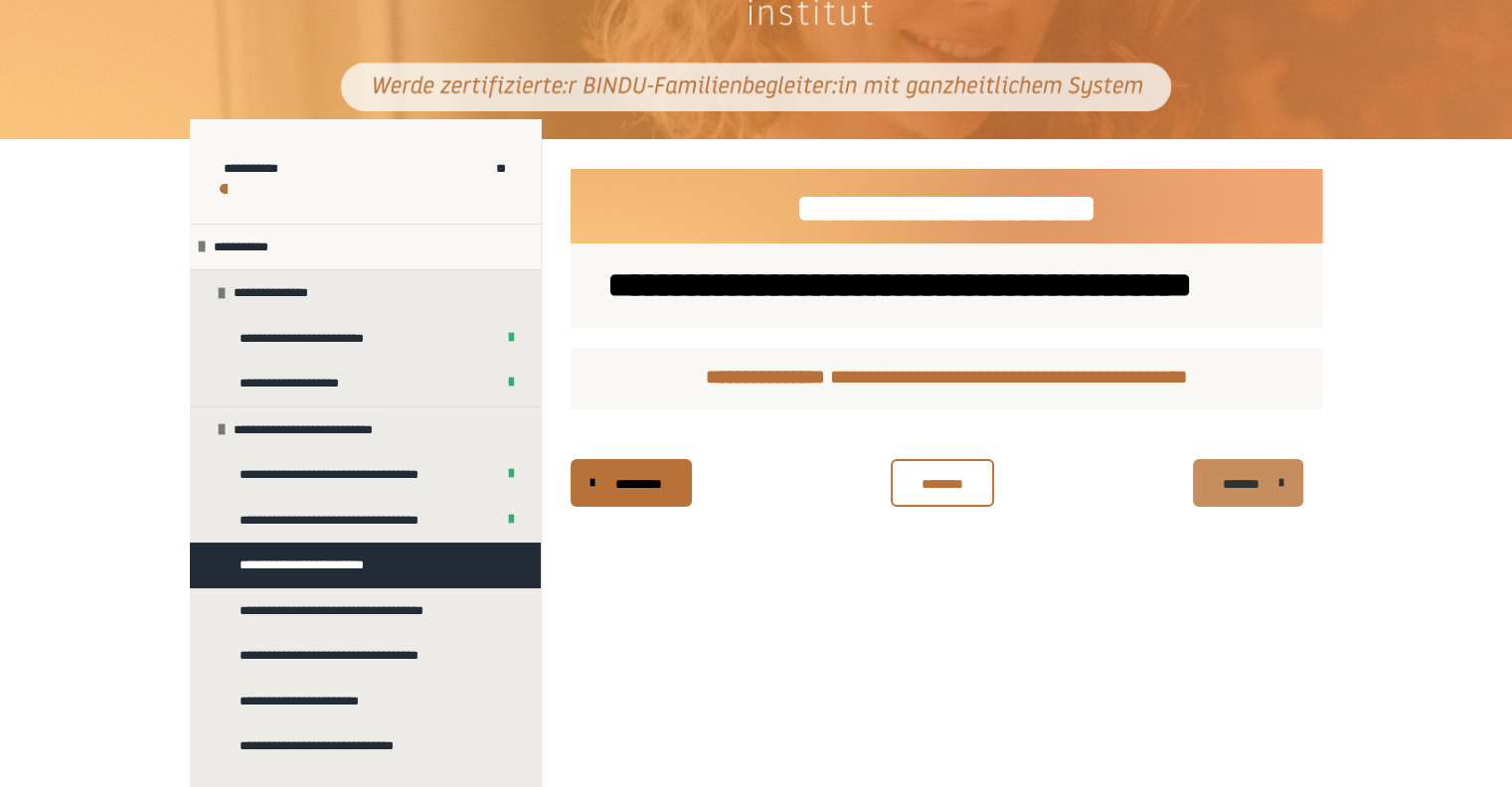 click on "*******" at bounding box center (1248, 483) 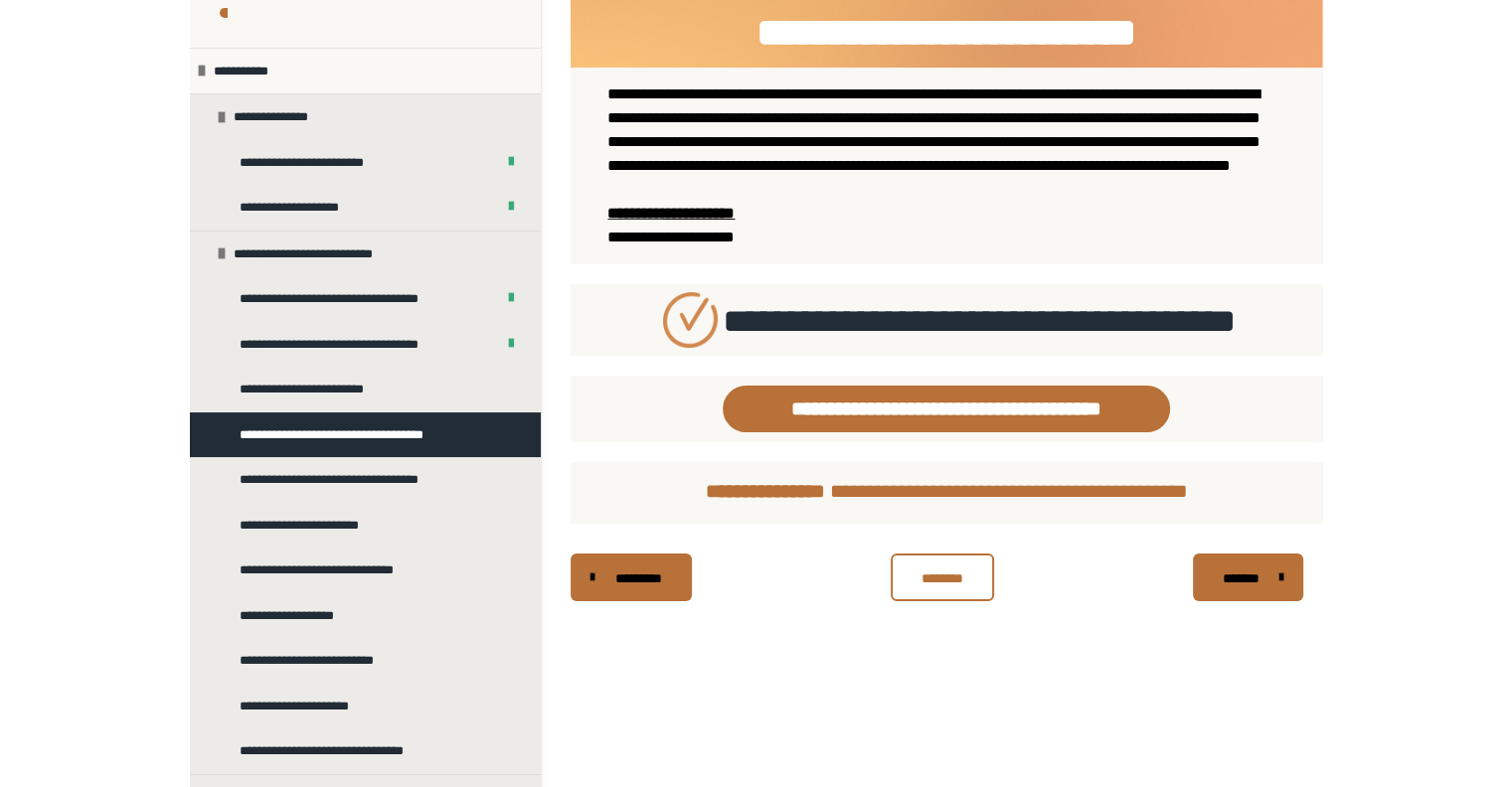 scroll, scrollTop: 338, scrollLeft: 0, axis: vertical 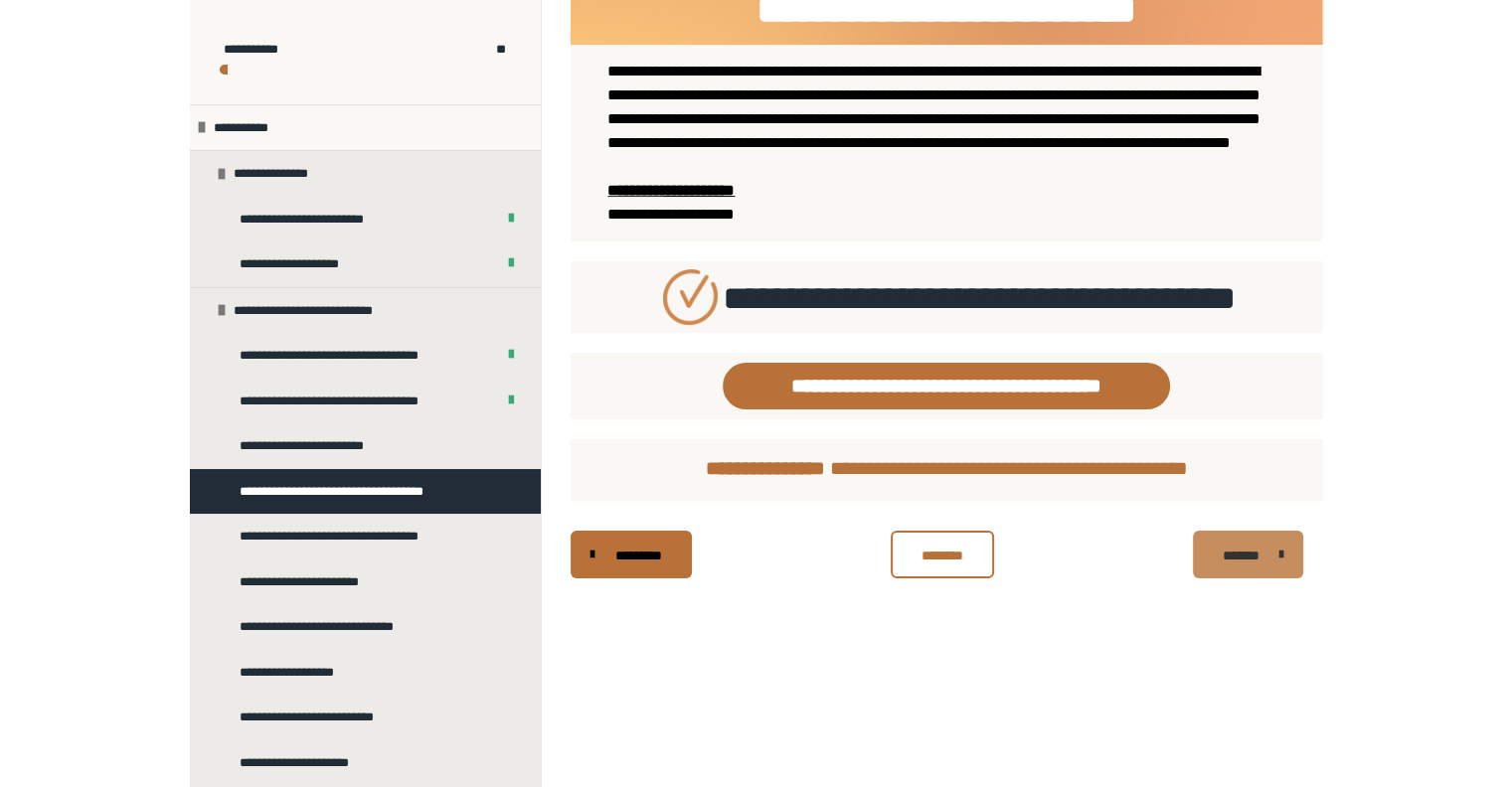 click on "*******" at bounding box center [1241, 555] 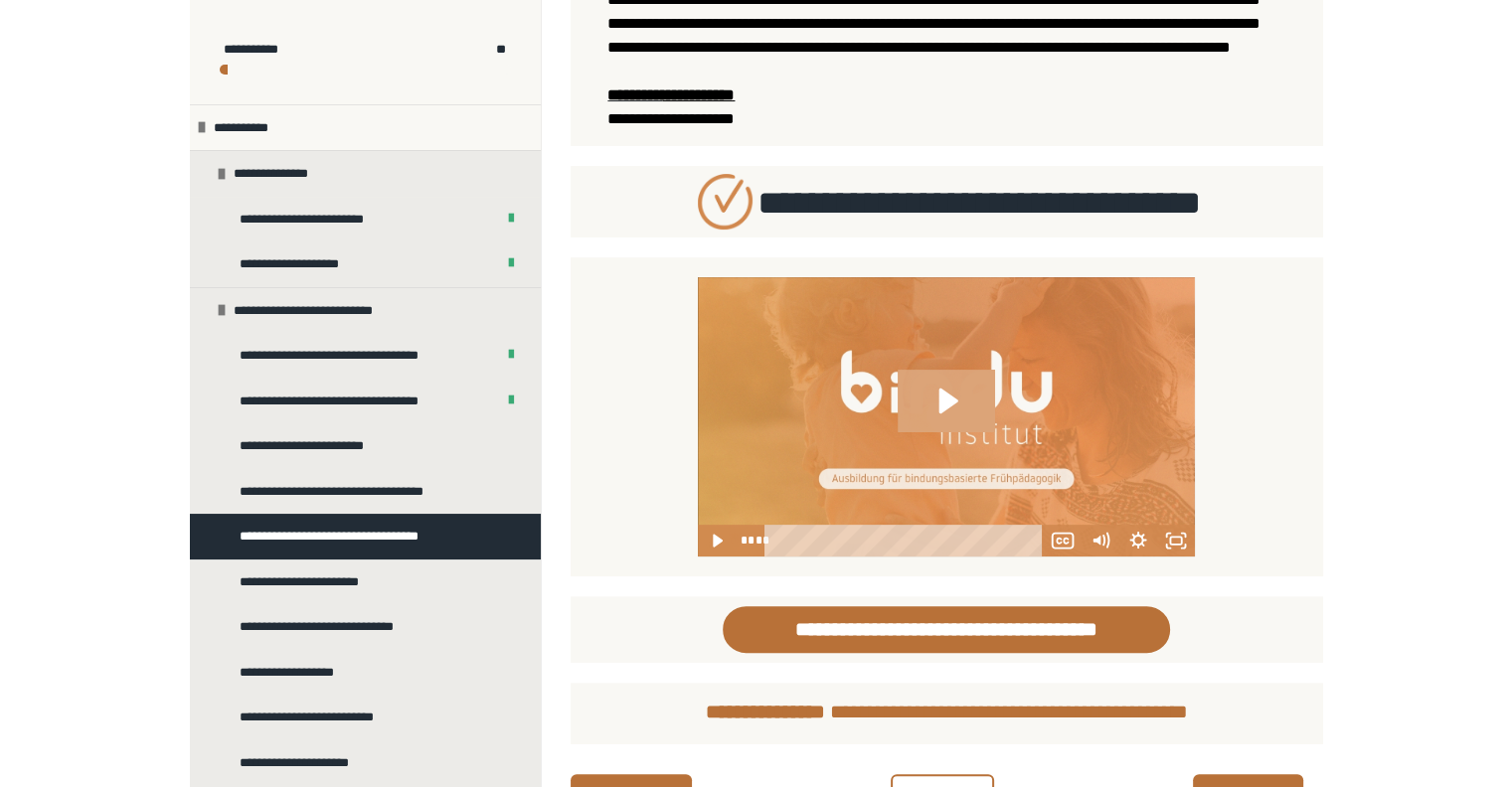 scroll, scrollTop: 437, scrollLeft: 0, axis: vertical 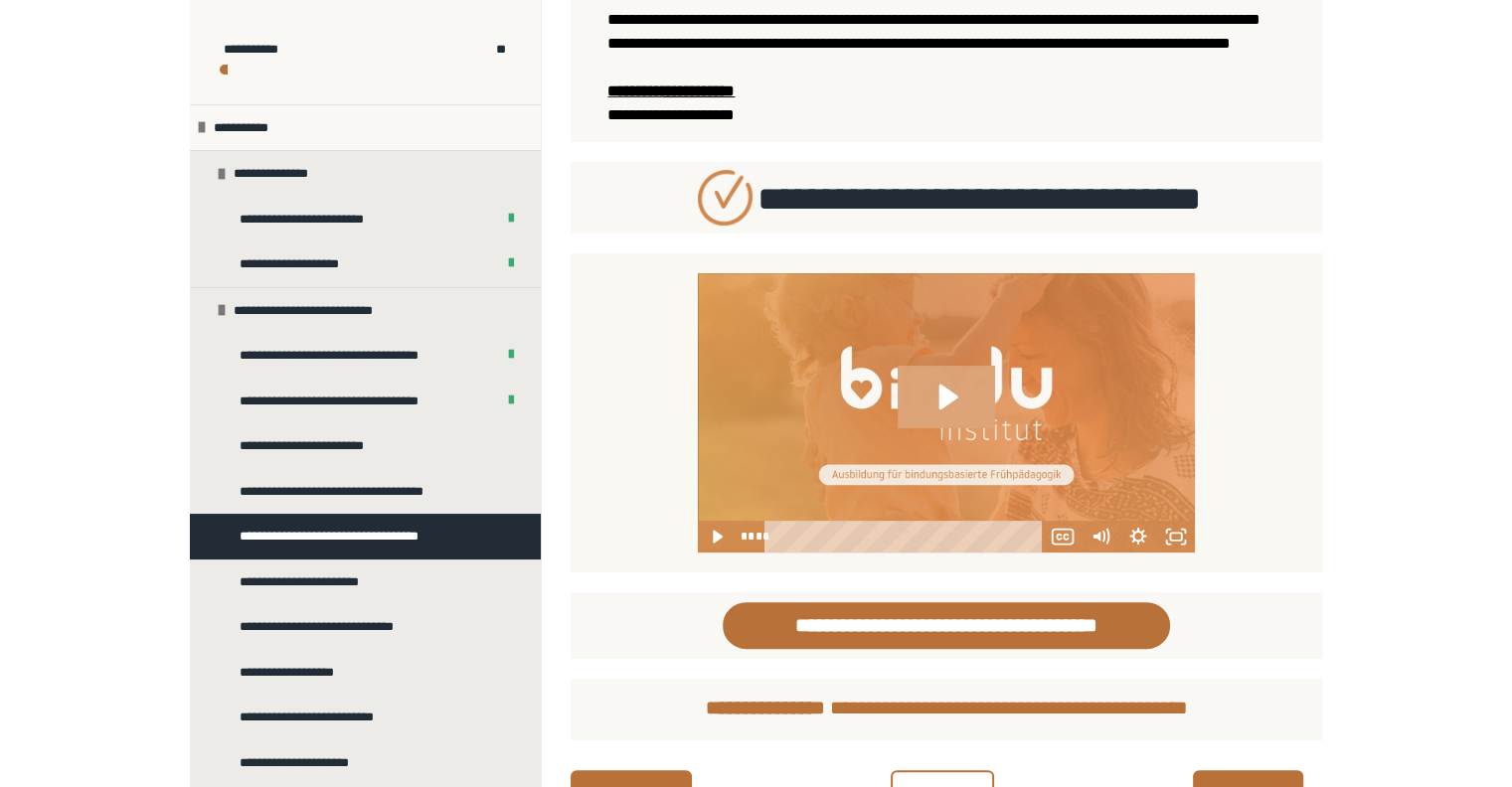 click 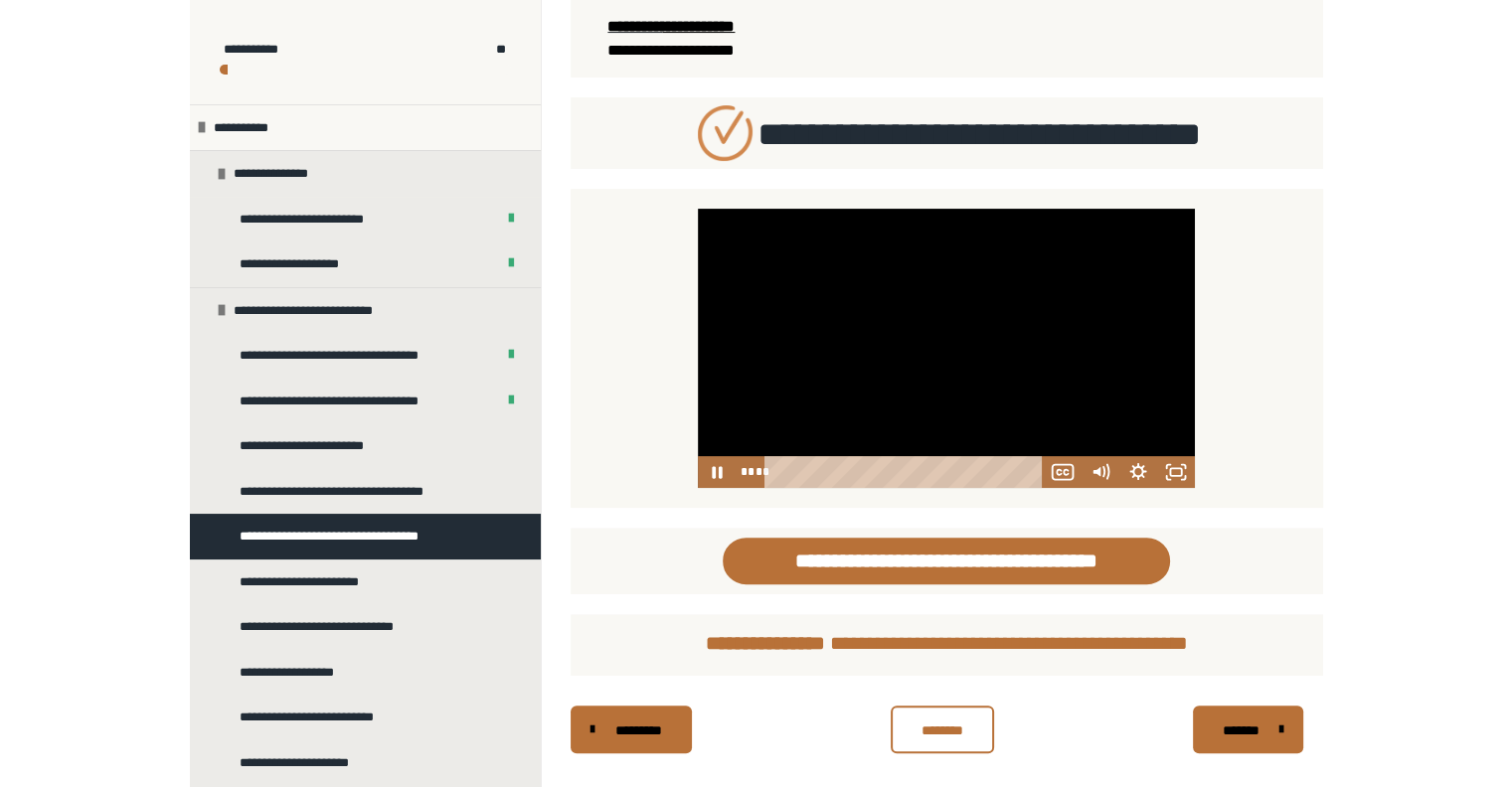 scroll, scrollTop: 537, scrollLeft: 0, axis: vertical 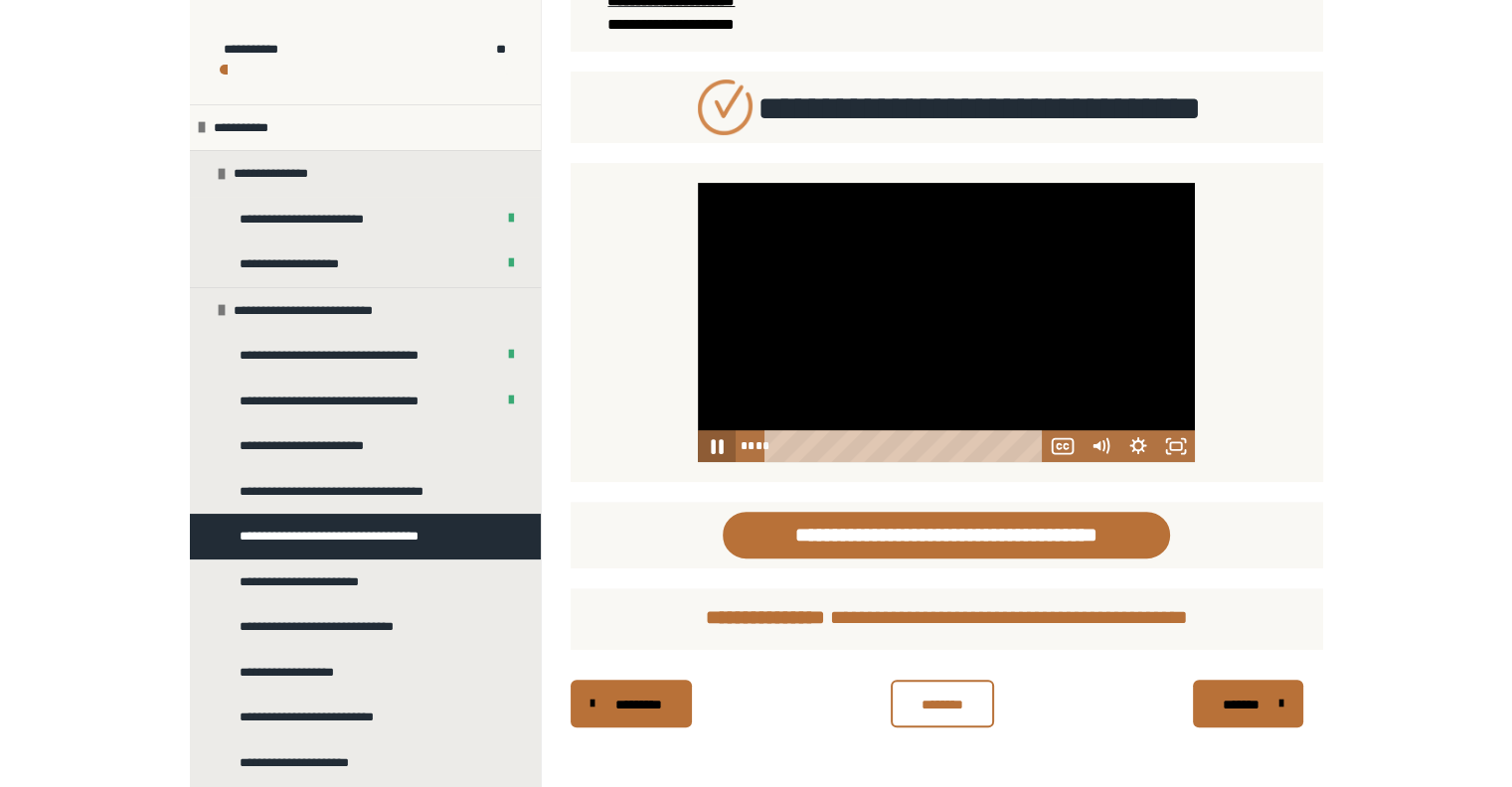 click 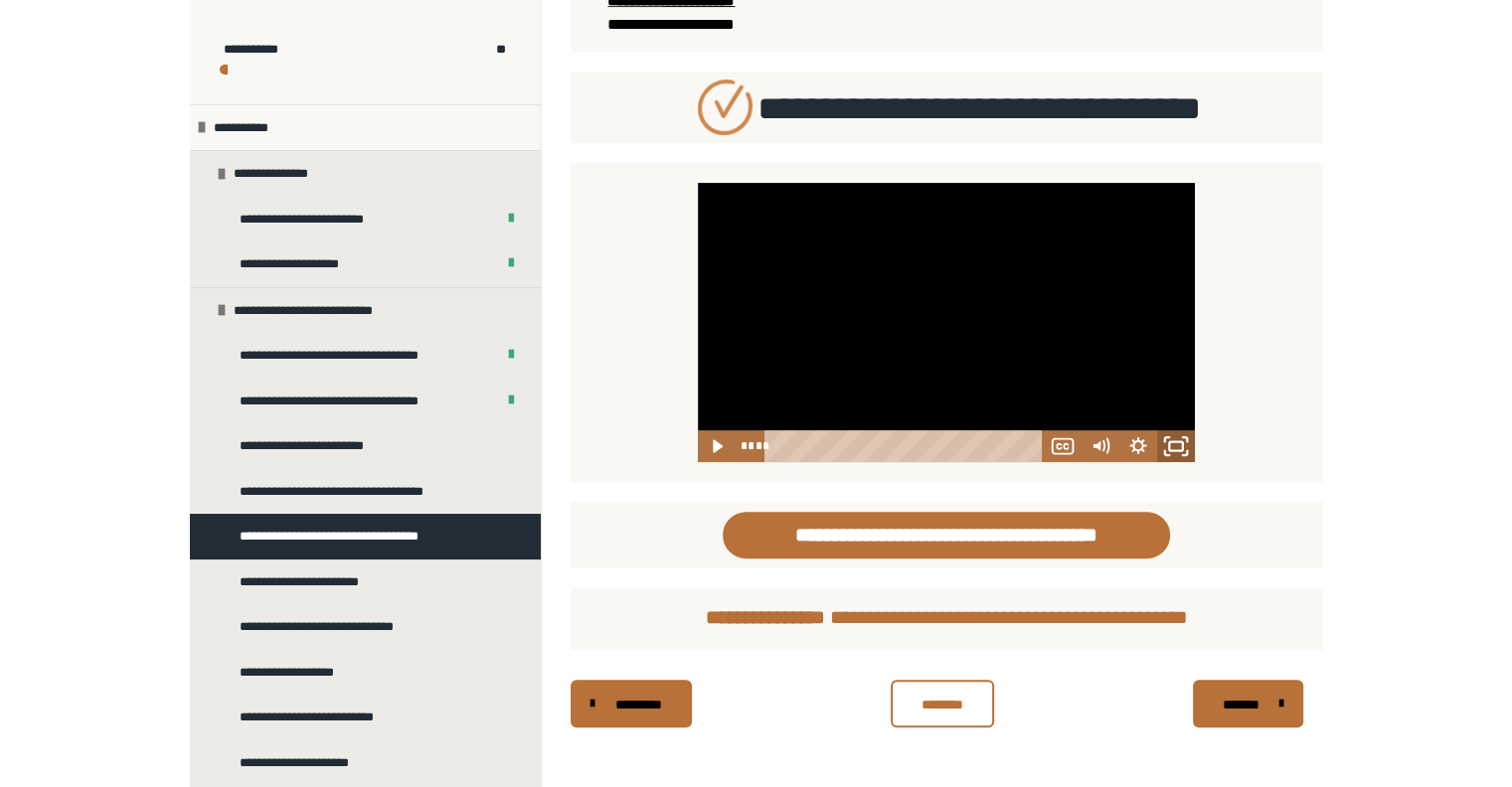 click 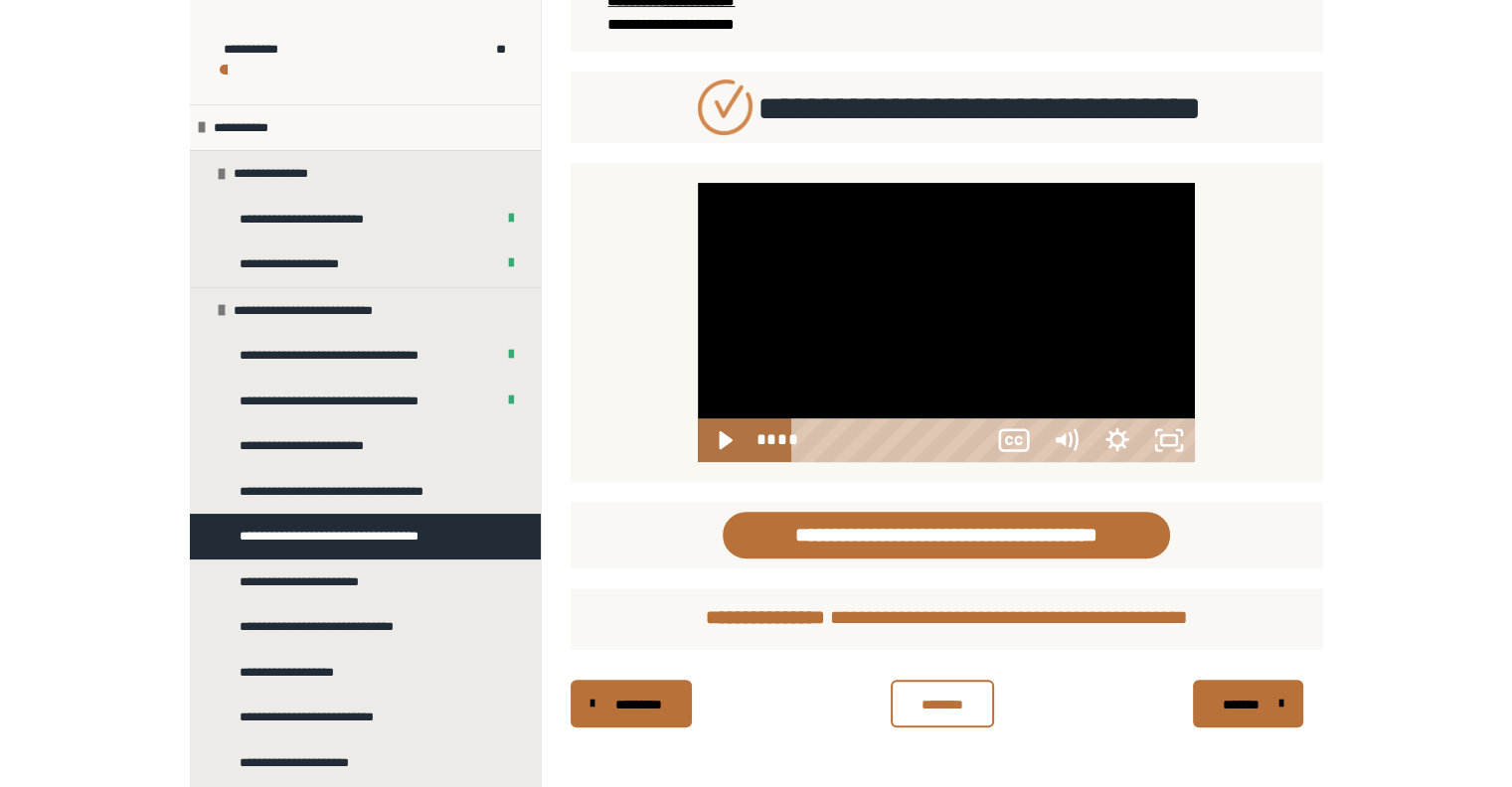 scroll, scrollTop: 483, scrollLeft: 0, axis: vertical 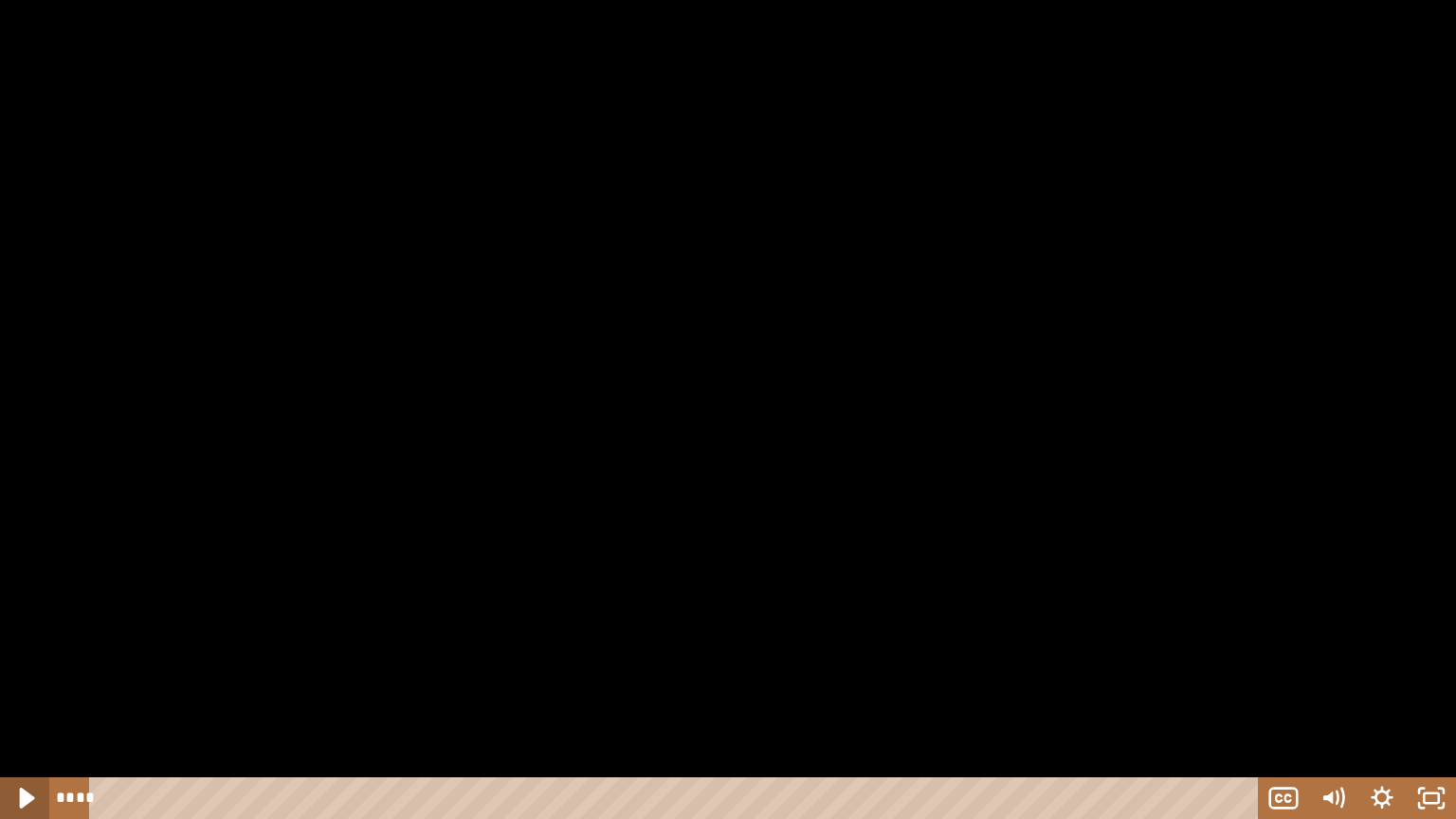 click 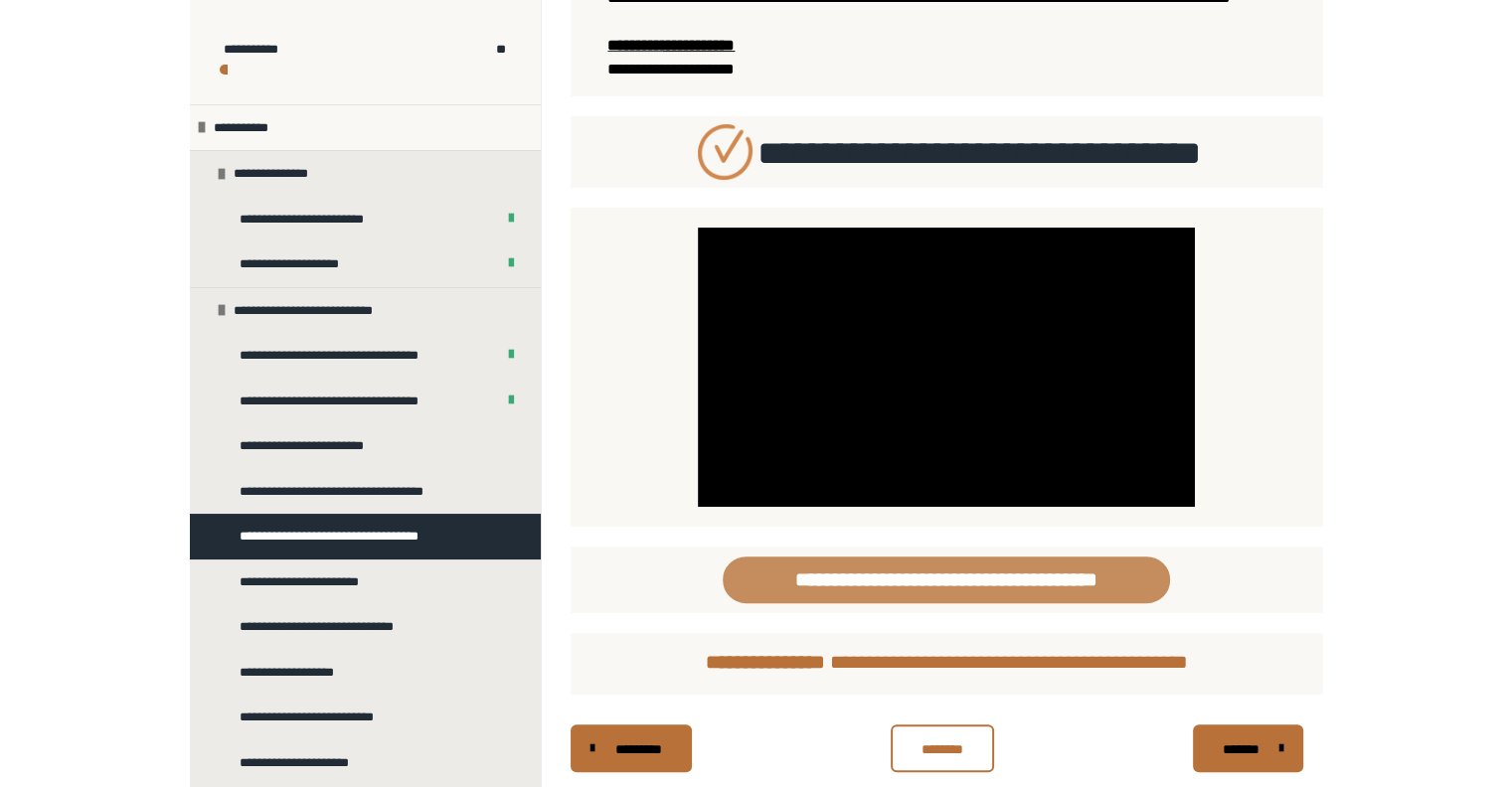 click on "**********" at bounding box center (946, 579) 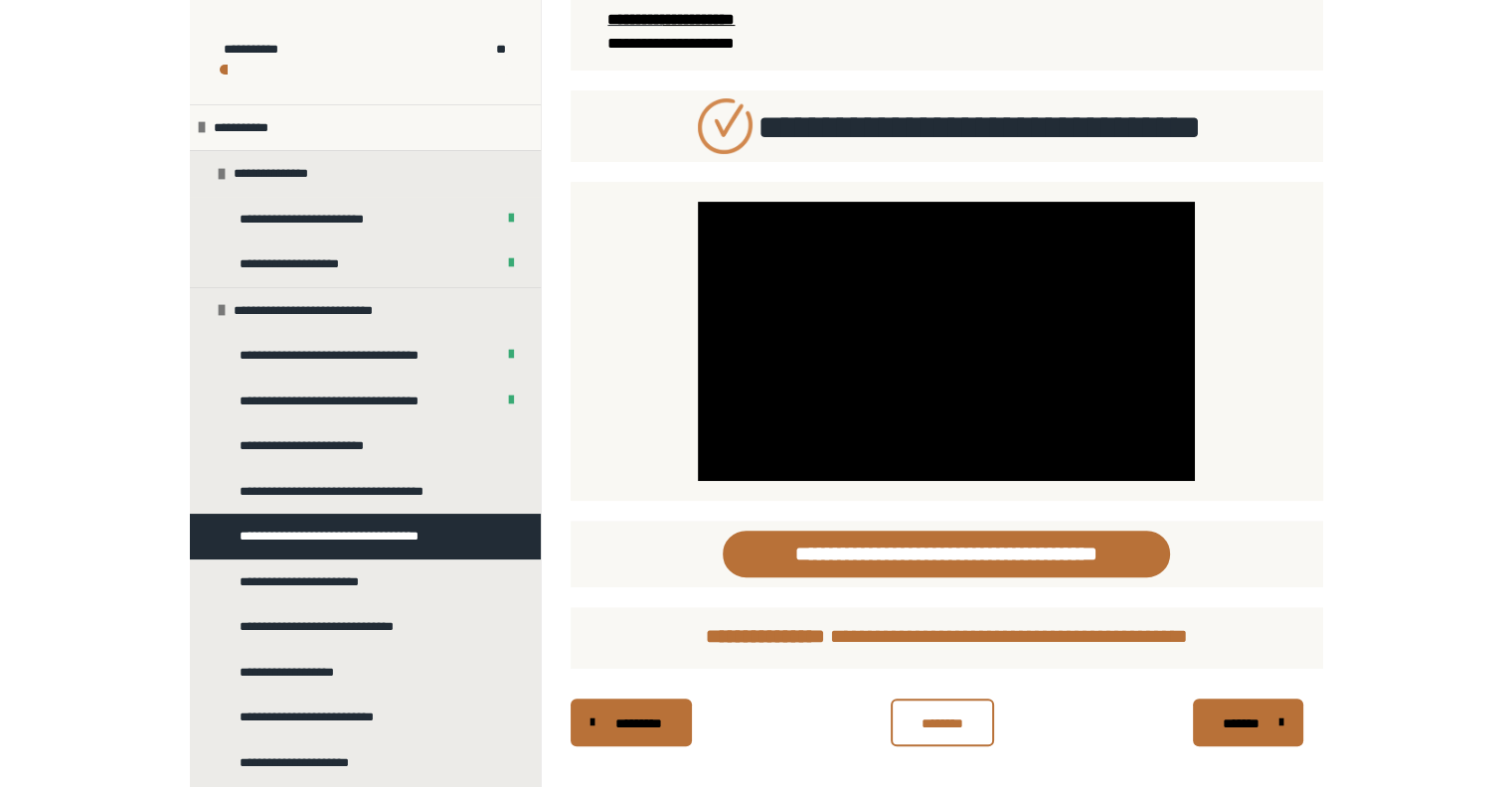 scroll, scrollTop: 554, scrollLeft: 0, axis: vertical 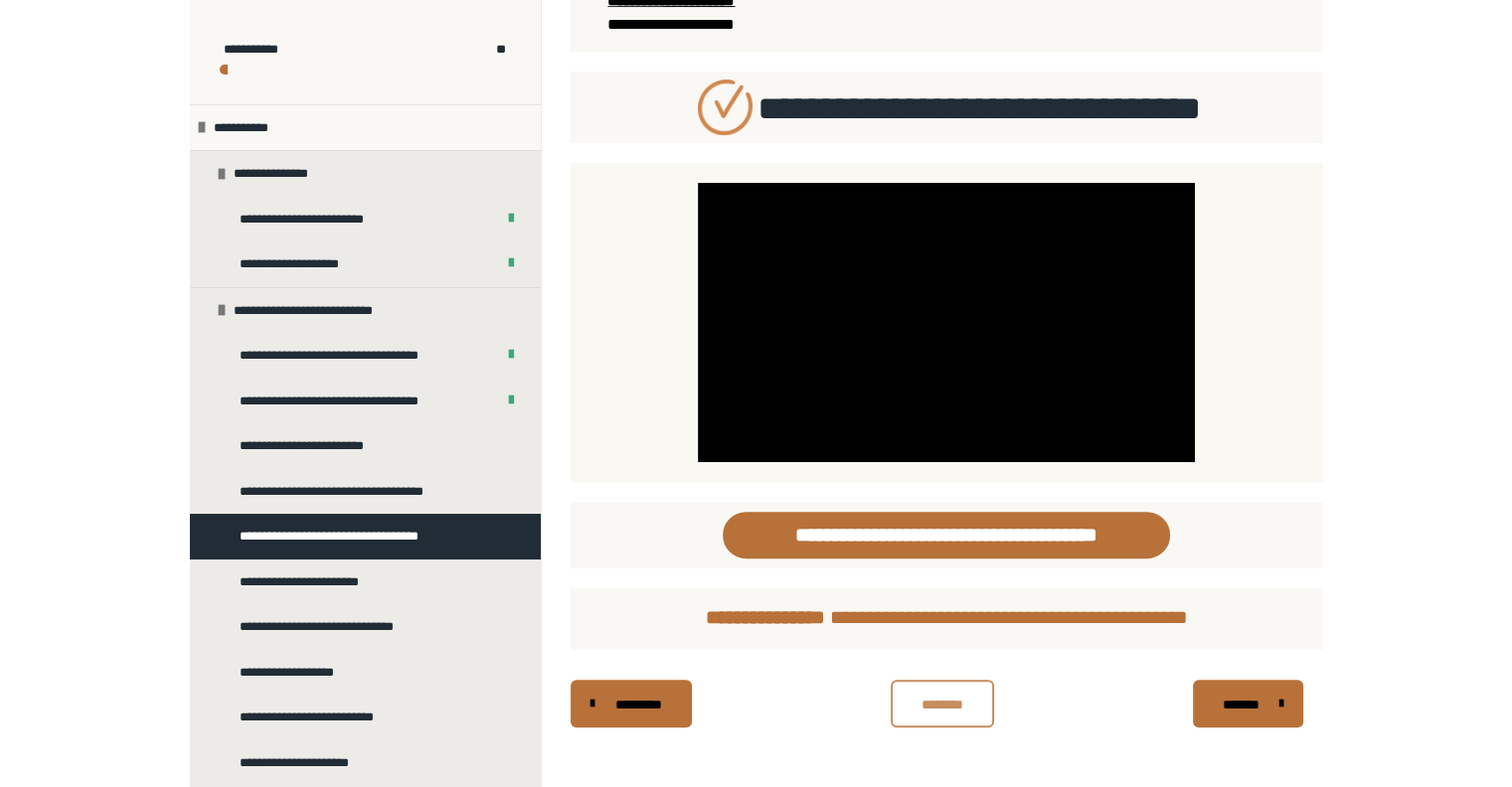 click on "********" at bounding box center (942, 705) 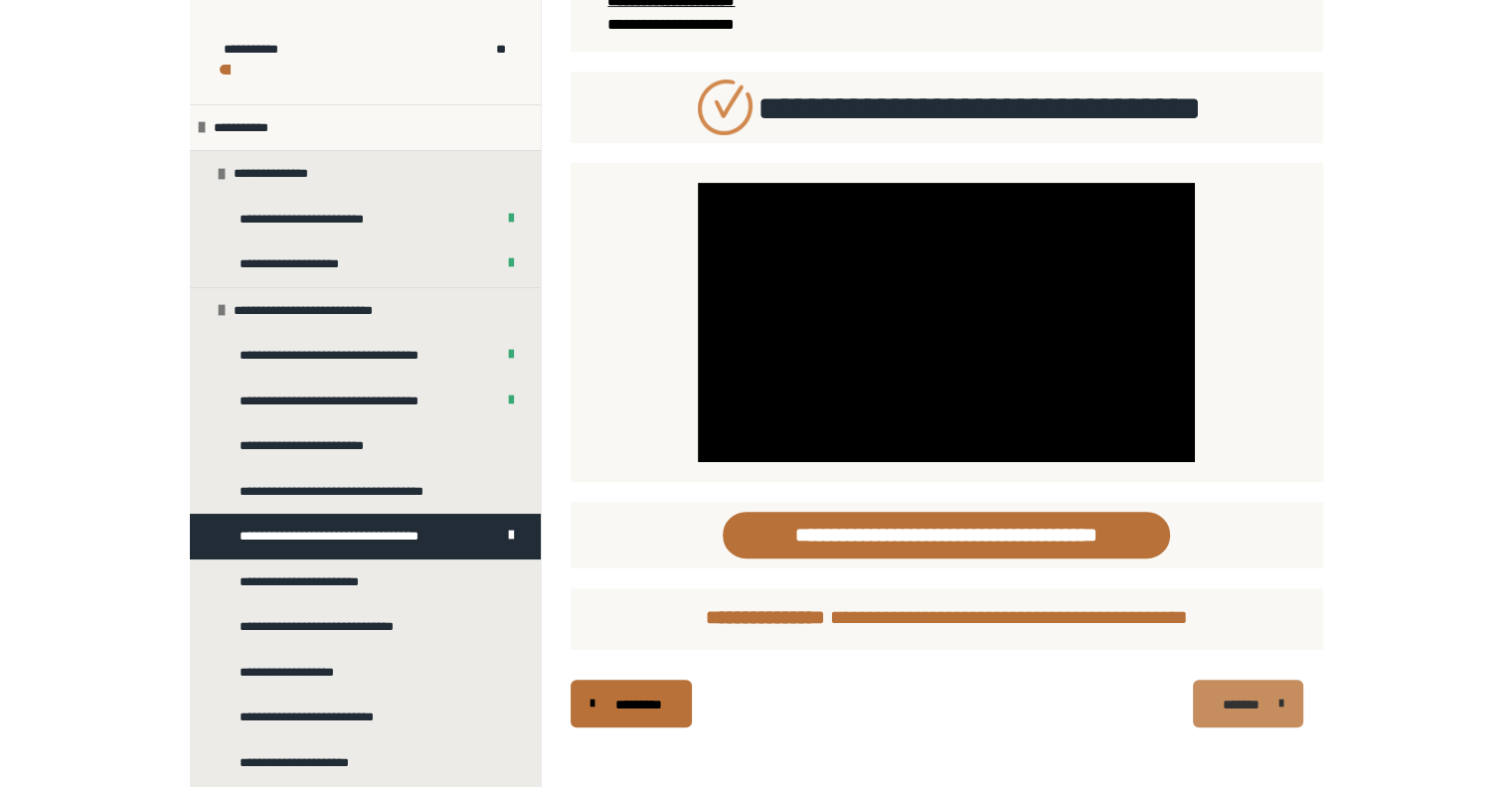 click on "*******" at bounding box center [1241, 705] 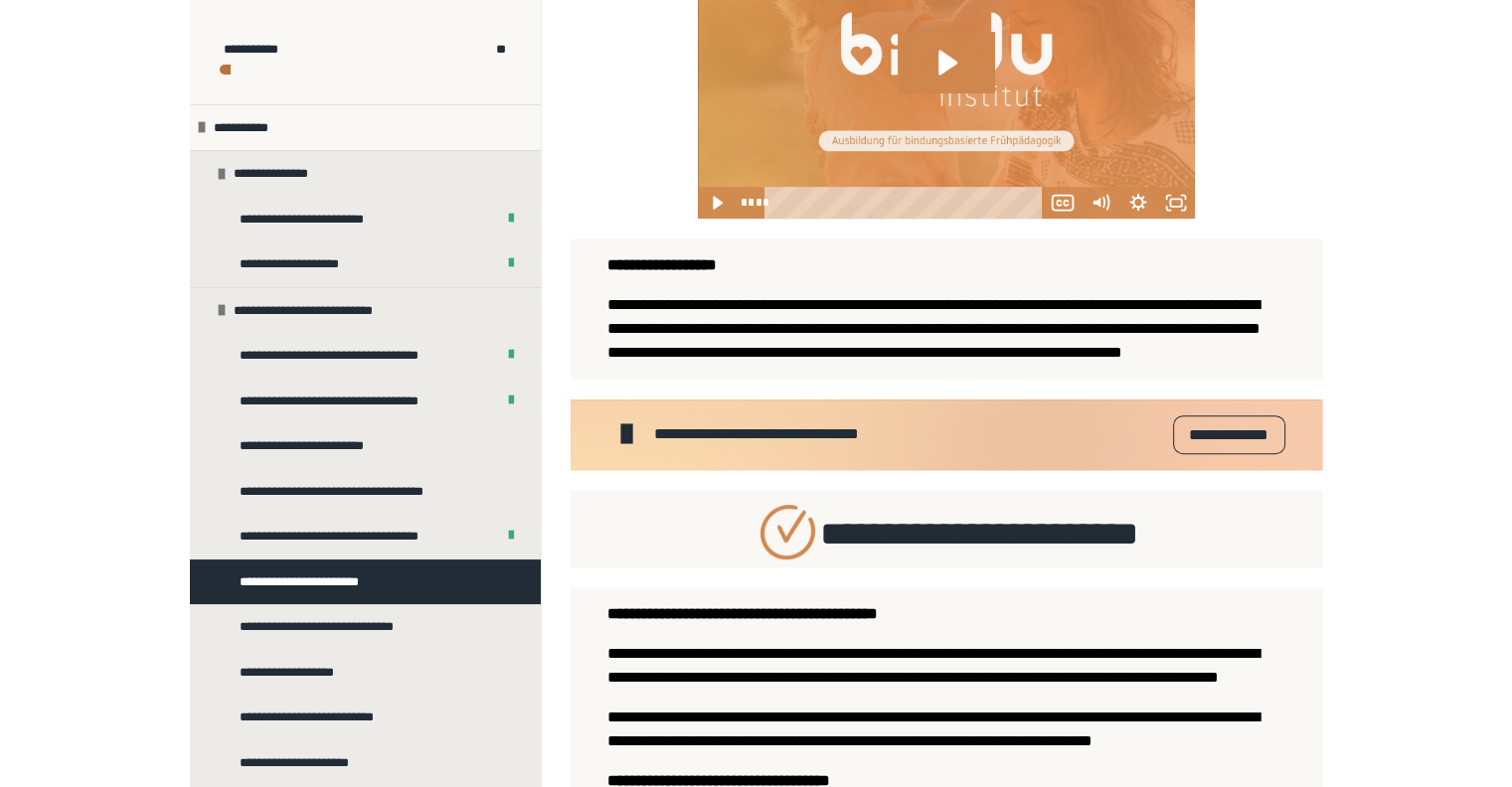 scroll, scrollTop: 753, scrollLeft: 0, axis: vertical 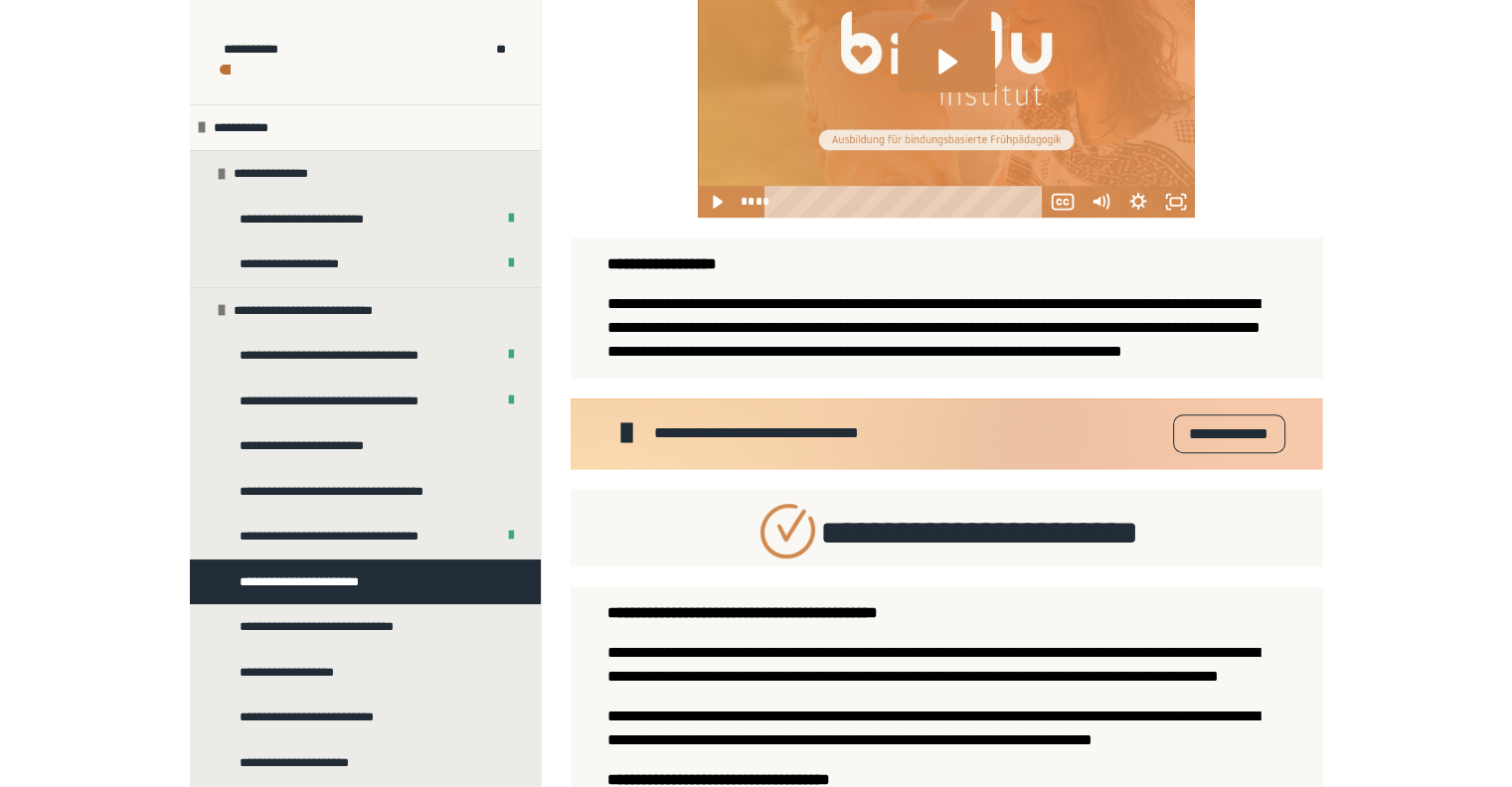 click on "**********" at bounding box center [945, 434] 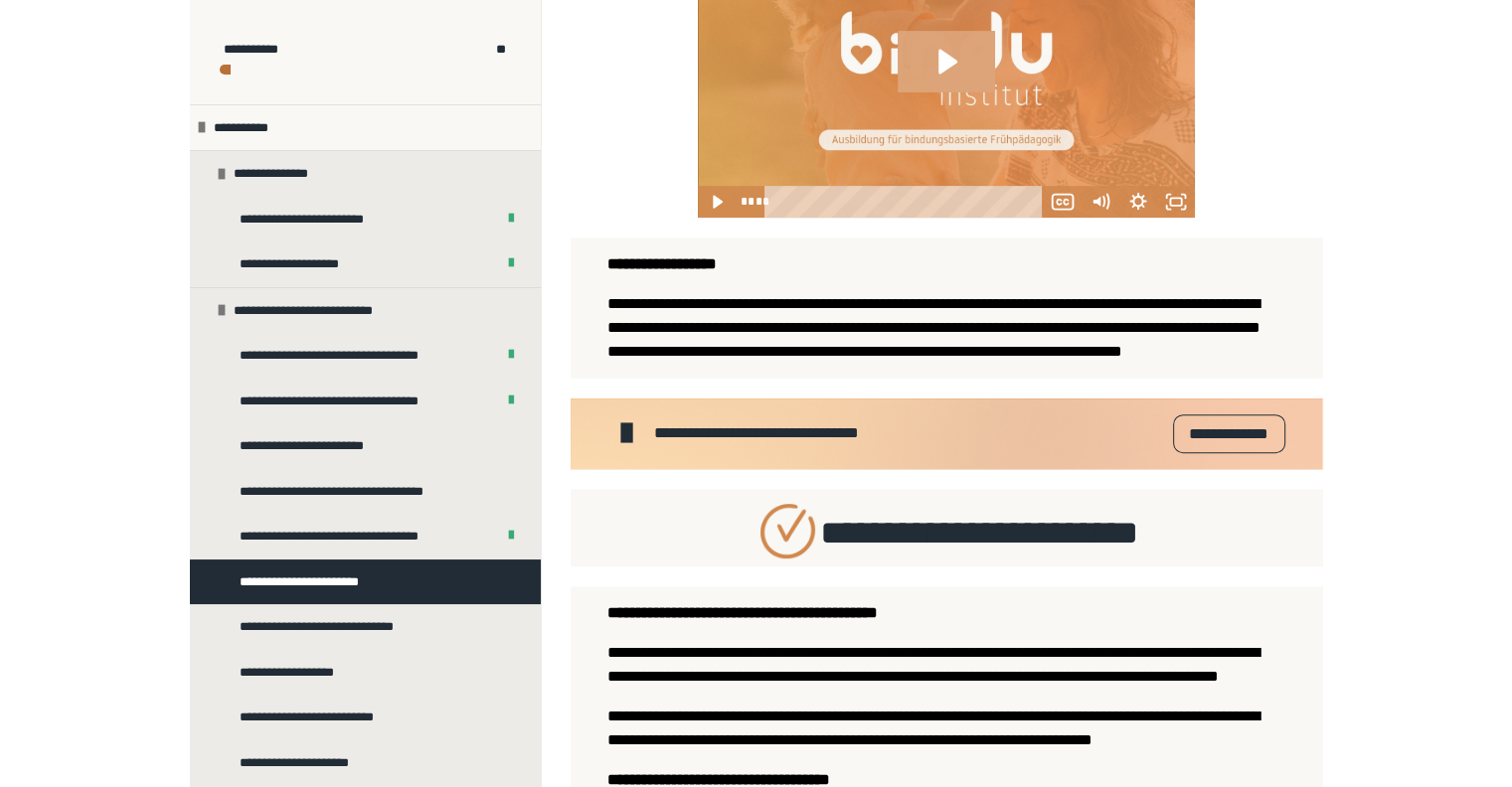 click 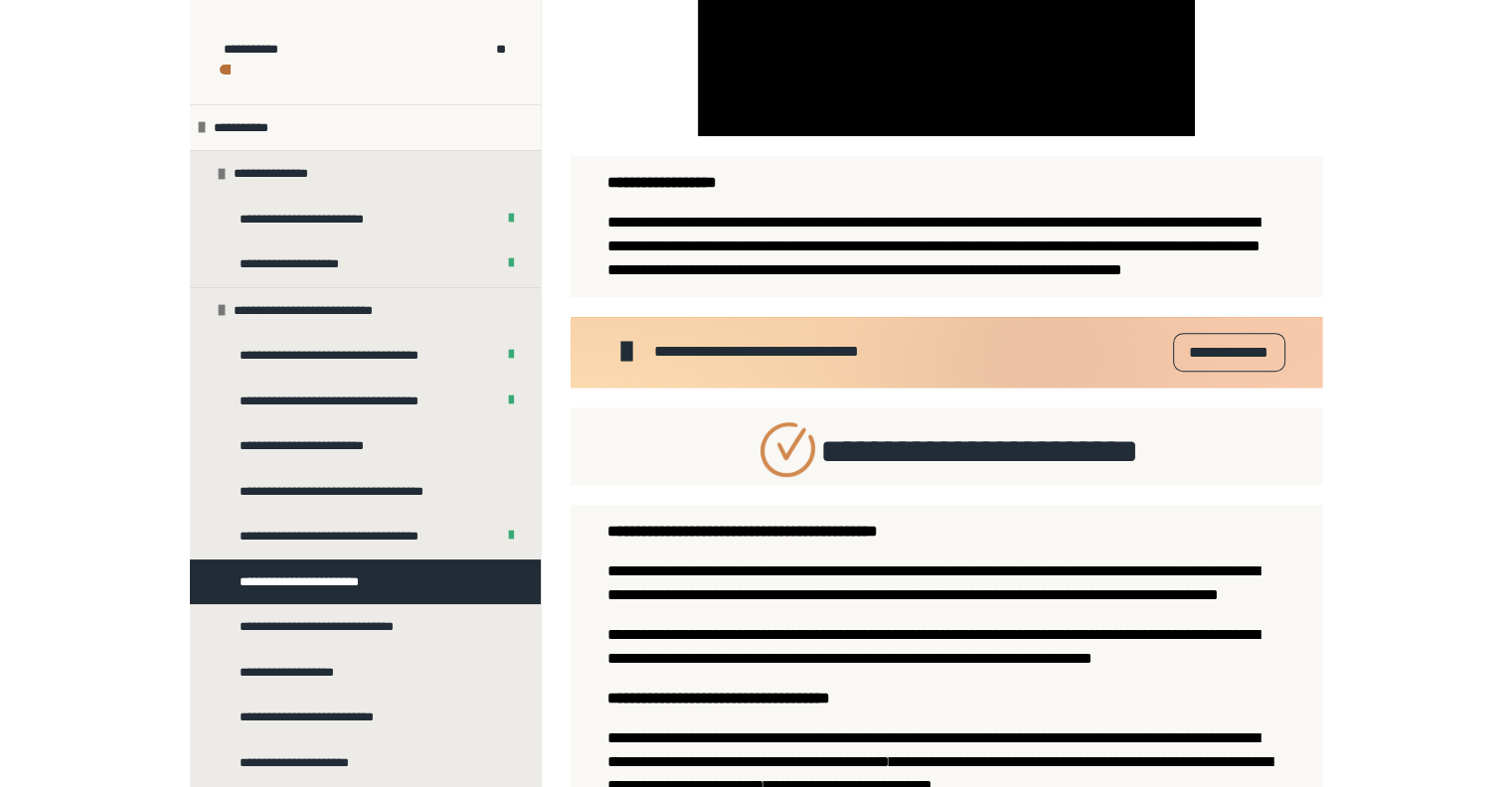 scroll, scrollTop: 839, scrollLeft: 0, axis: vertical 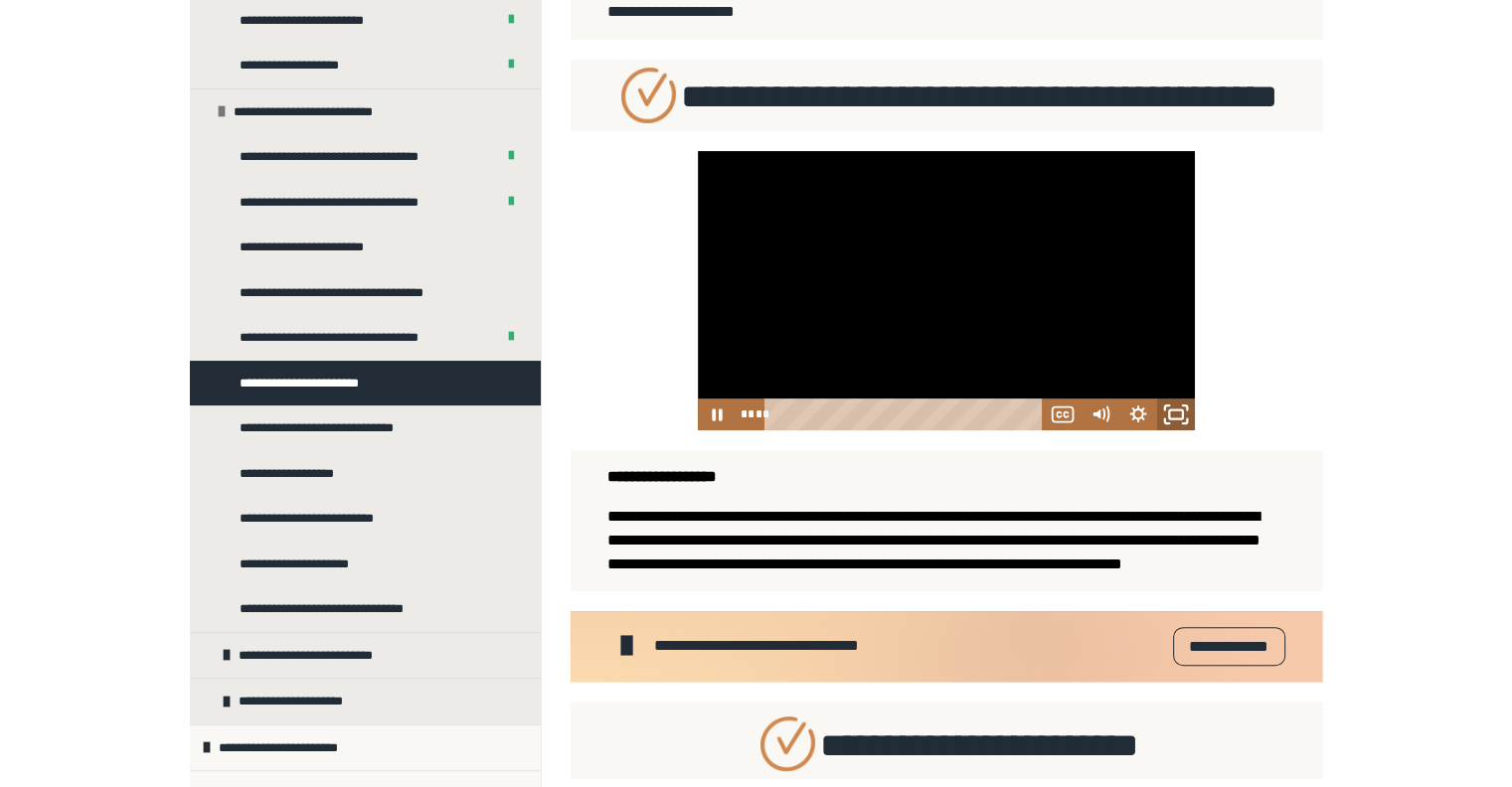 click 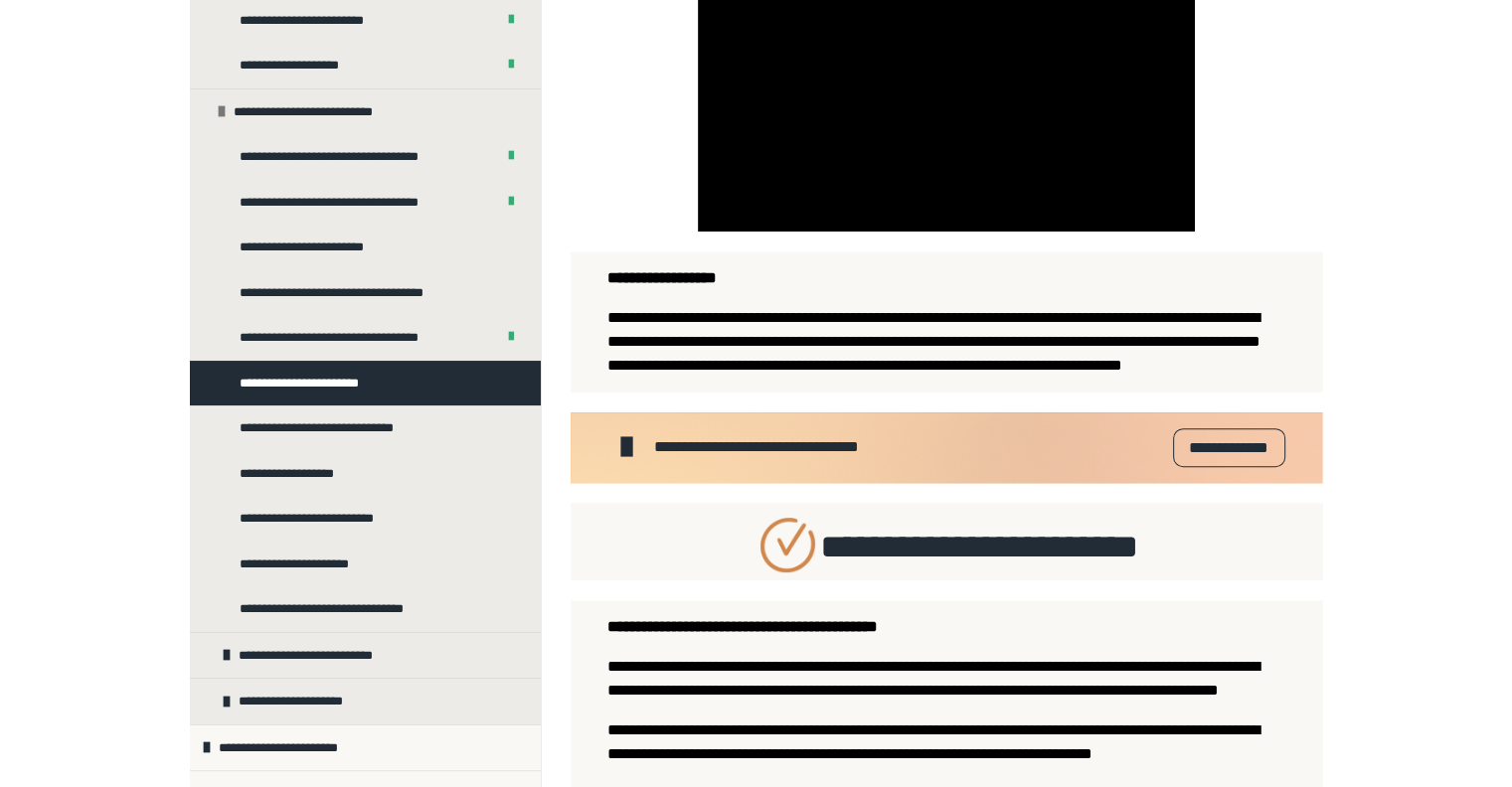 scroll, scrollTop: 938, scrollLeft: 0, axis: vertical 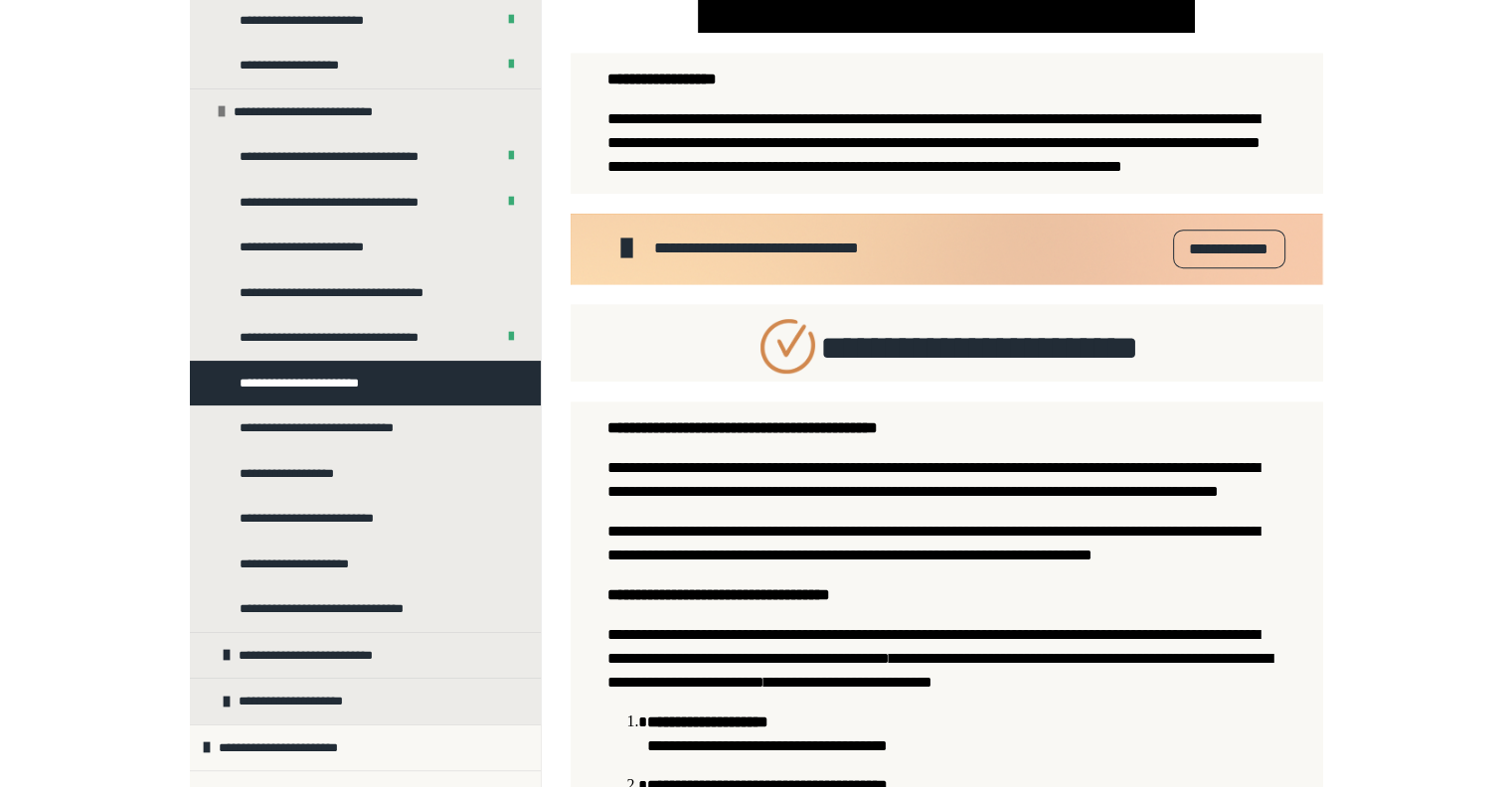 click on "**********" at bounding box center (1229, 249) 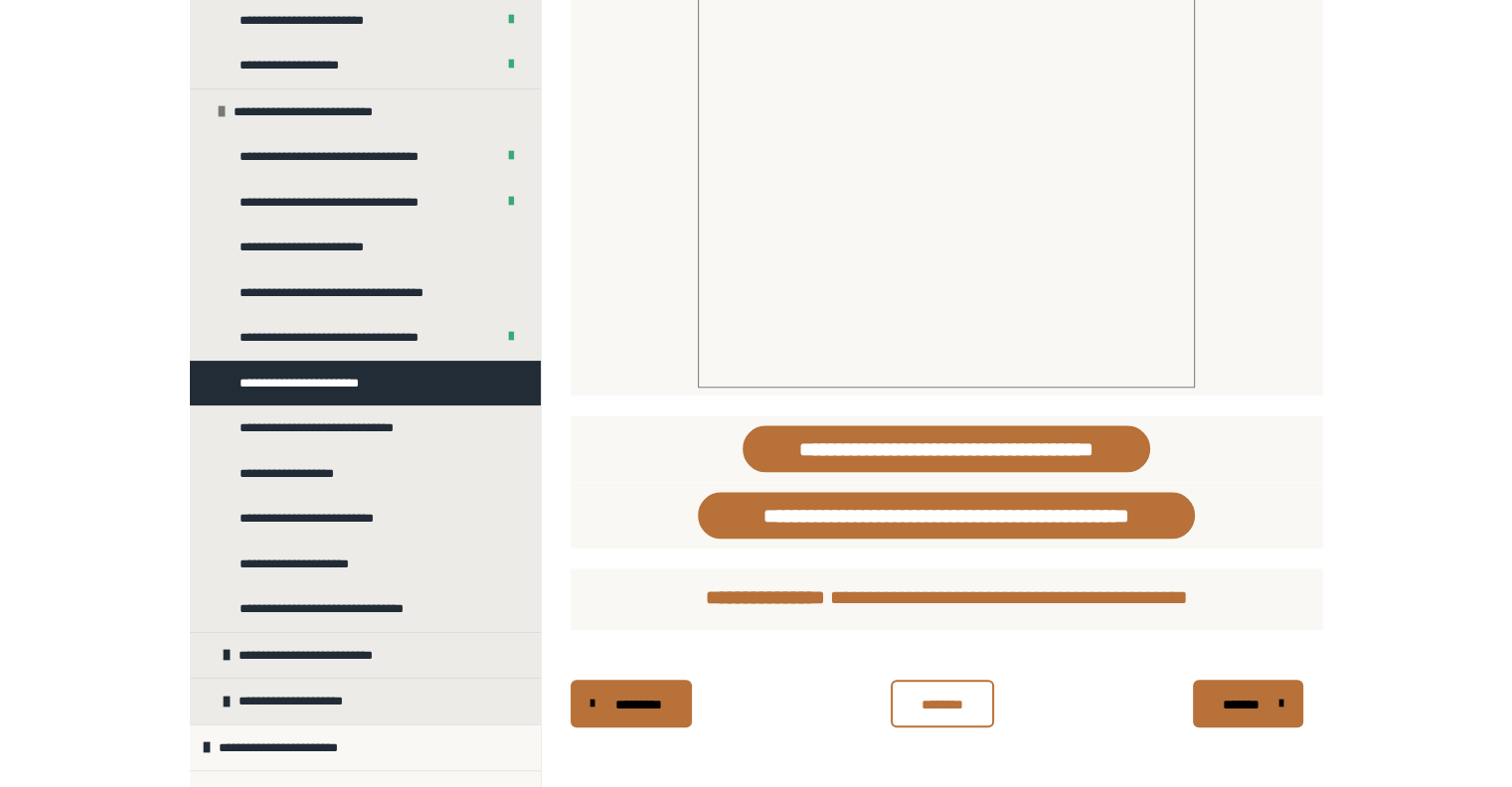 scroll, scrollTop: 2130, scrollLeft: 0, axis: vertical 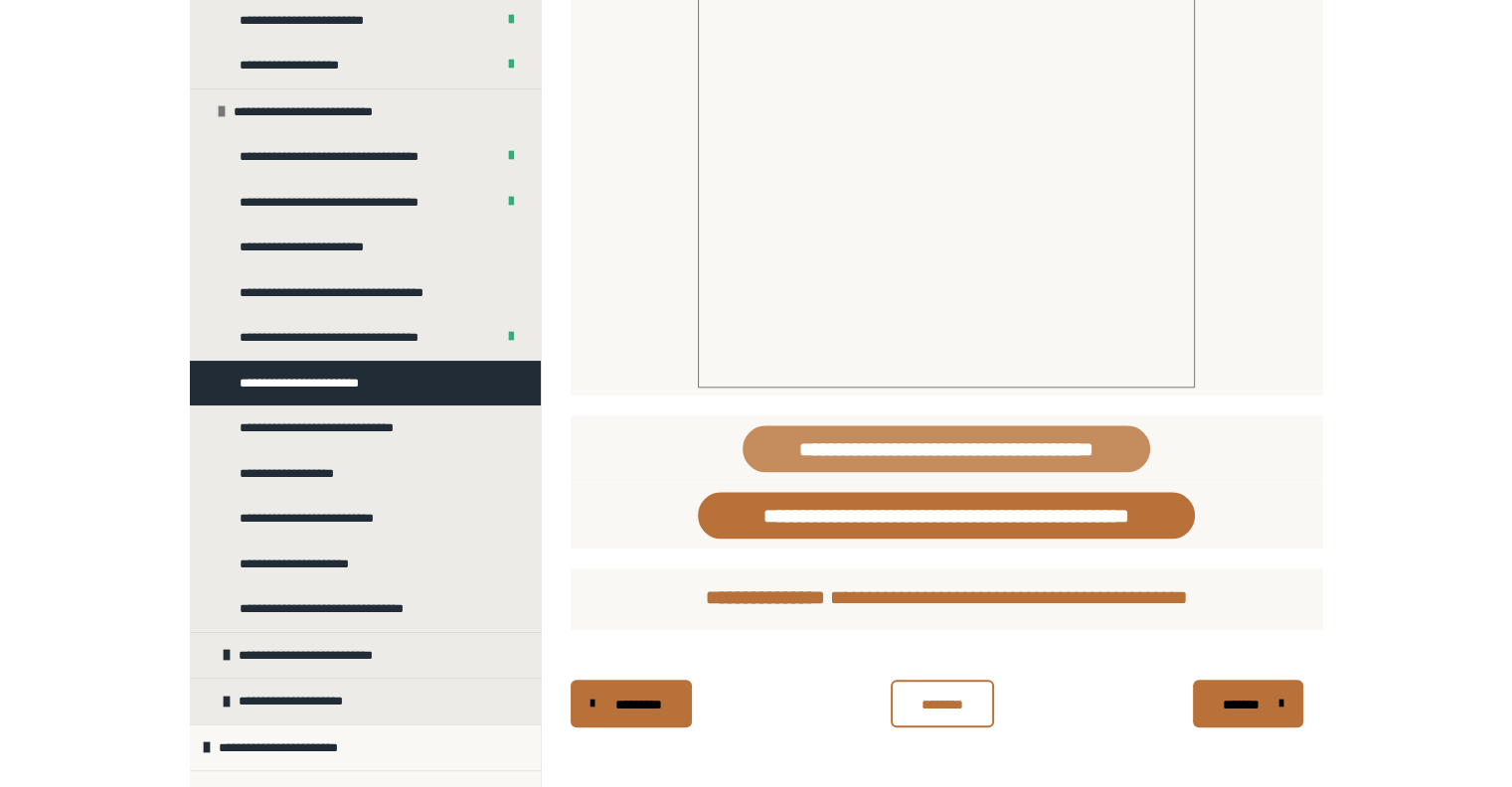 click on "**********" at bounding box center [946, 448] 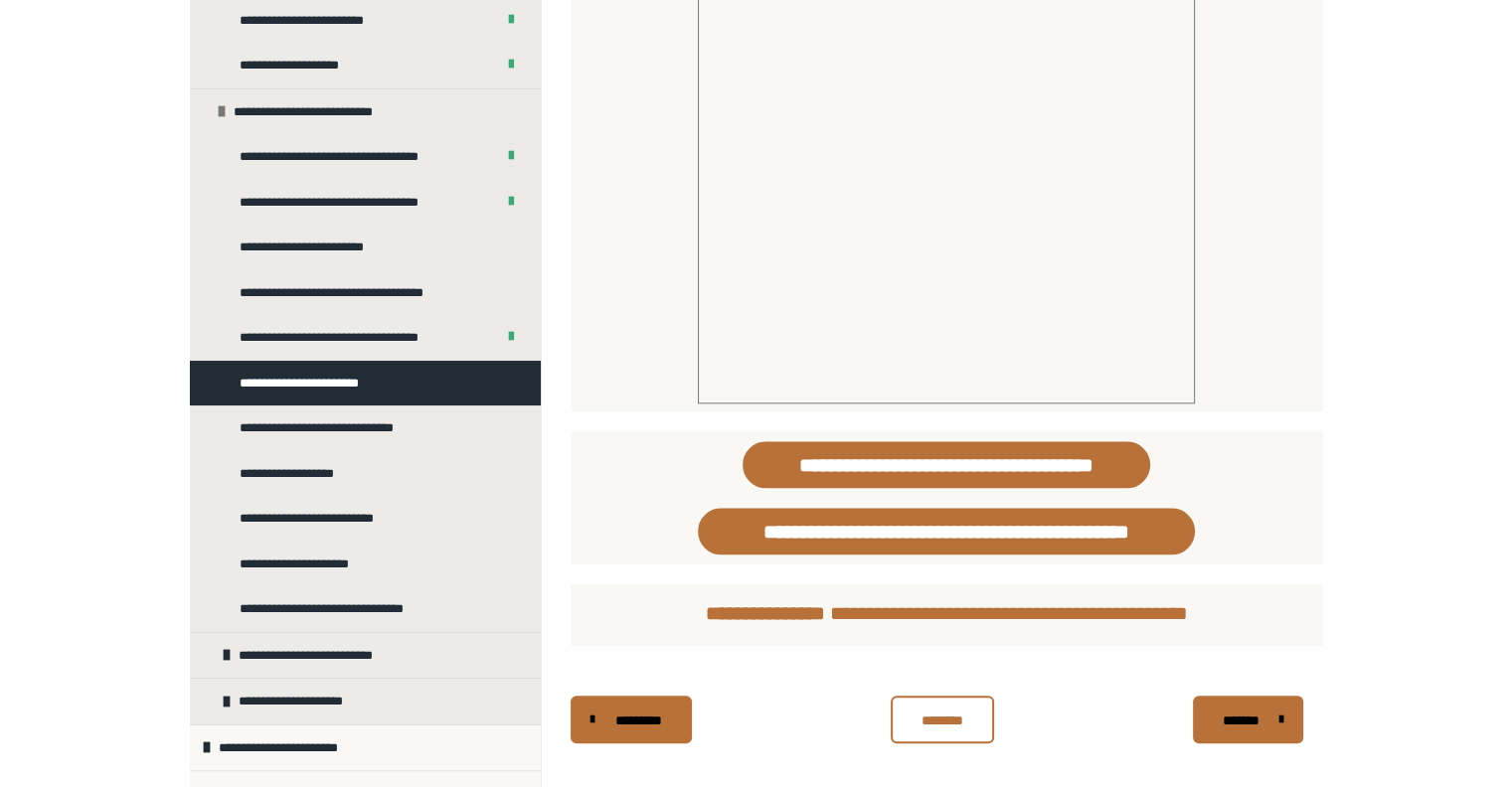 scroll, scrollTop: 2031, scrollLeft: 0, axis: vertical 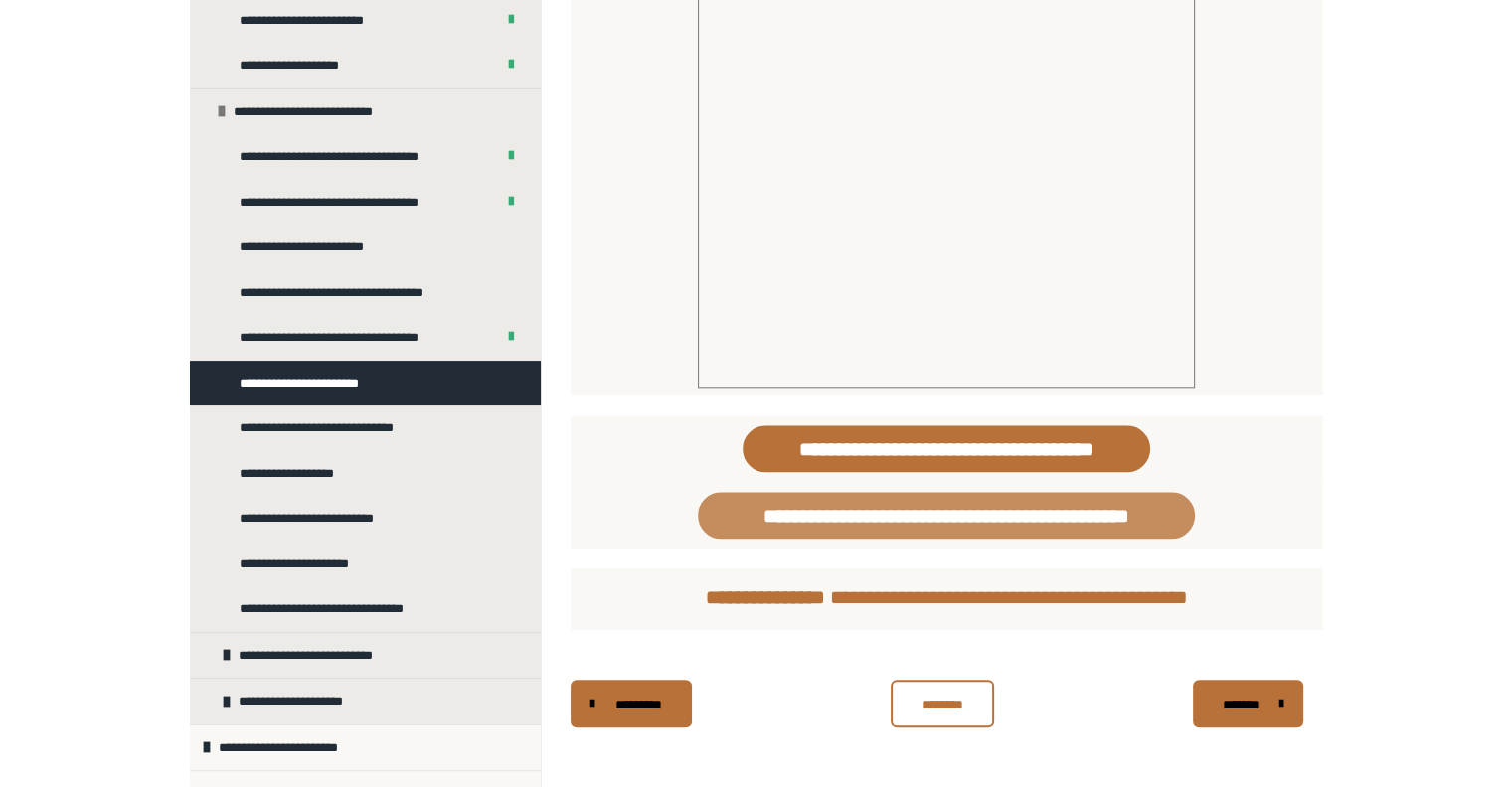 click on "**********" at bounding box center [946, 515] 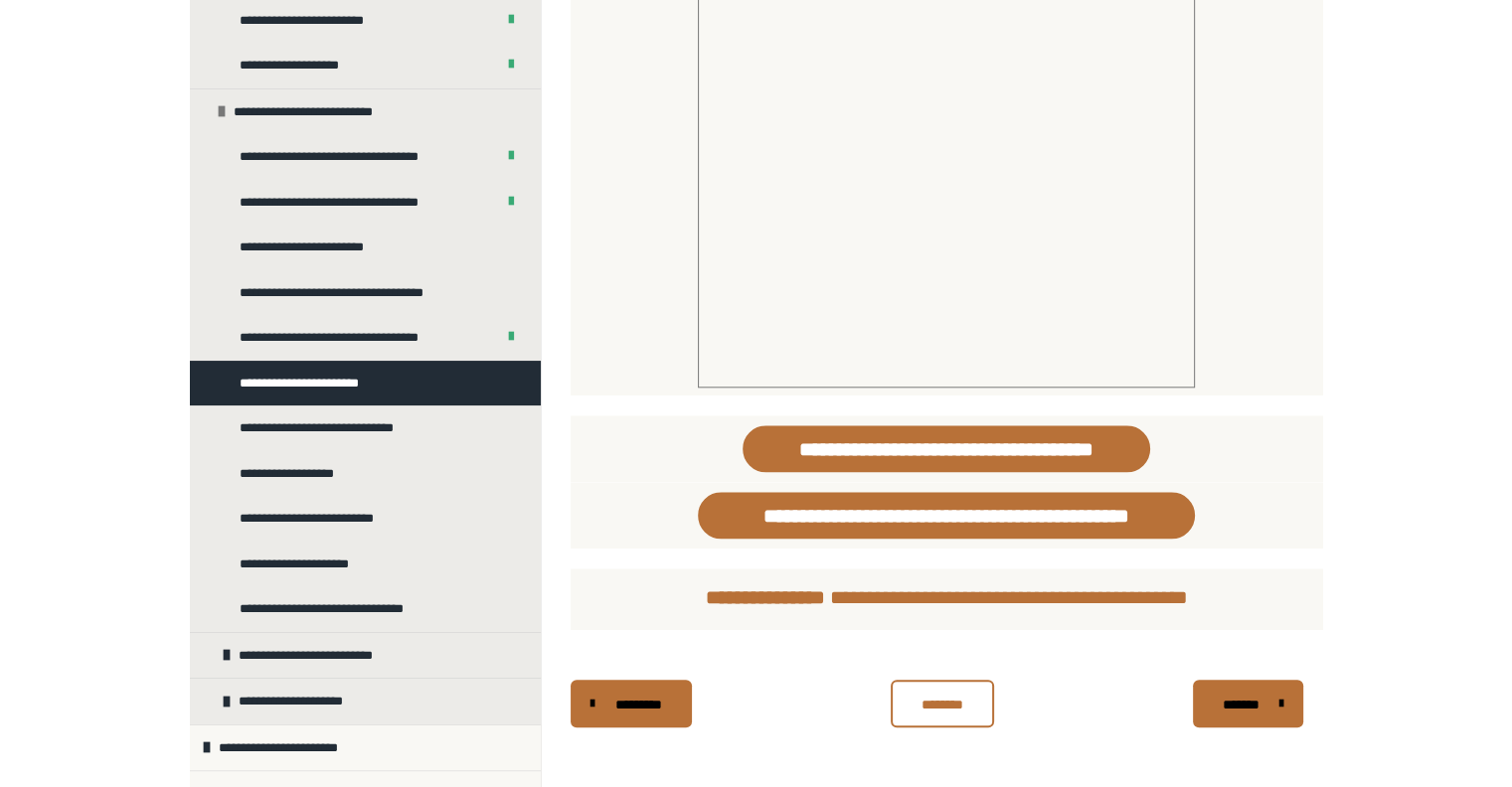 scroll, scrollTop: 2130, scrollLeft: 0, axis: vertical 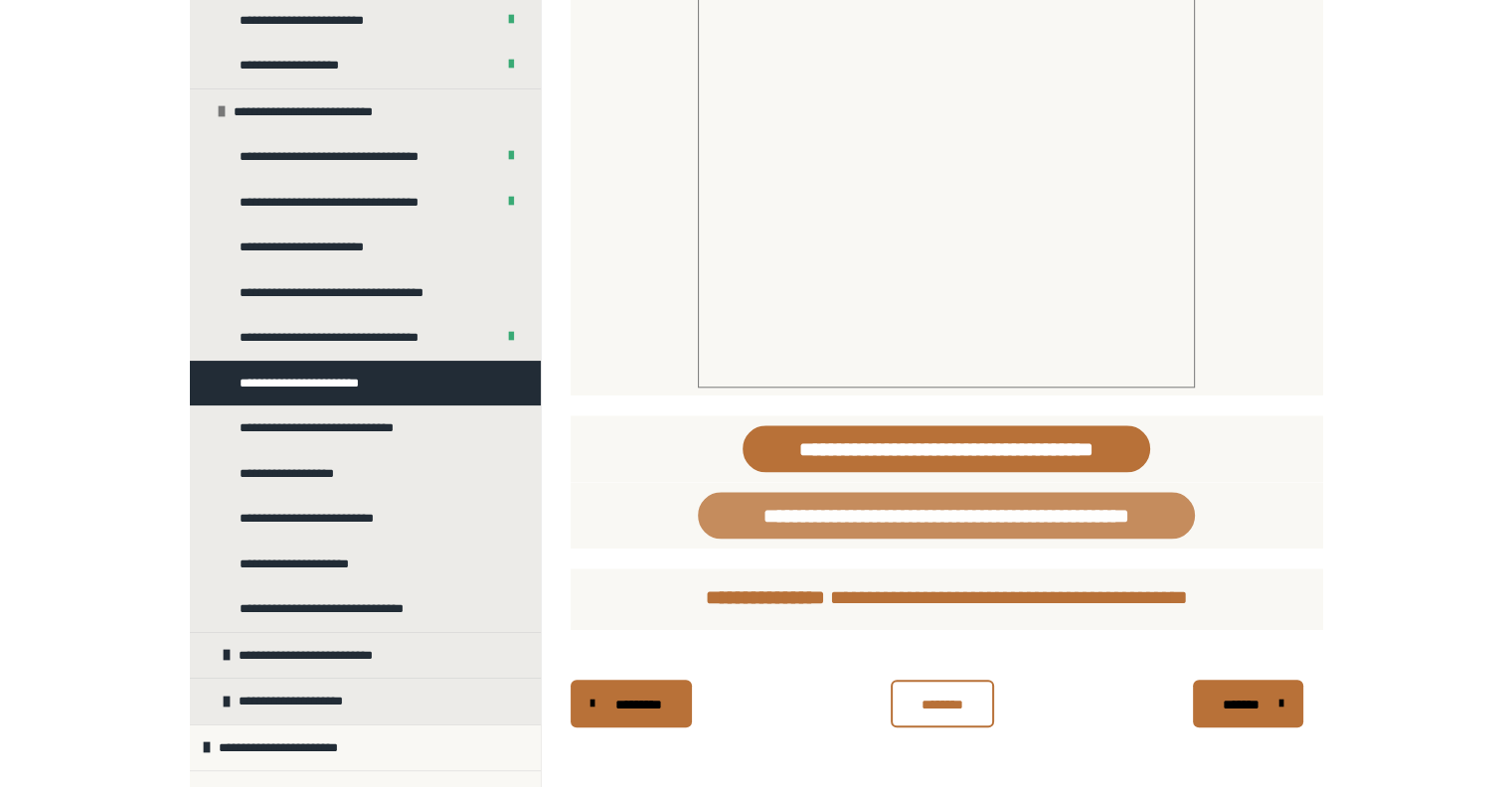click on "**********" at bounding box center [946, 515] 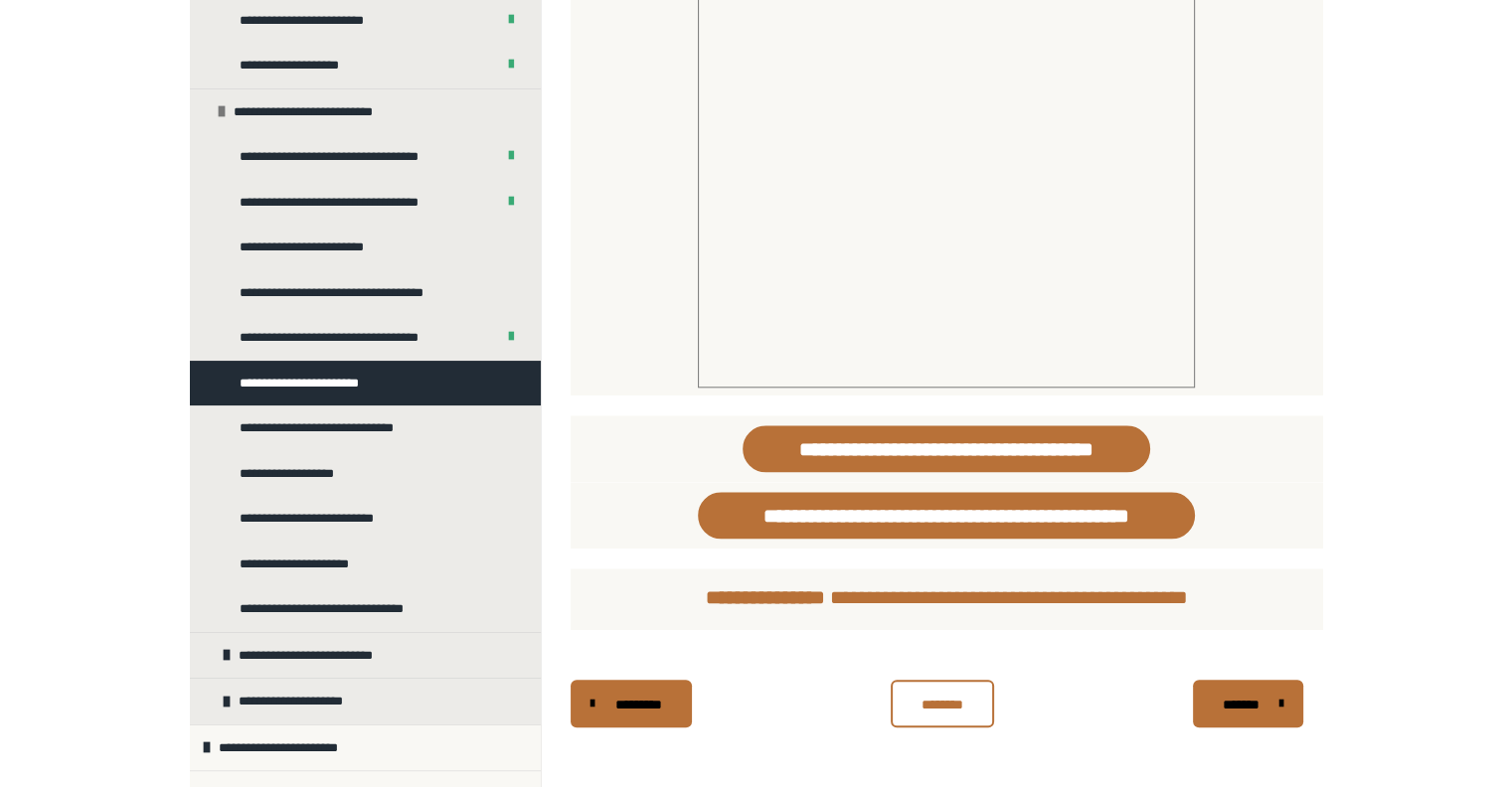 scroll, scrollTop: 2130, scrollLeft: 0, axis: vertical 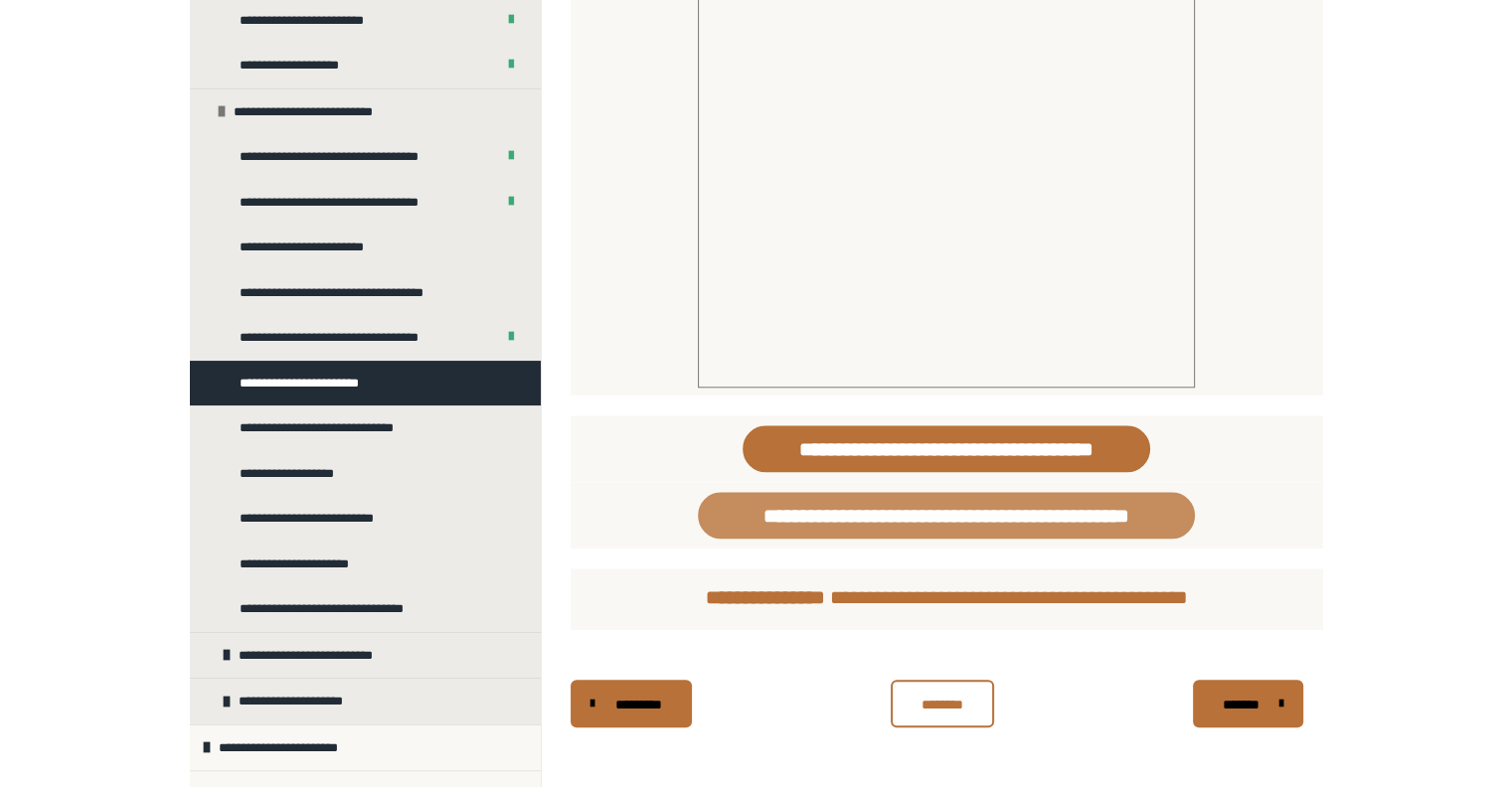 click on "**********" at bounding box center [946, 515] 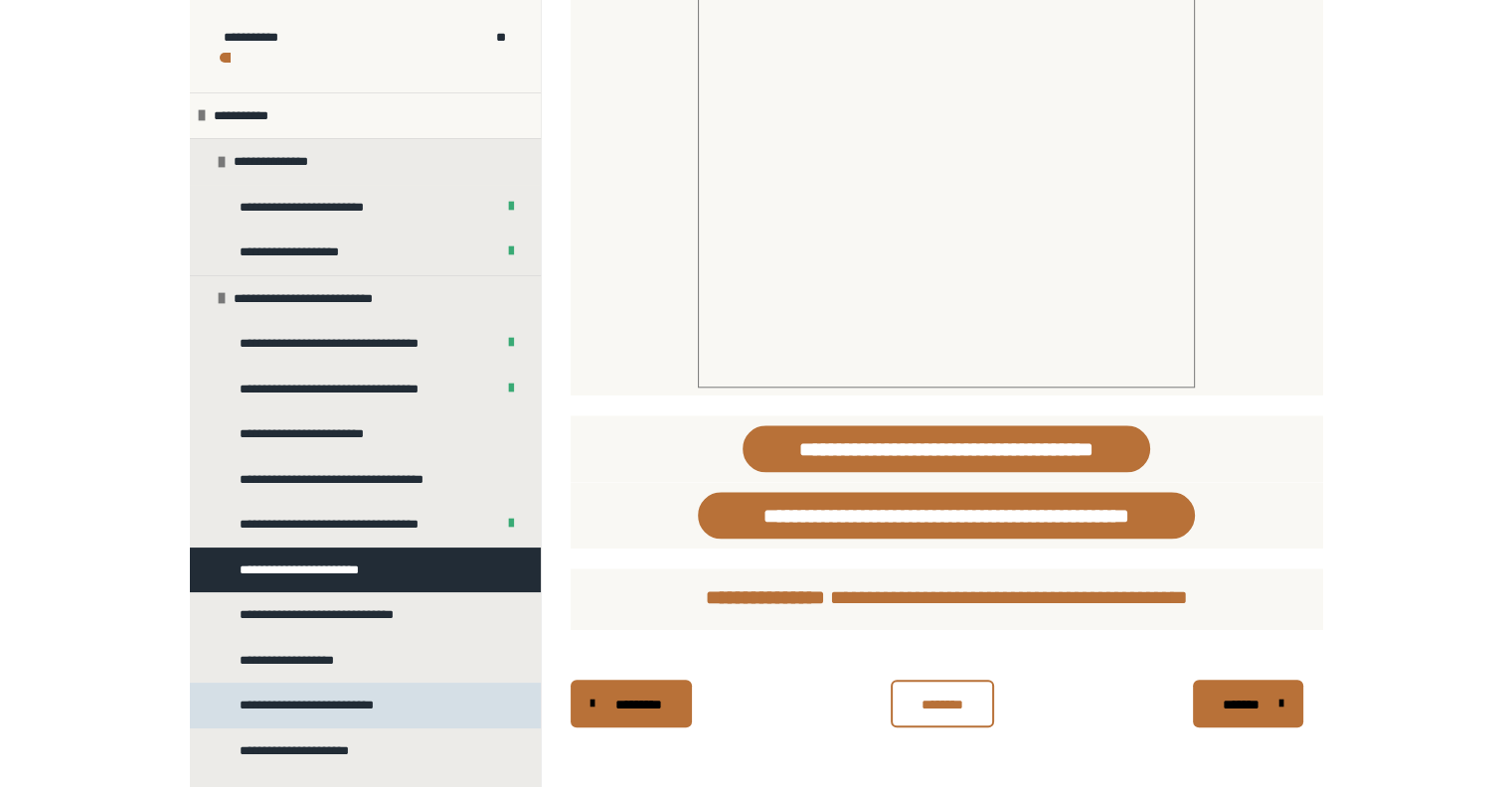 scroll, scrollTop: 0, scrollLeft: 0, axis: both 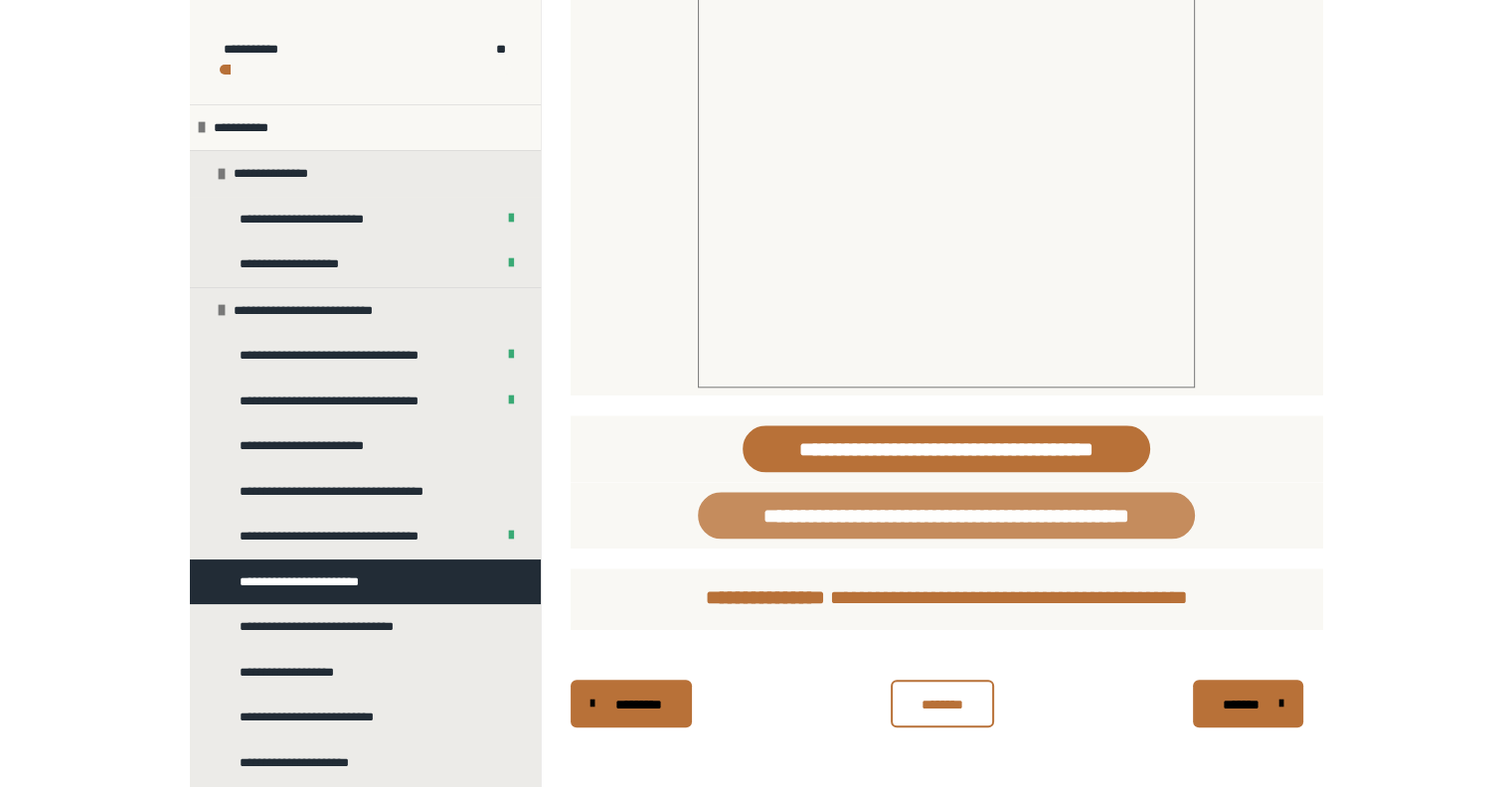 click on "**********" at bounding box center [946, 515] 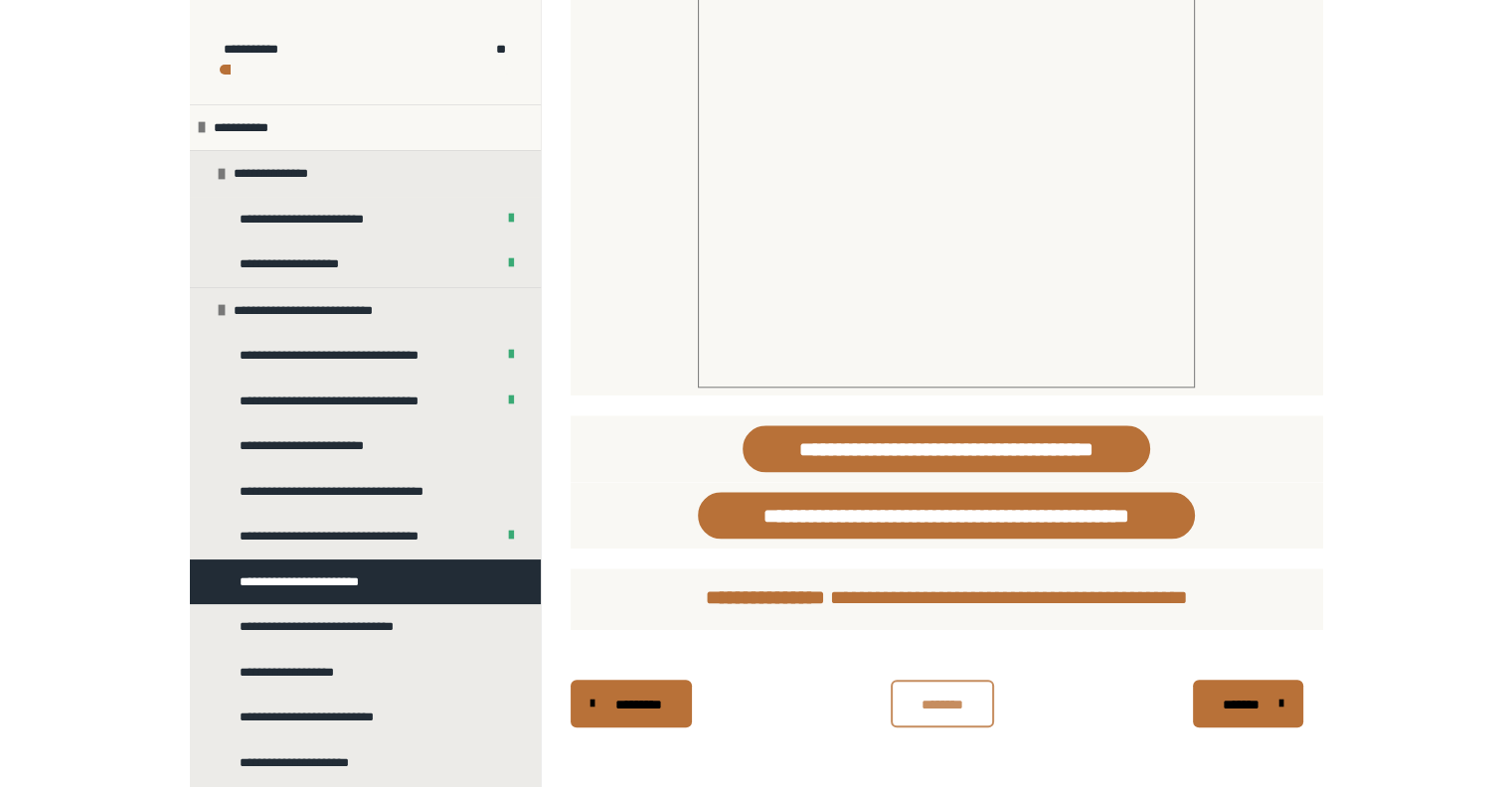click on "********" at bounding box center (942, 705) 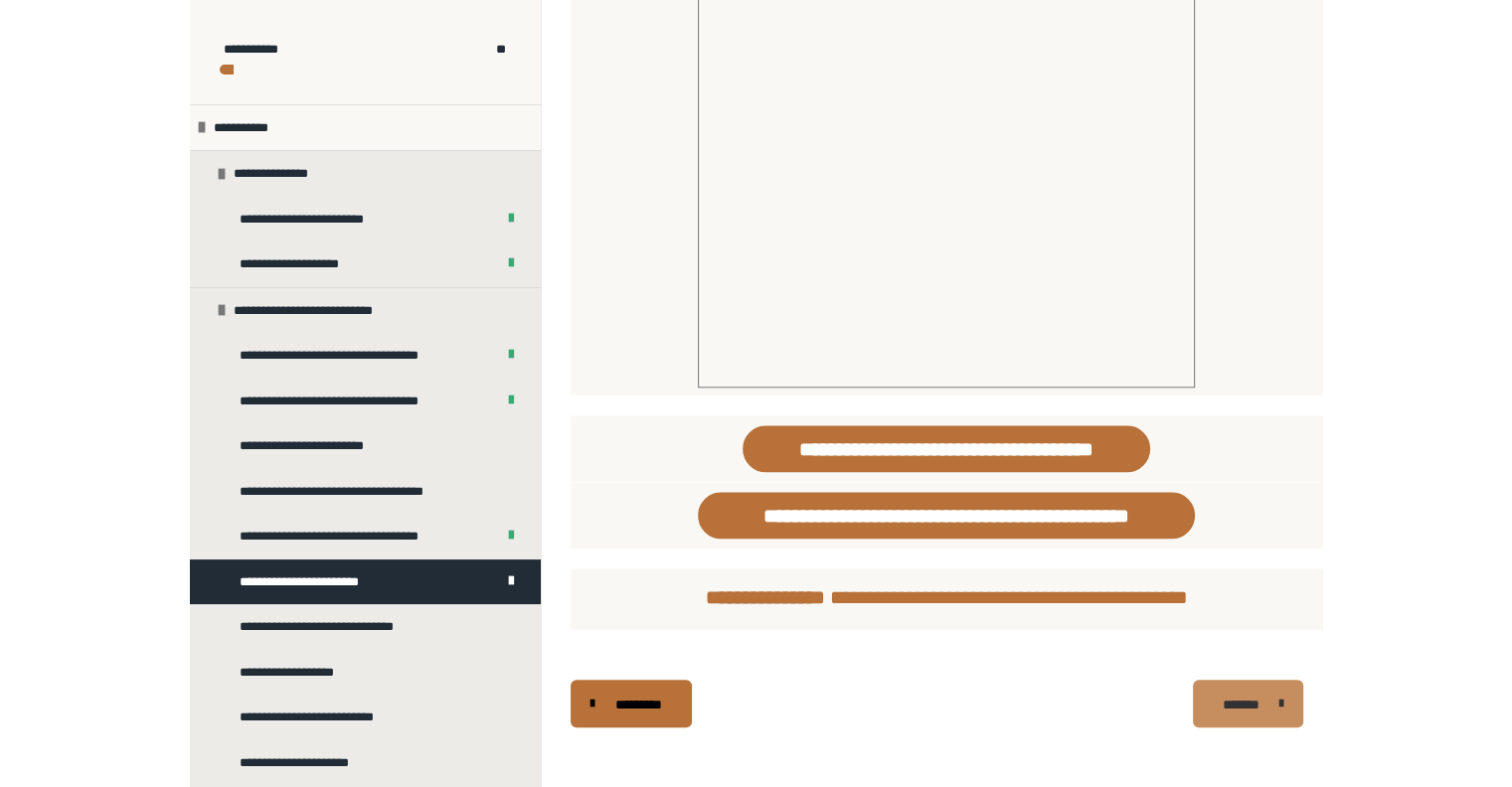 click on "*******" at bounding box center [1241, 705] 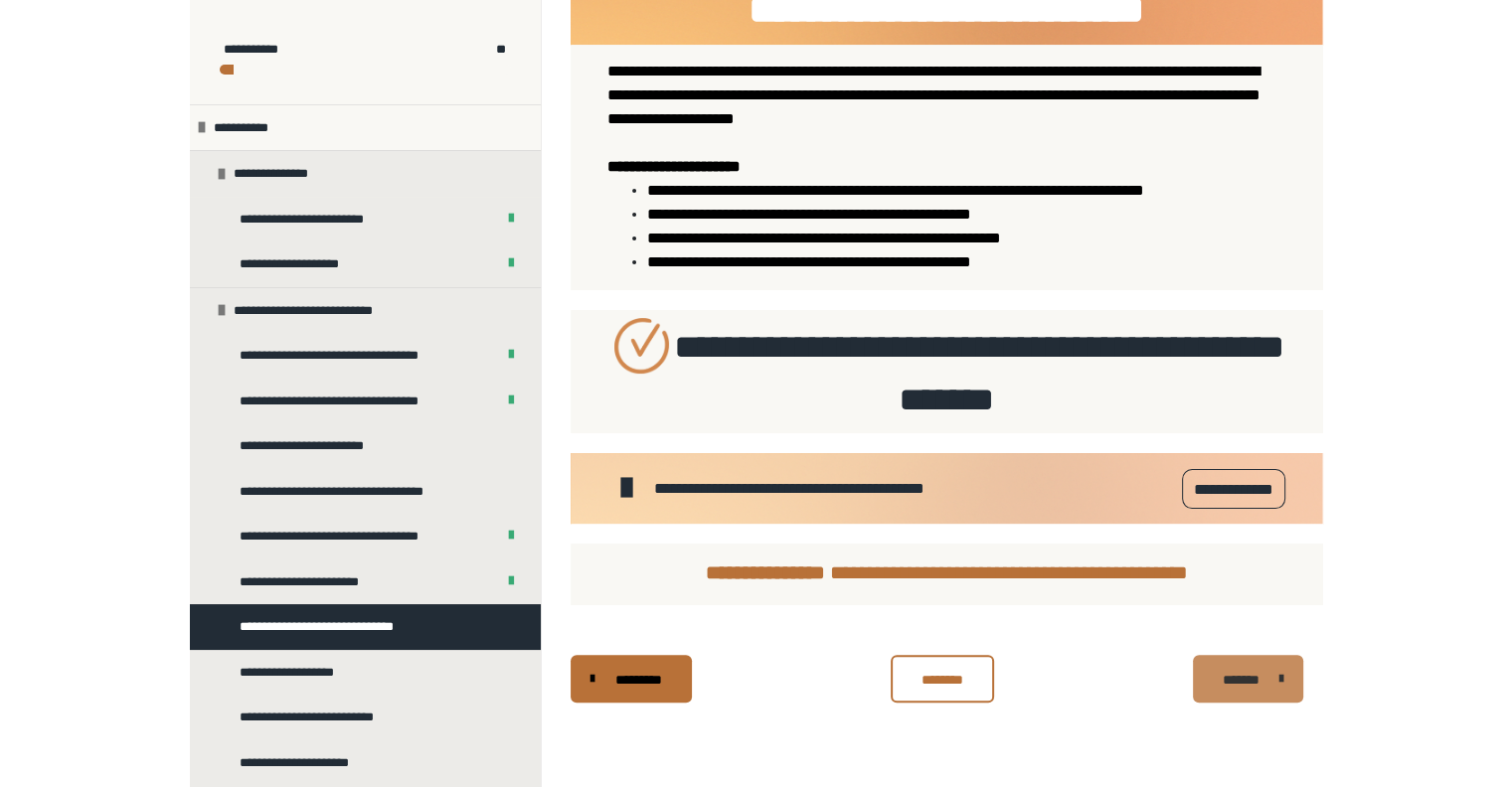 scroll, scrollTop: 338, scrollLeft: 0, axis: vertical 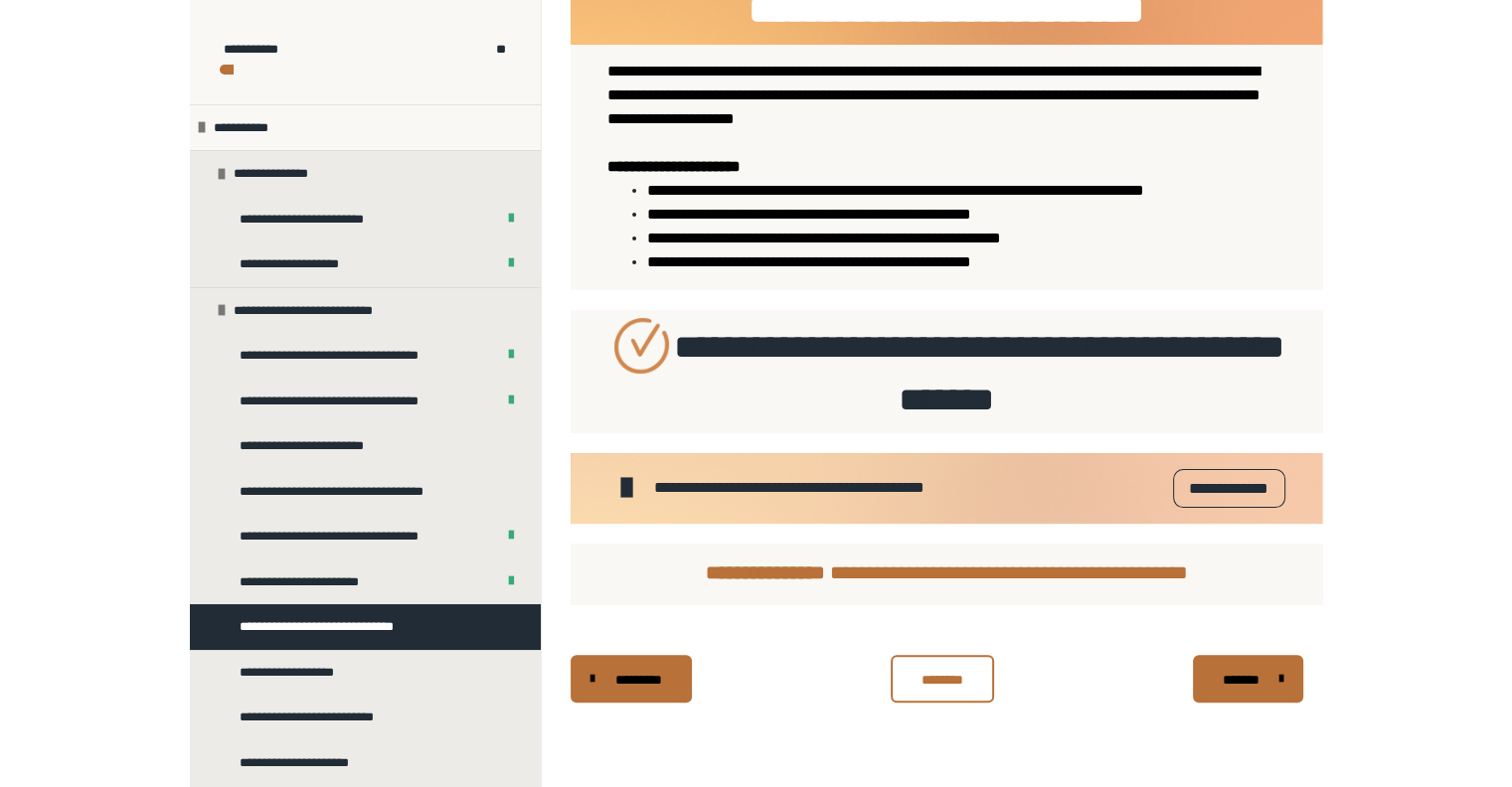 click on "**********" at bounding box center [1229, 489] 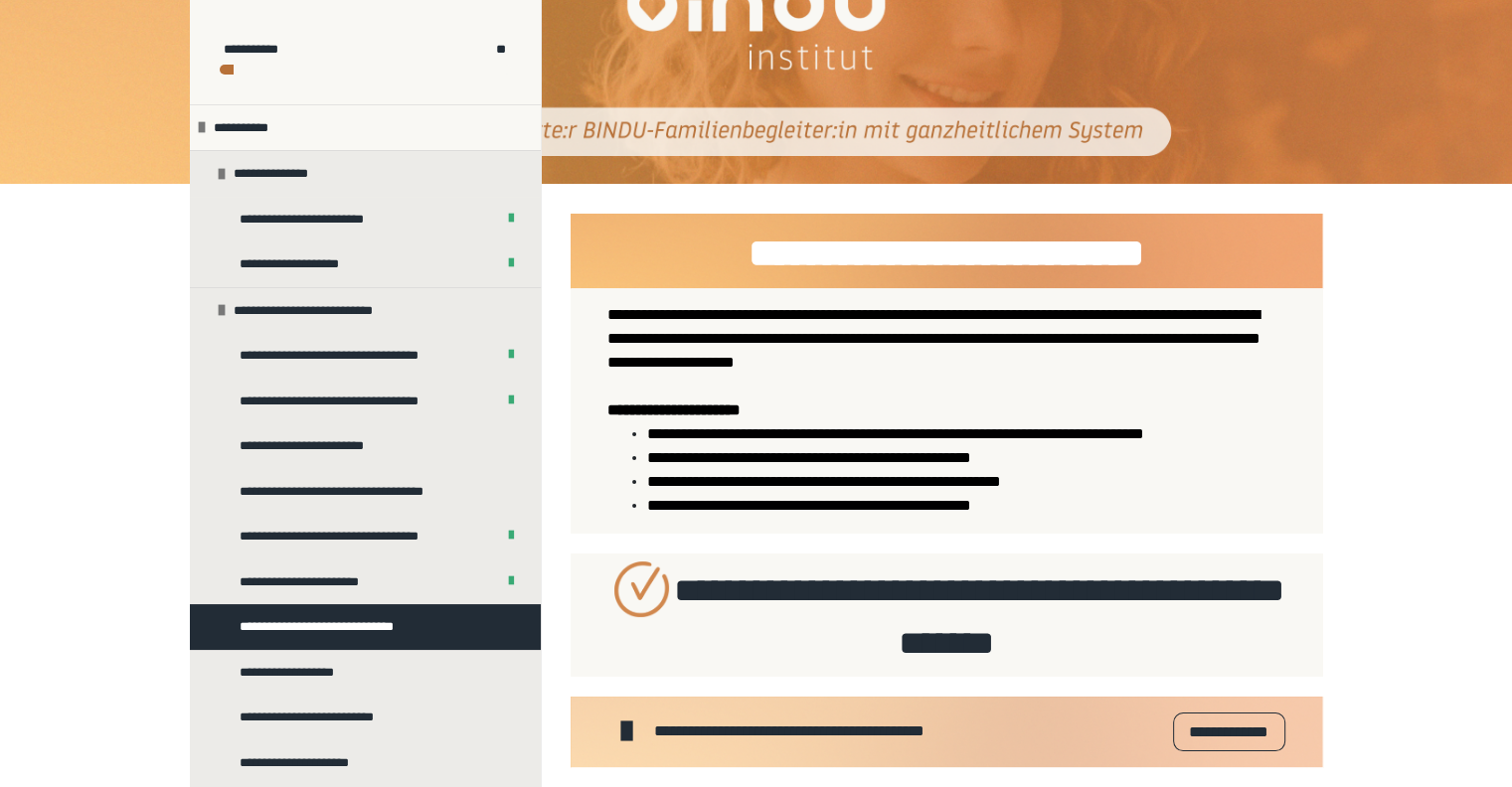 scroll, scrollTop: 338, scrollLeft: 0, axis: vertical 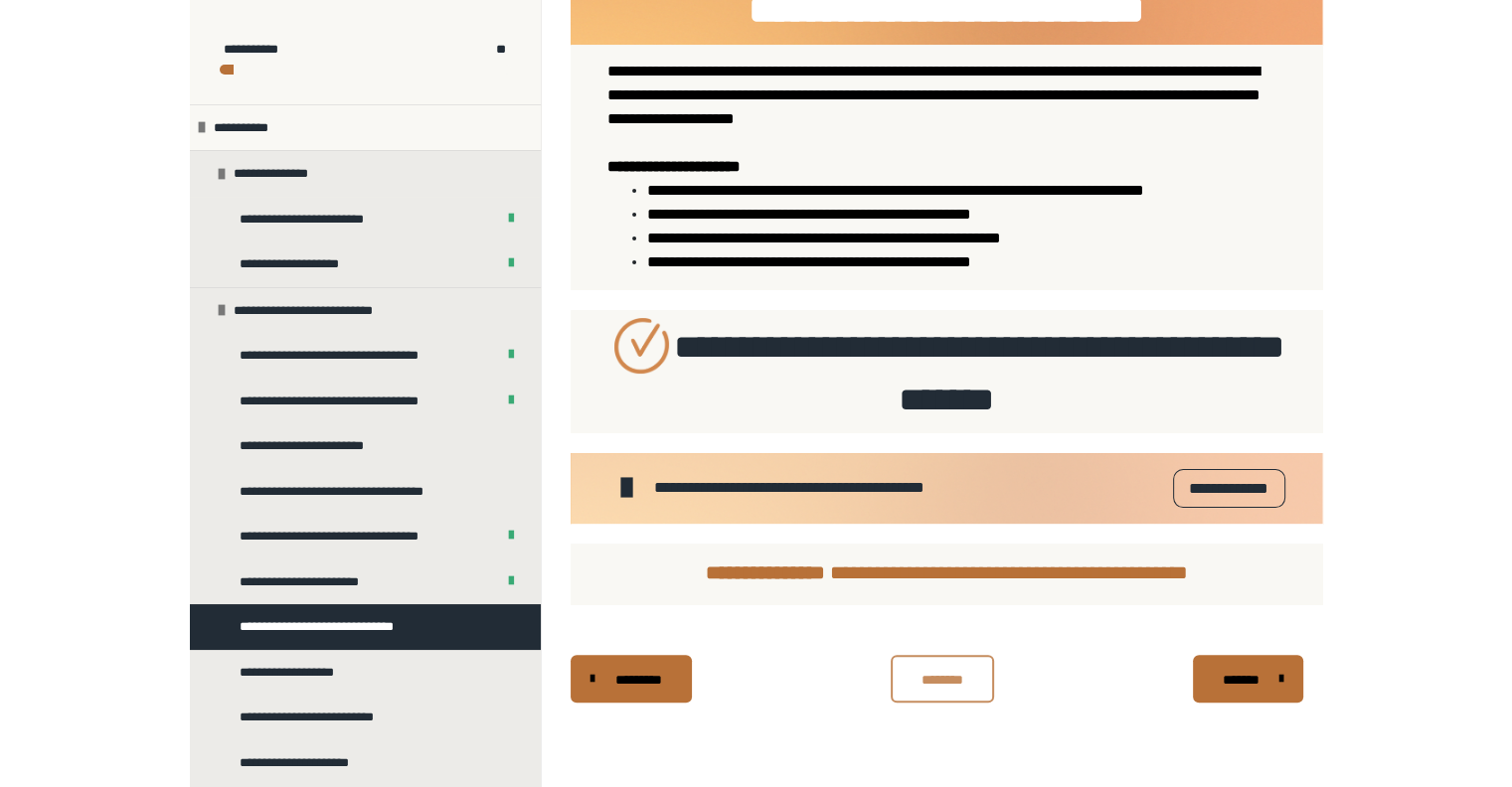click on "********" at bounding box center [942, 680] 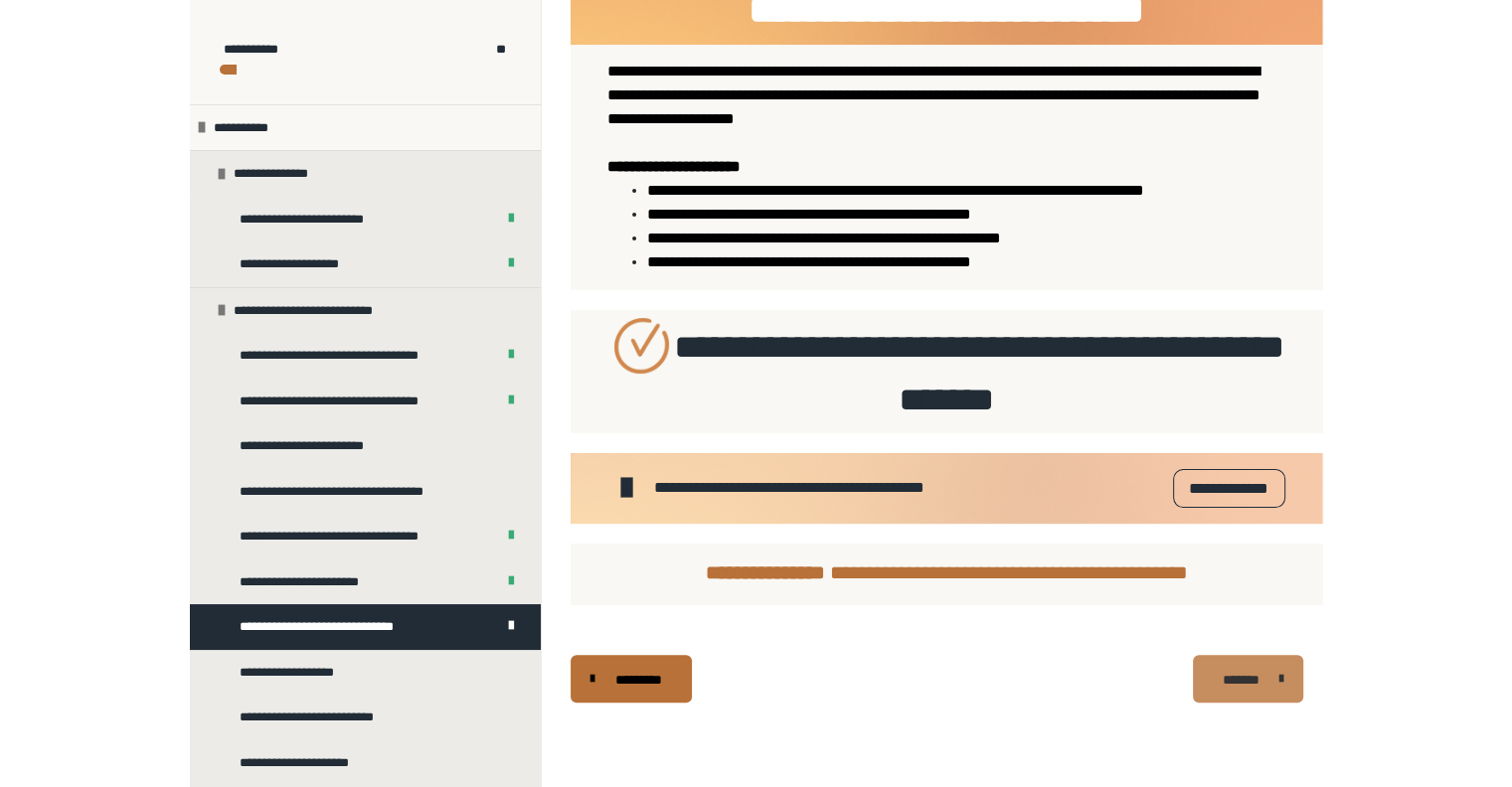 click on "*******" at bounding box center (1241, 680) 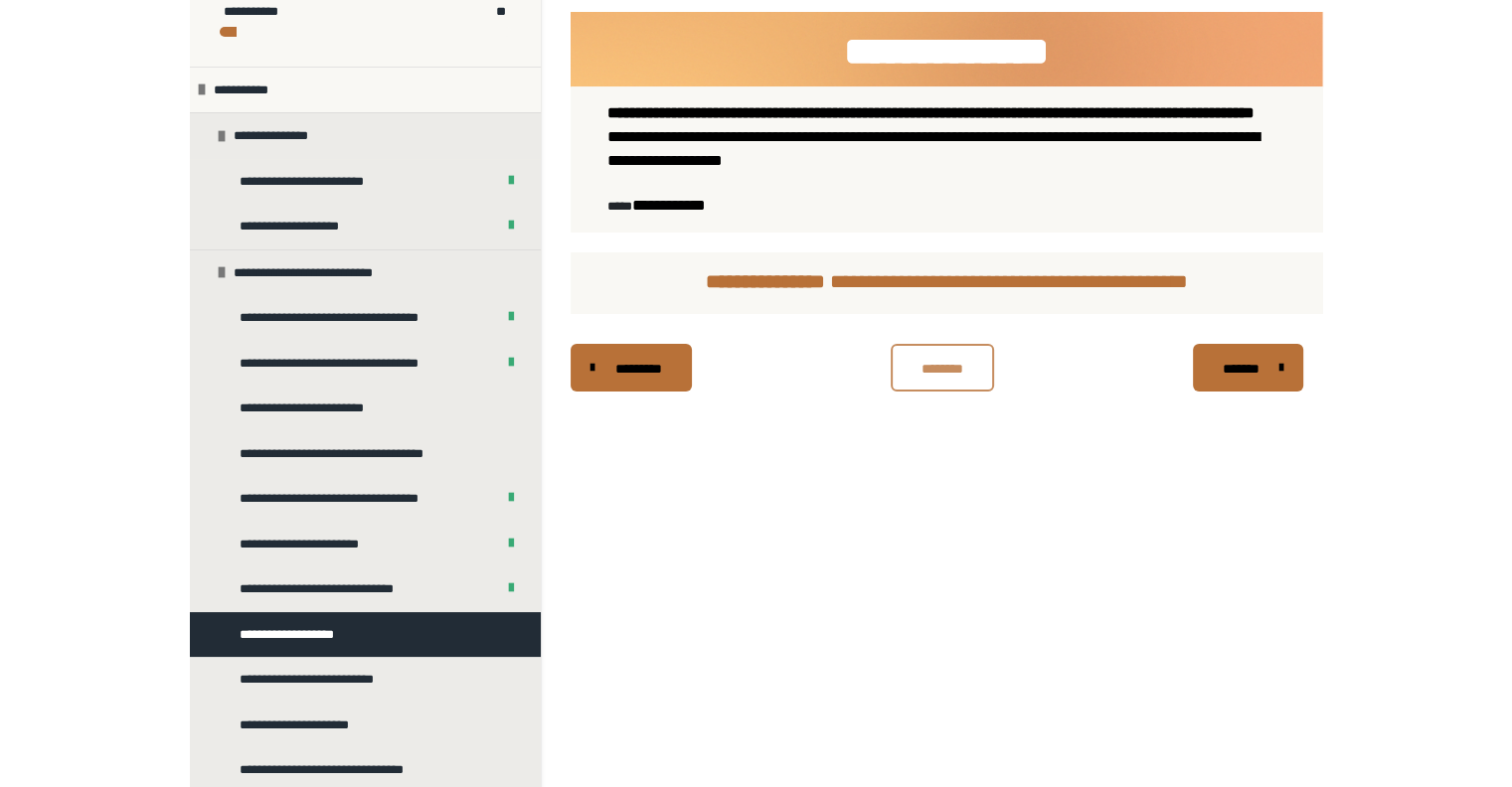 scroll, scrollTop: 338, scrollLeft: 0, axis: vertical 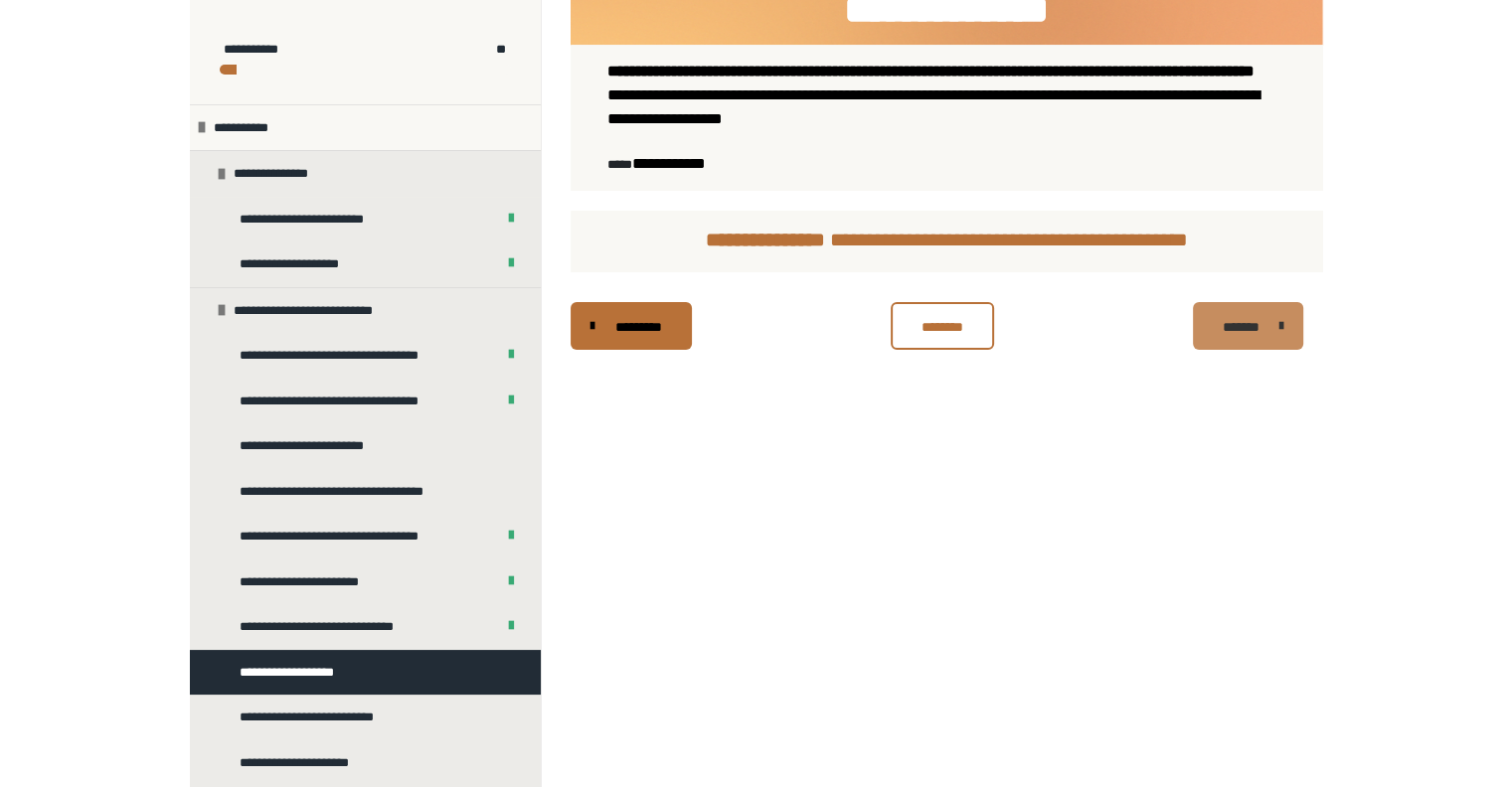 click on "*******" at bounding box center (1248, 326) 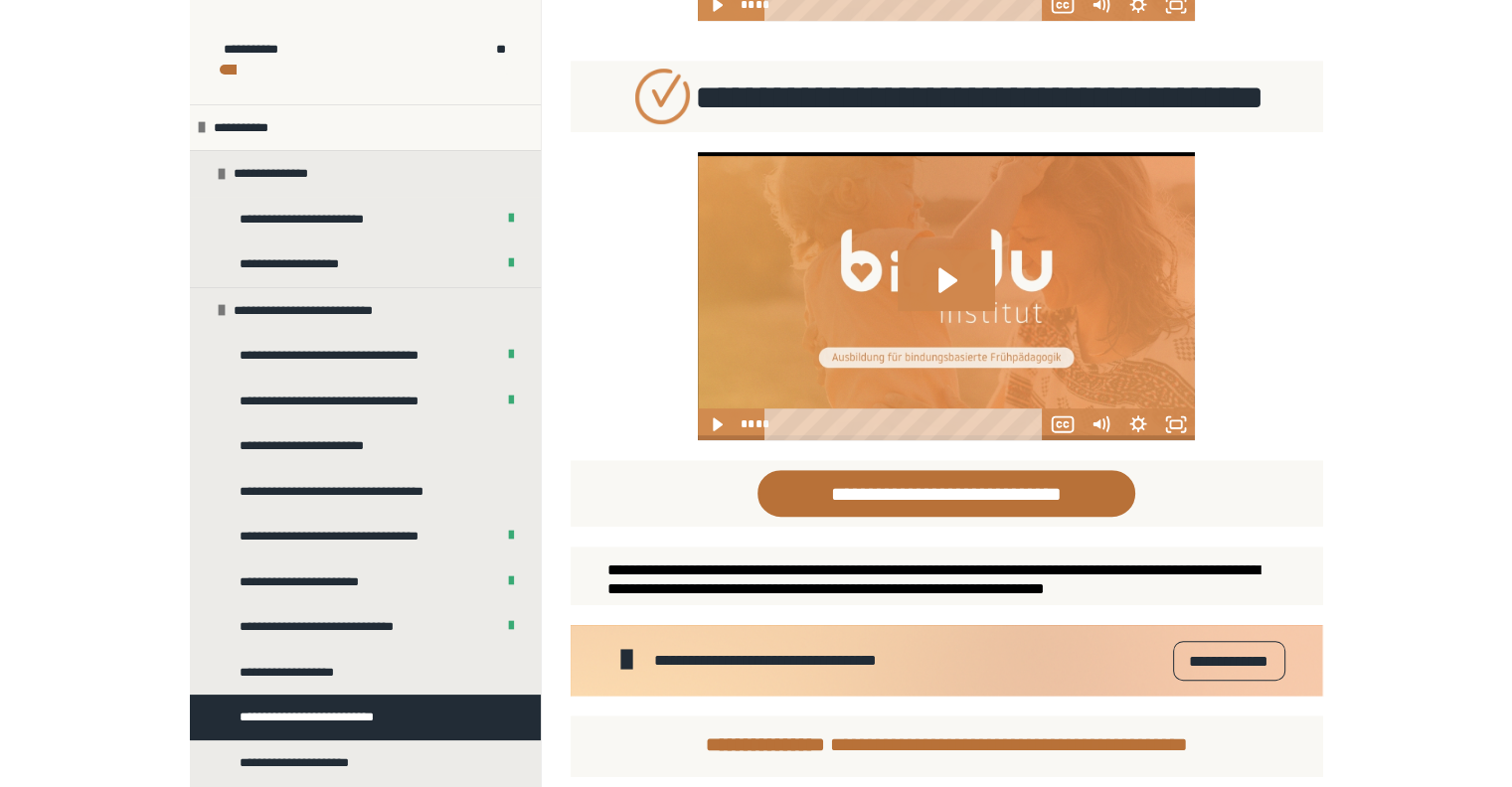 scroll, scrollTop: 1078, scrollLeft: 0, axis: vertical 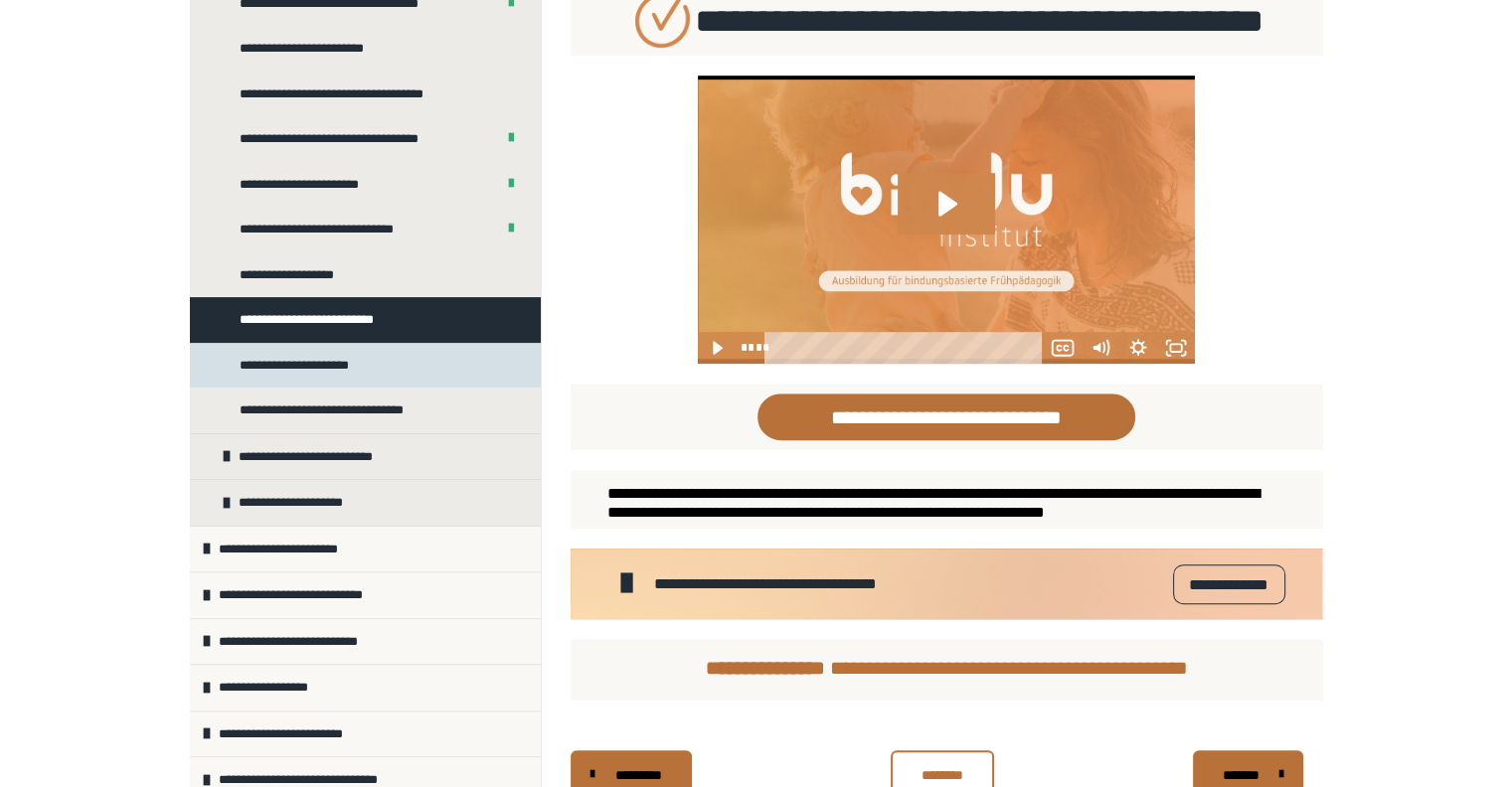 click on "**********" at bounding box center (365, 366) 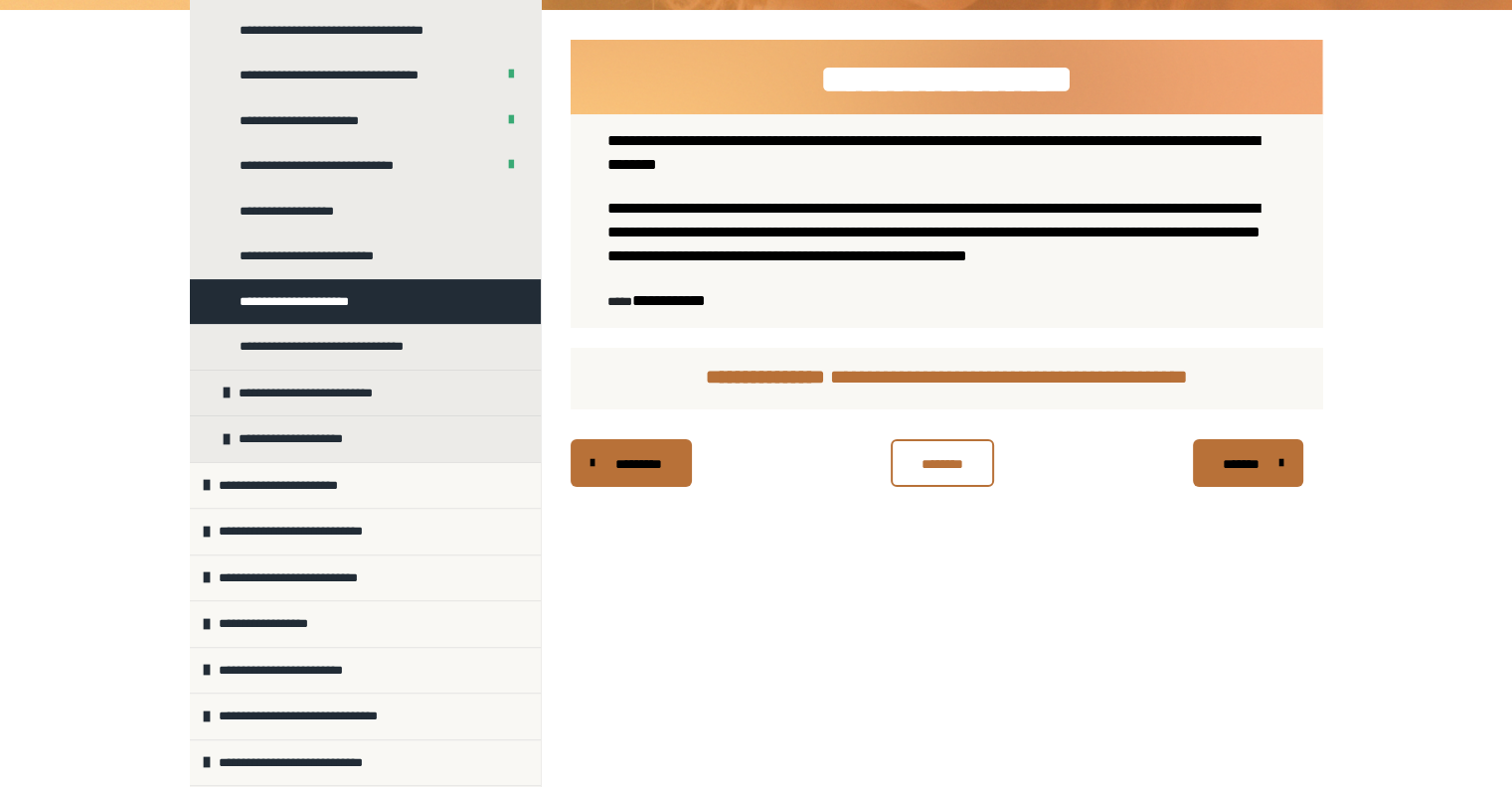 scroll, scrollTop: 497, scrollLeft: 0, axis: vertical 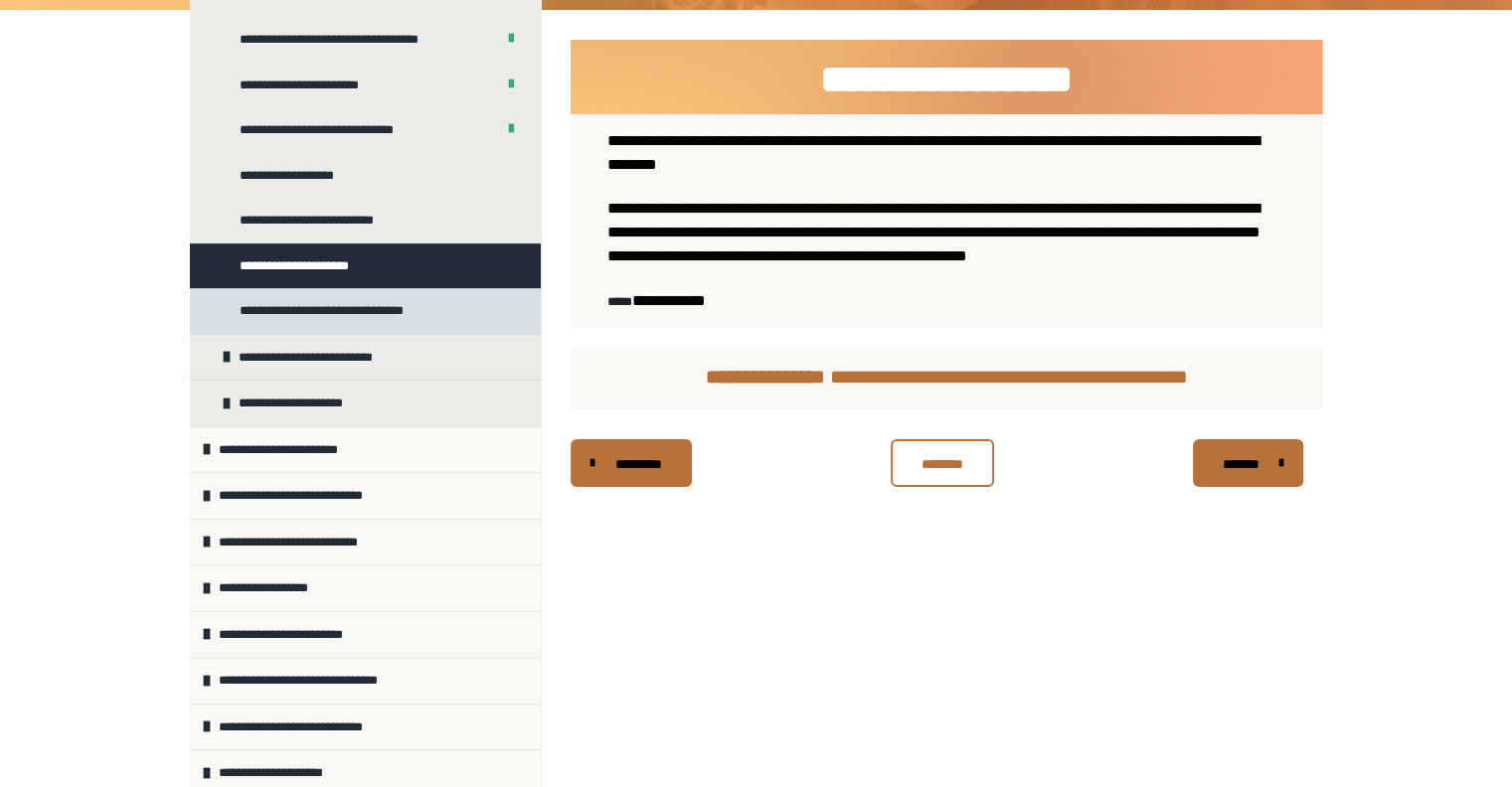click on "**********" at bounding box center [334, 311] 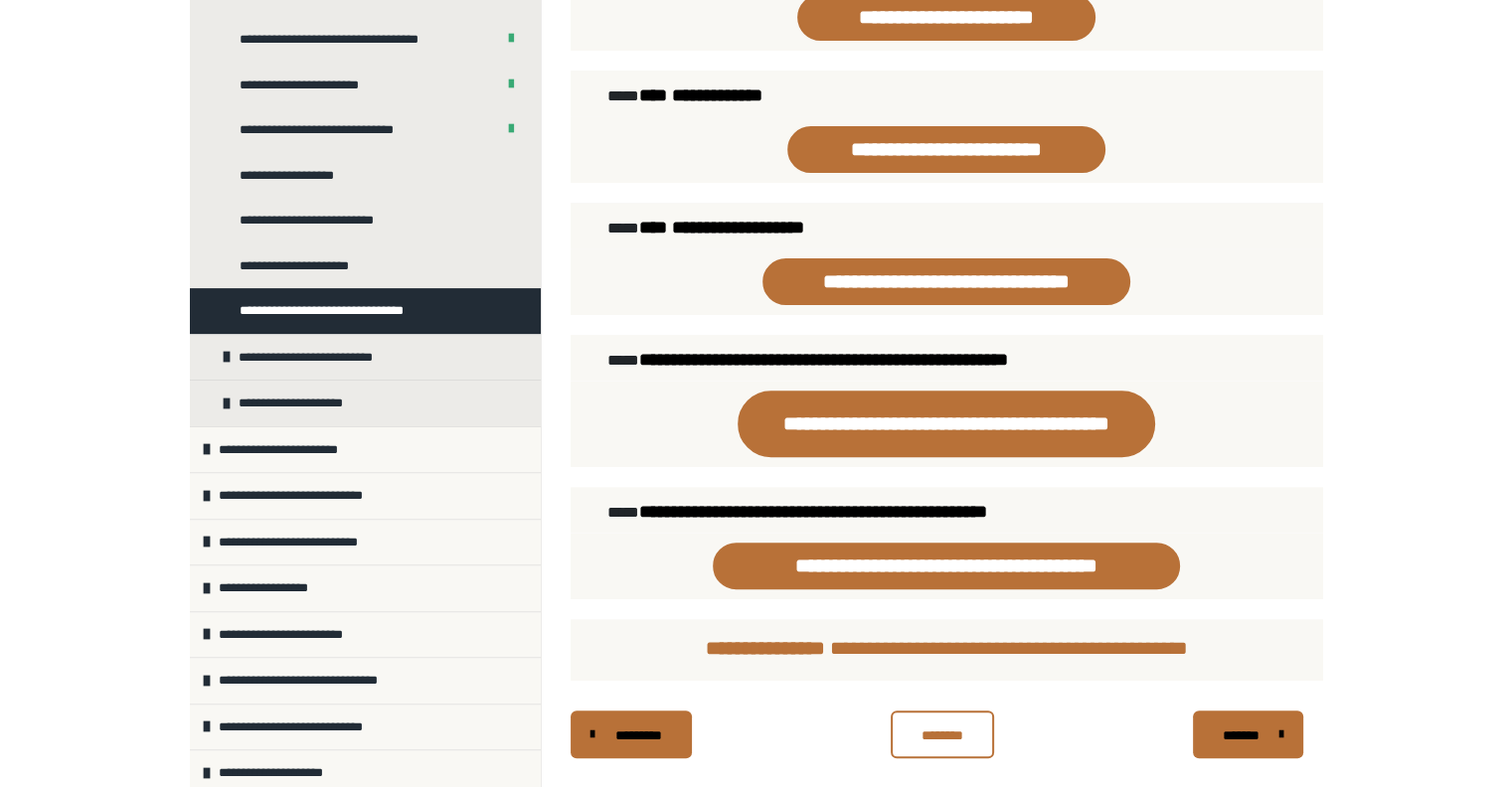 scroll, scrollTop: 599, scrollLeft: 0, axis: vertical 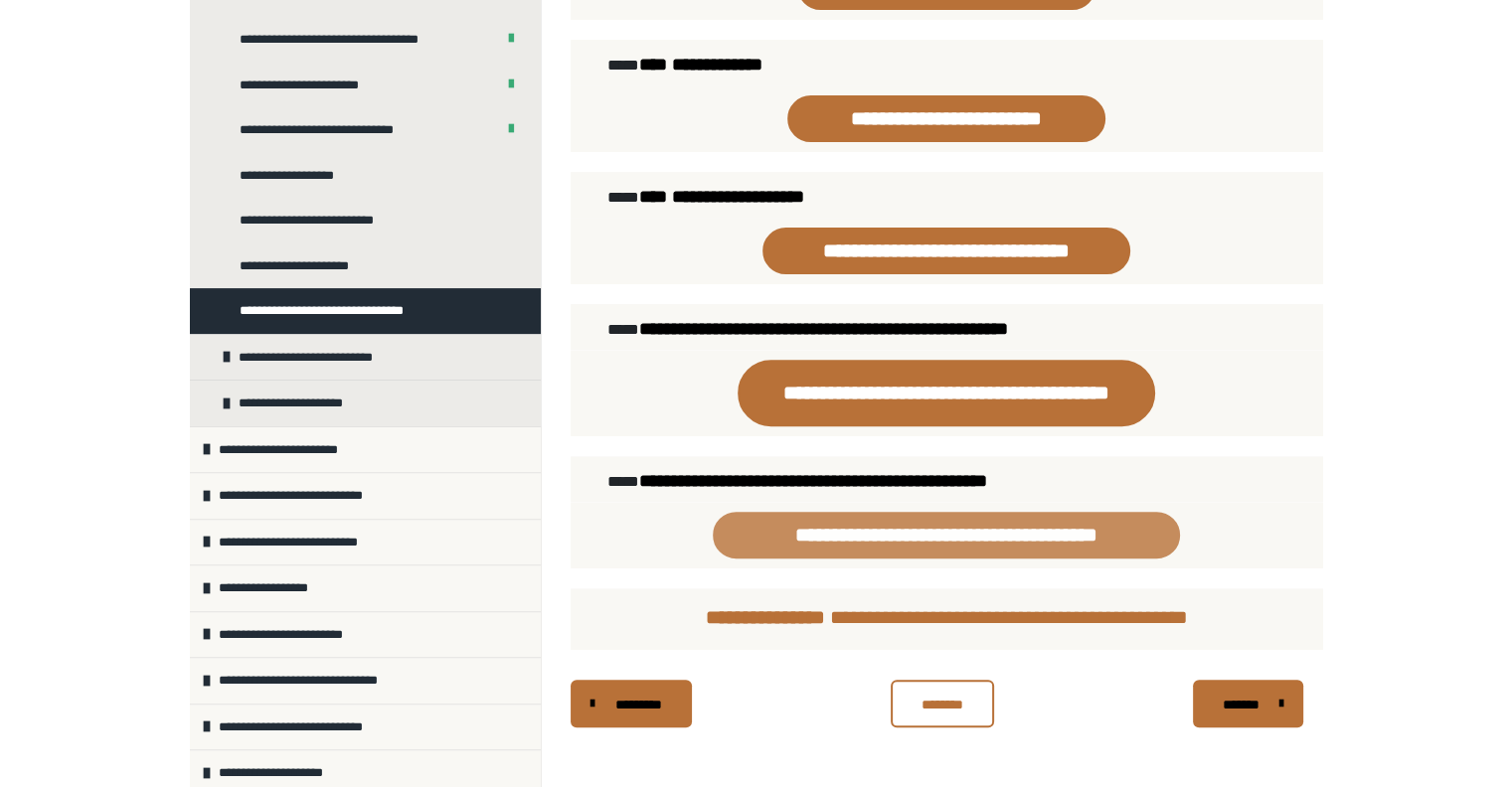 click on "**********" at bounding box center [946, 535] 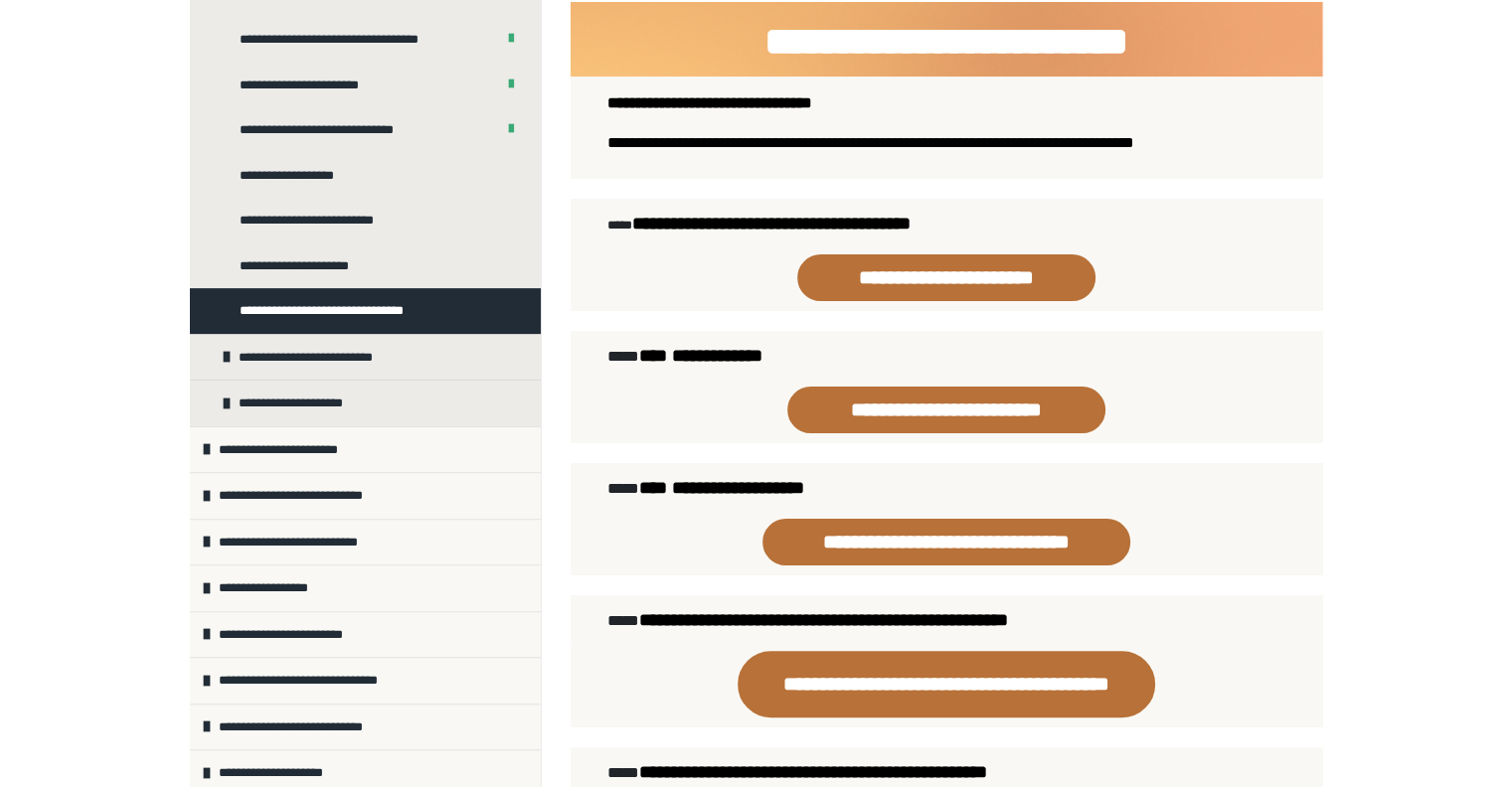 scroll, scrollTop: 211, scrollLeft: 0, axis: vertical 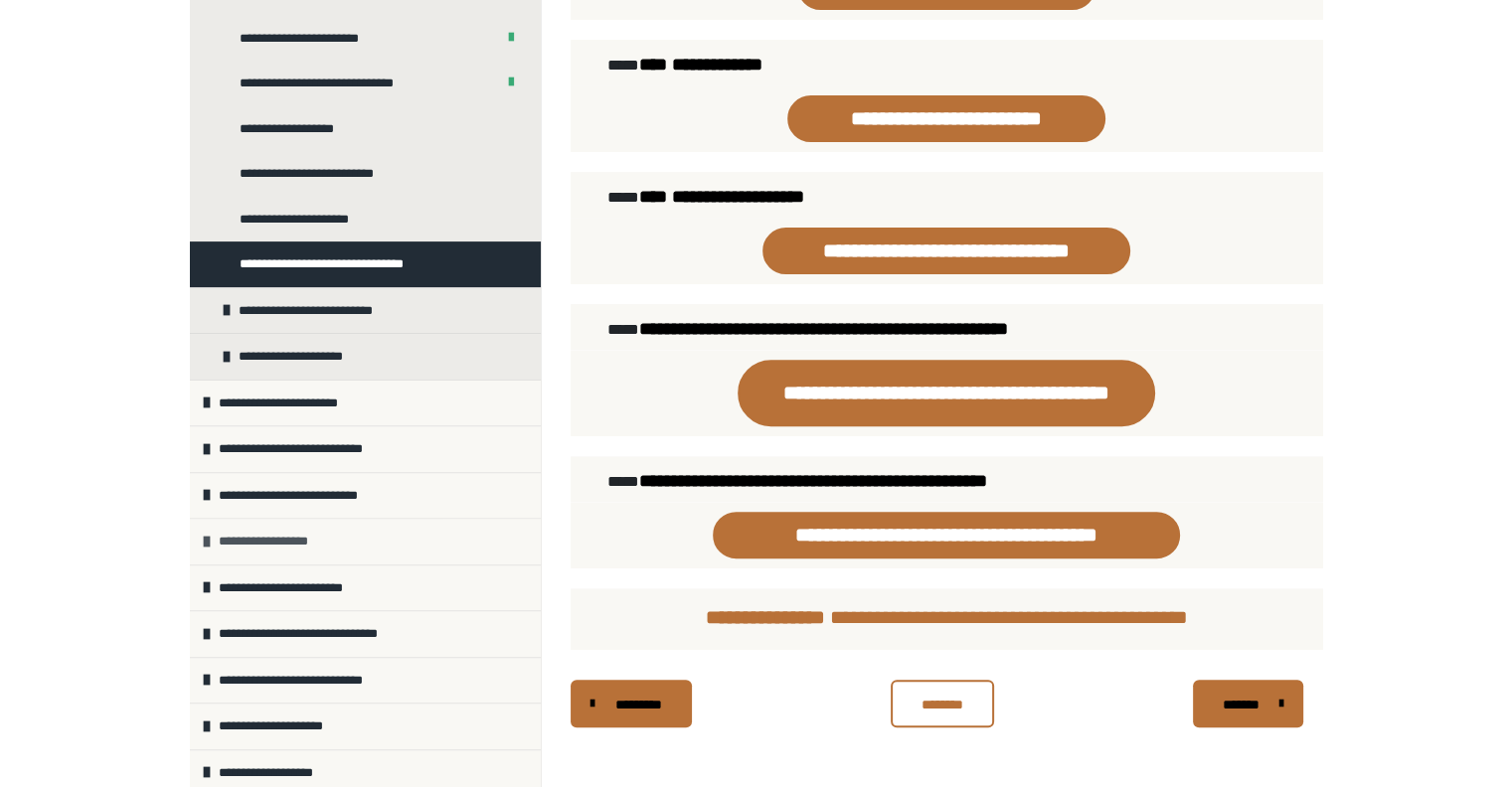 click on "**********" at bounding box center [271, 542] 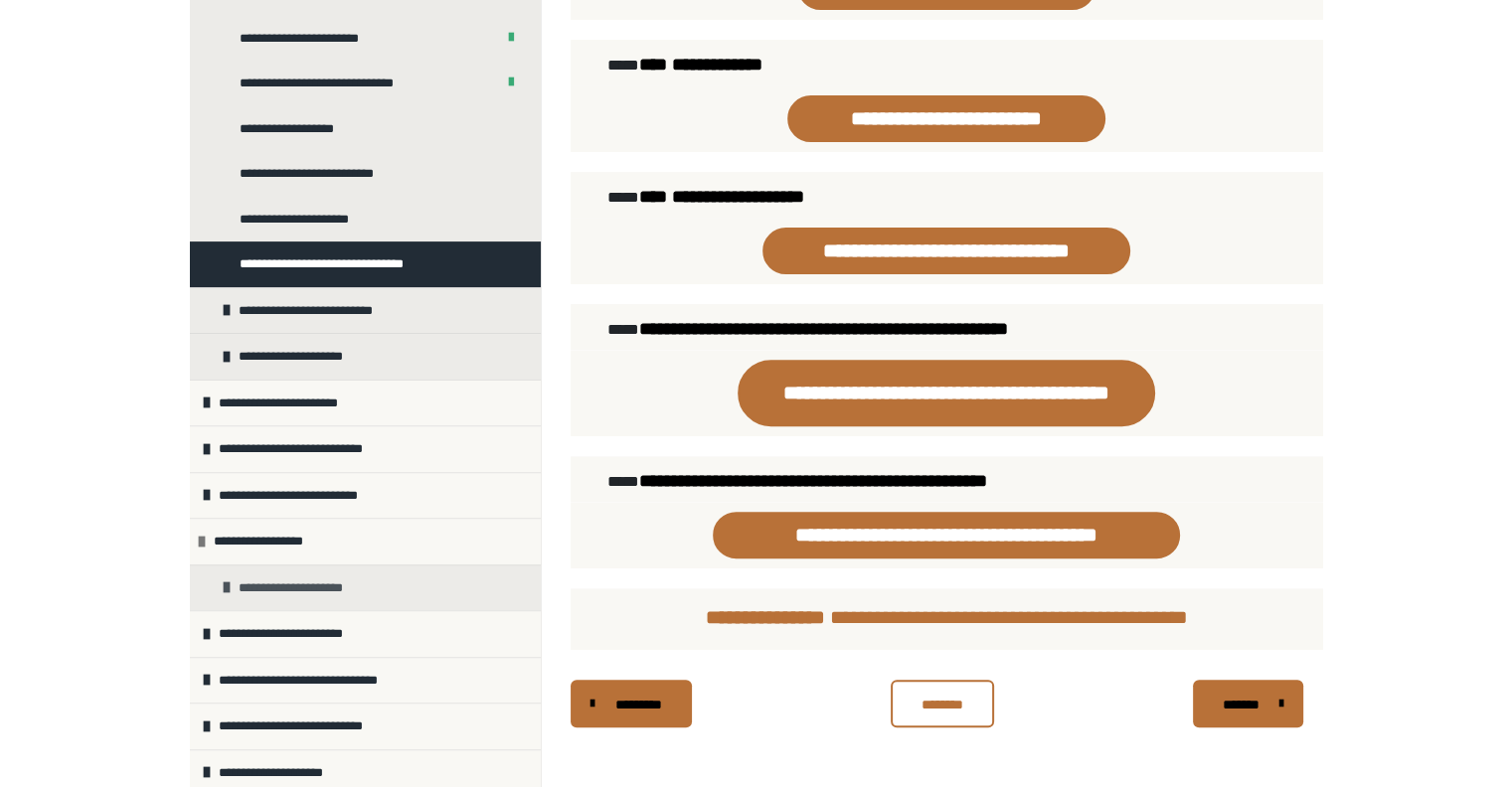 click on "**********" at bounding box center (301, 588) 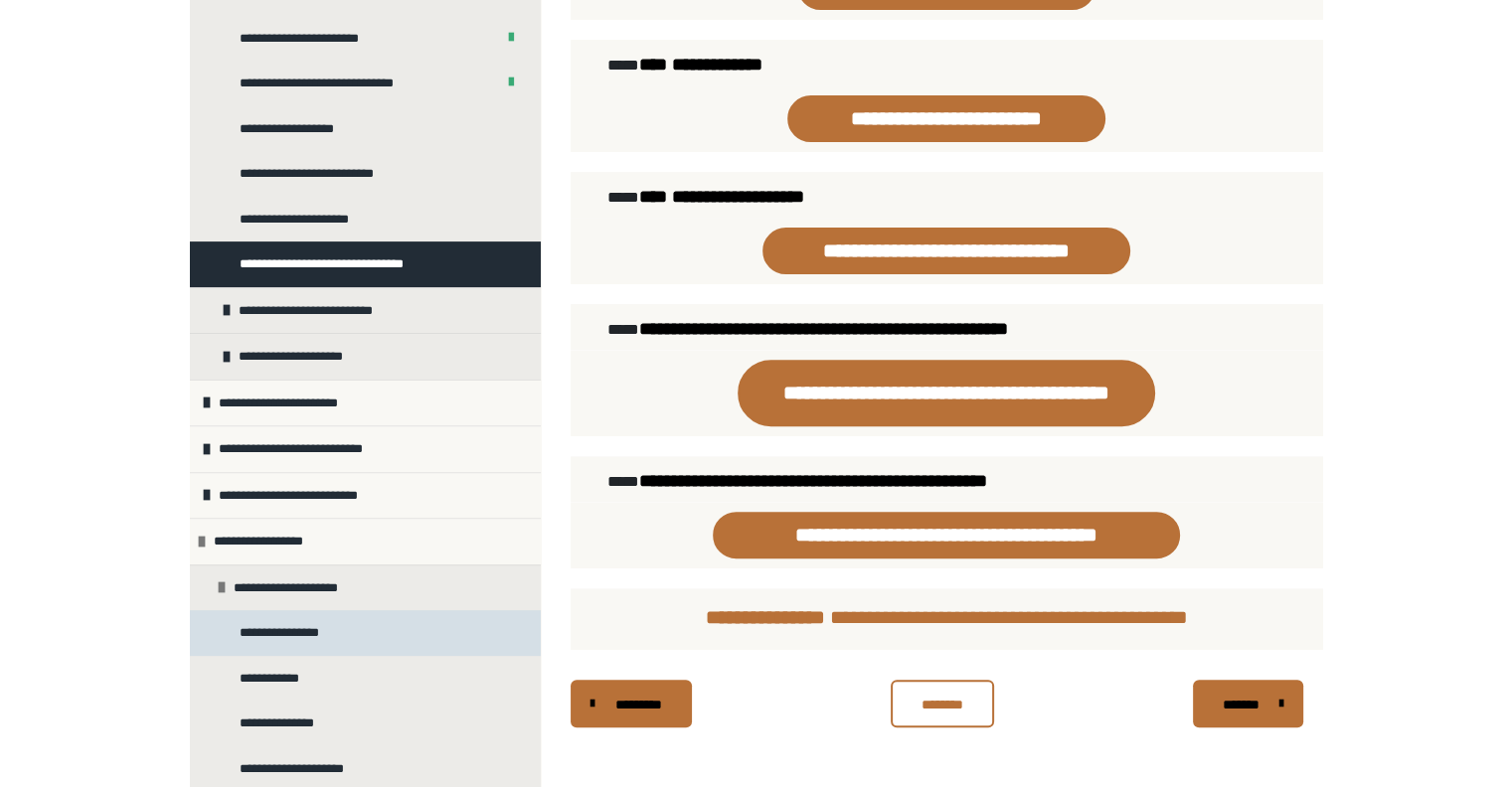 click on "**********" at bounding box center (283, 633) 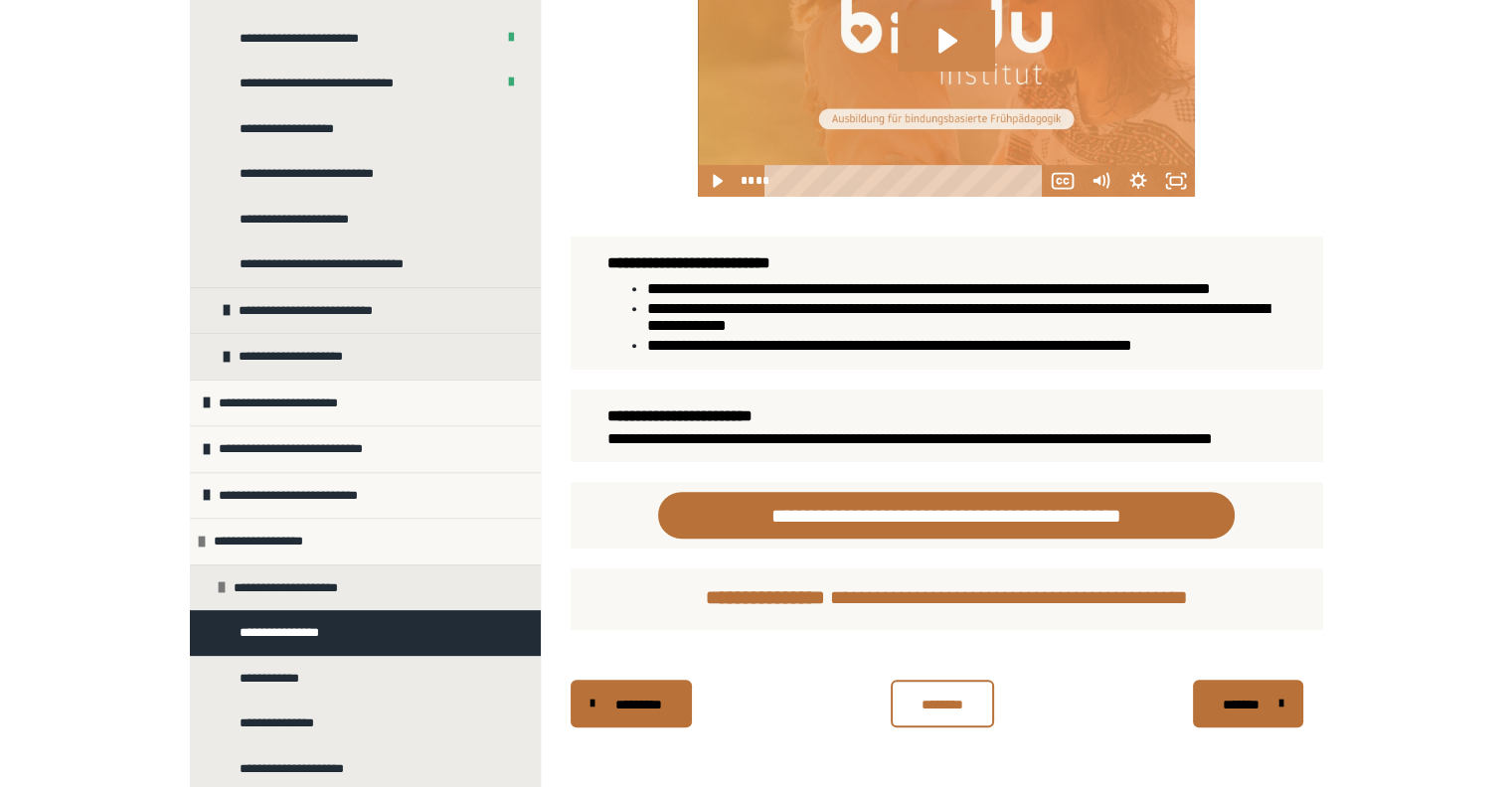 scroll, scrollTop: 790, scrollLeft: 0, axis: vertical 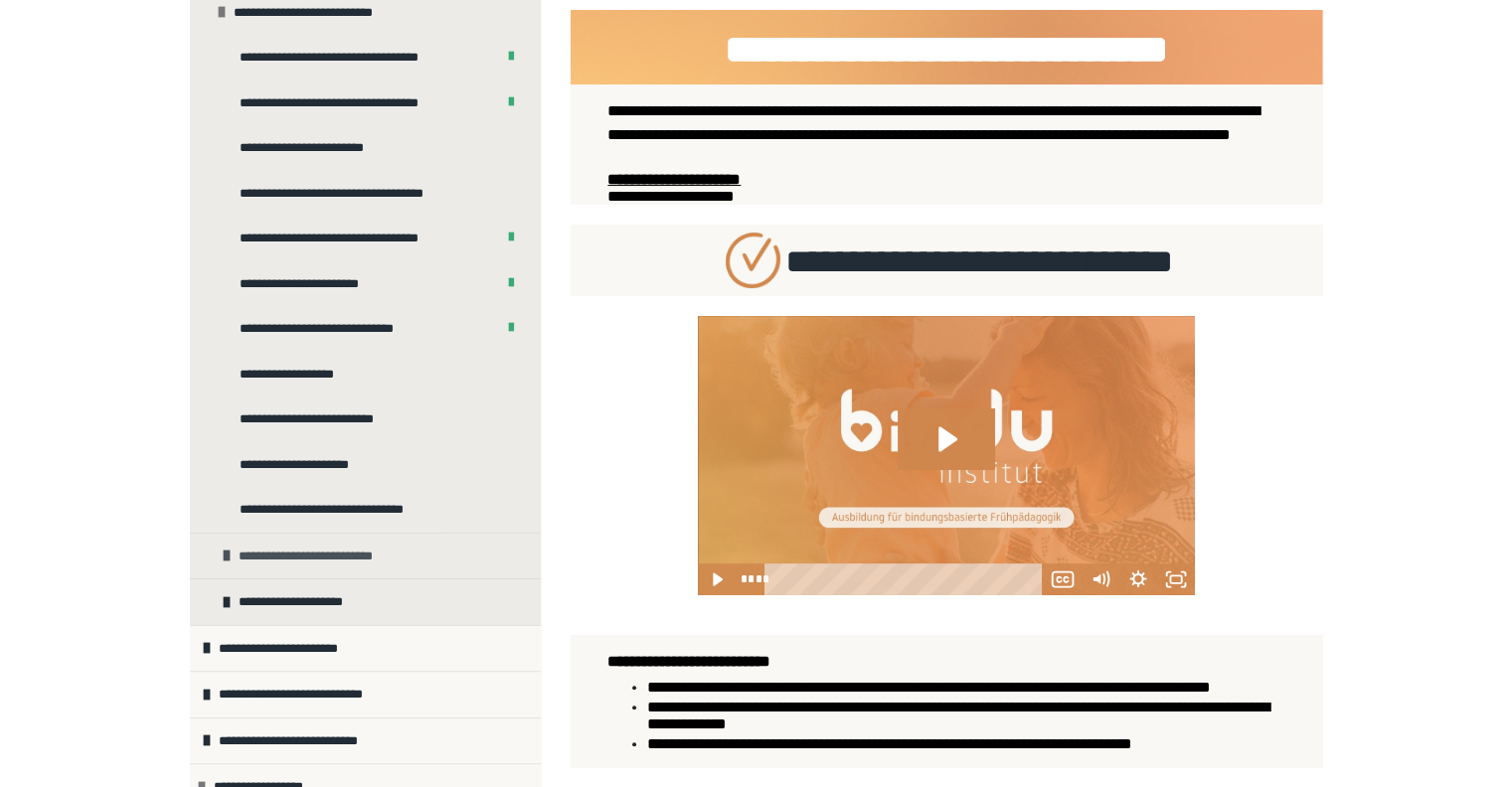 click on "**********" at bounding box center (317, 556) 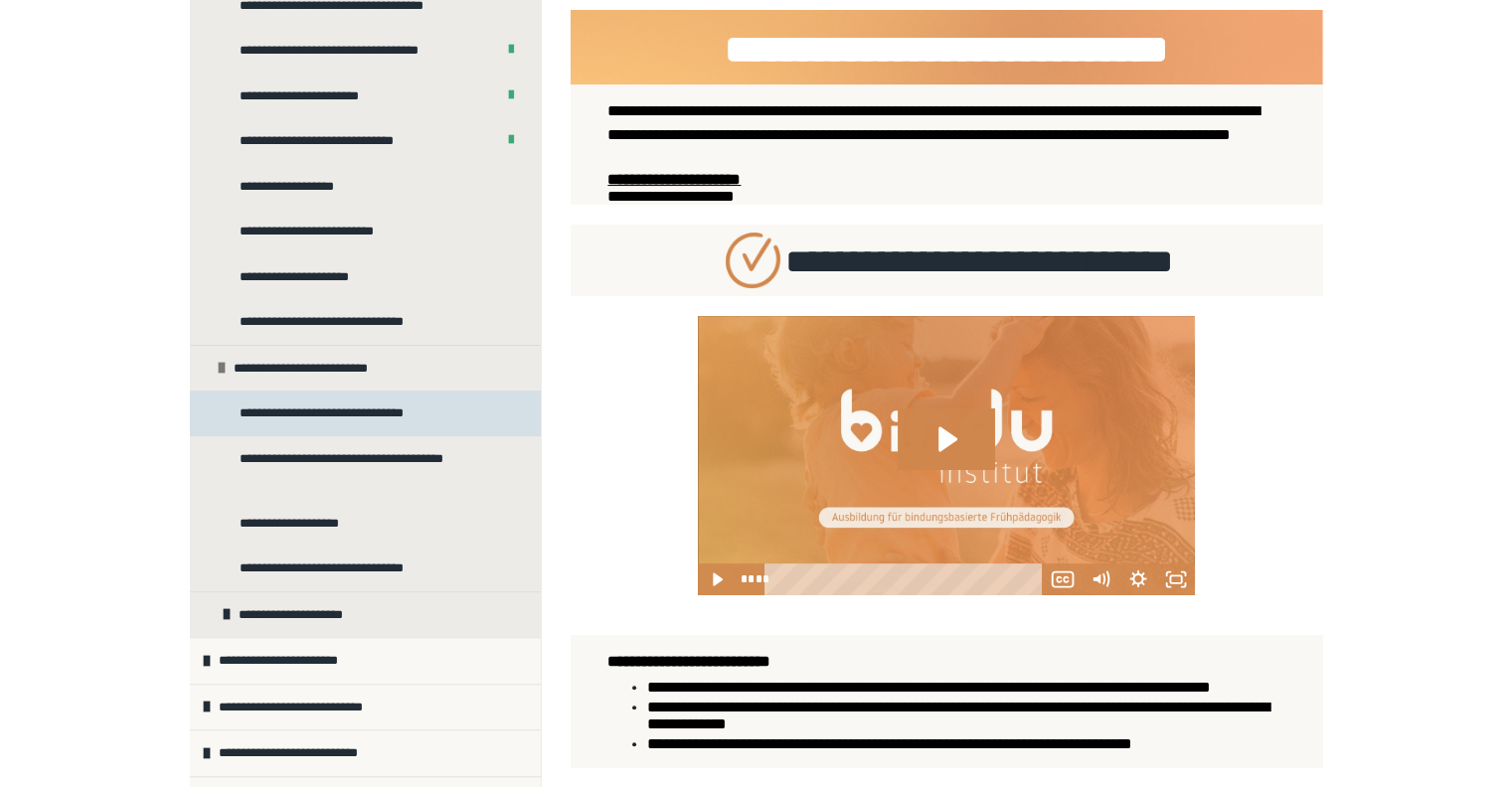 scroll, scrollTop: 497, scrollLeft: 0, axis: vertical 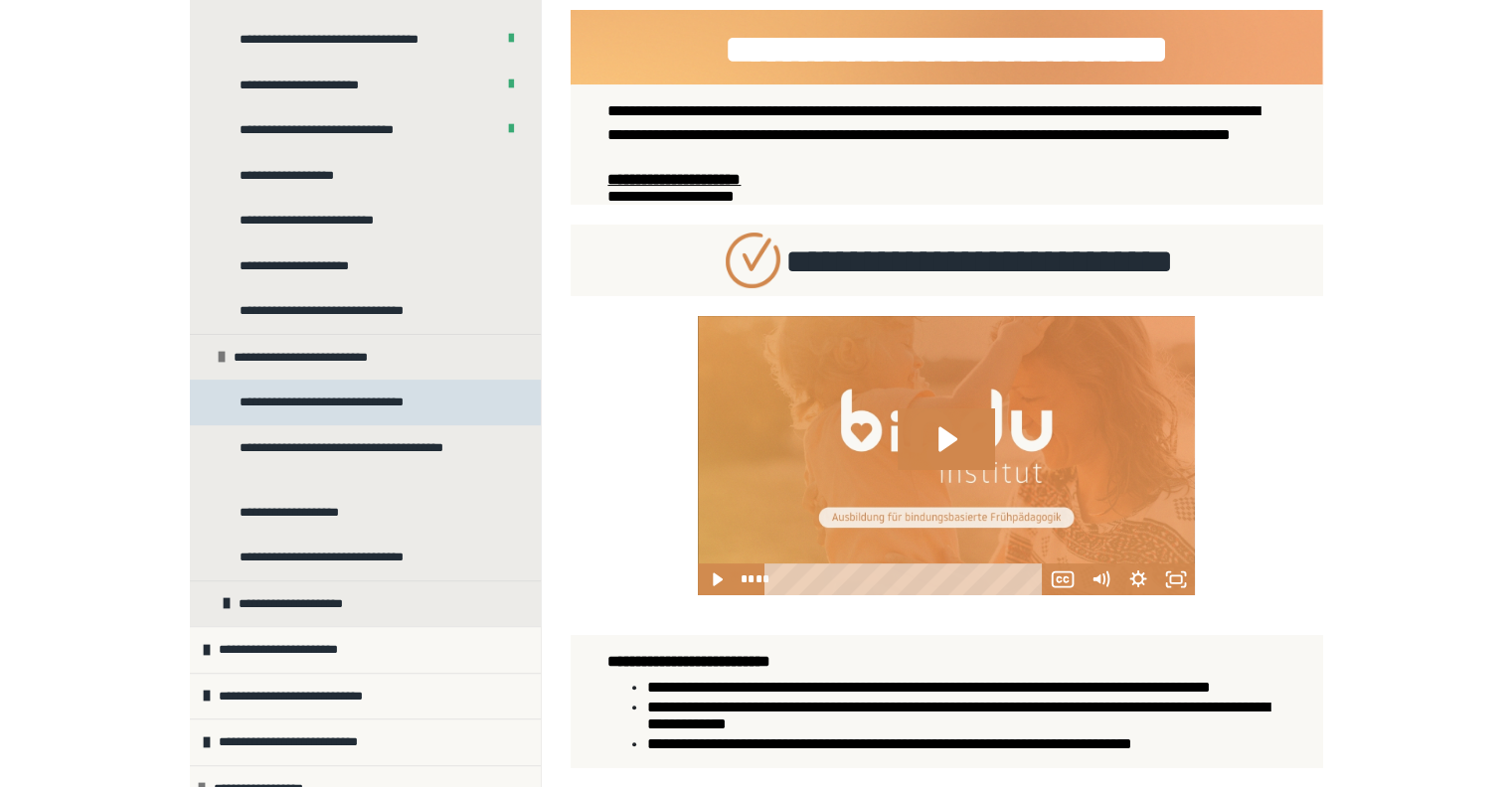 click on "**********" at bounding box center [336, 402] 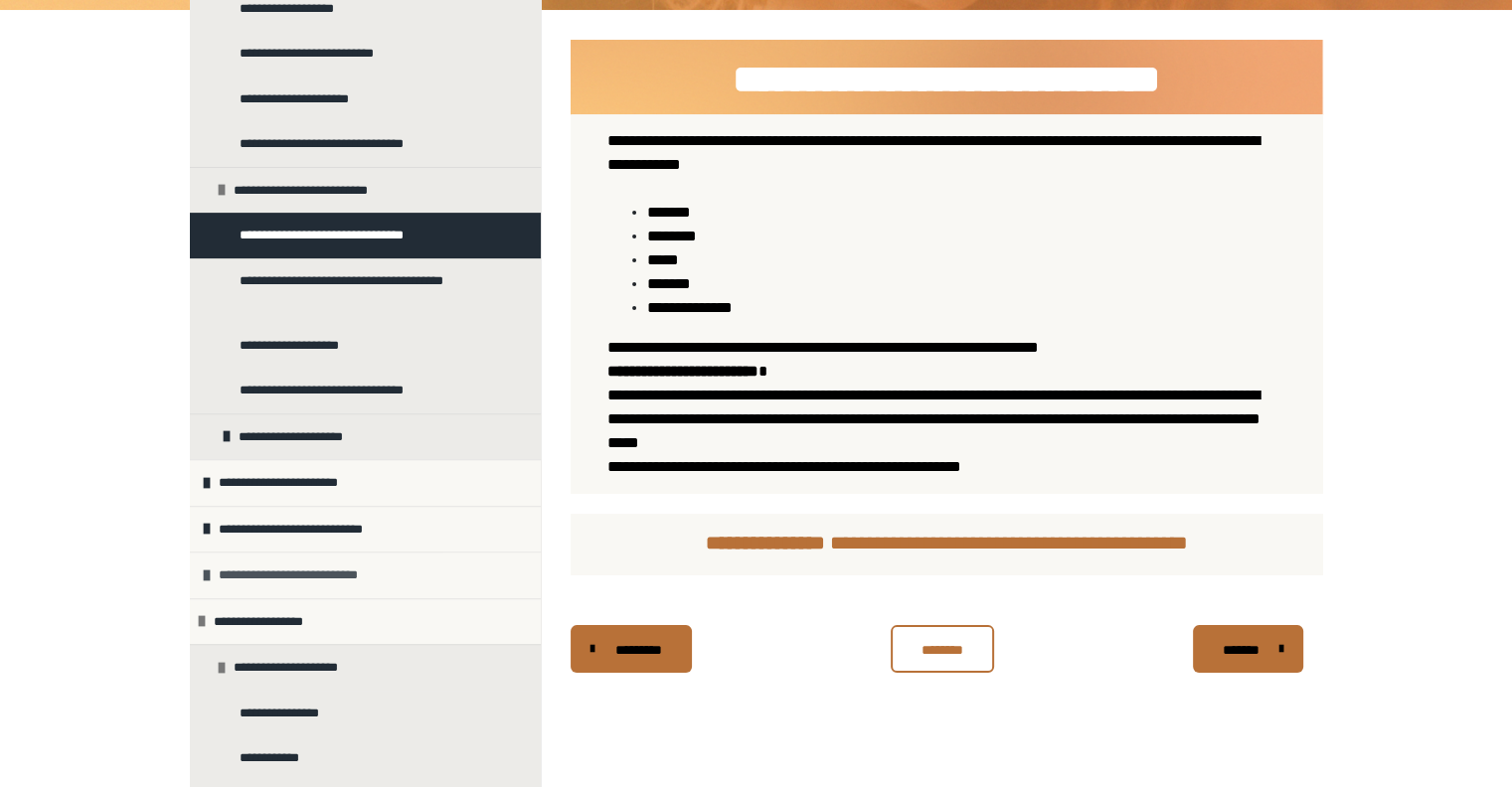 scroll, scrollTop: 696, scrollLeft: 0, axis: vertical 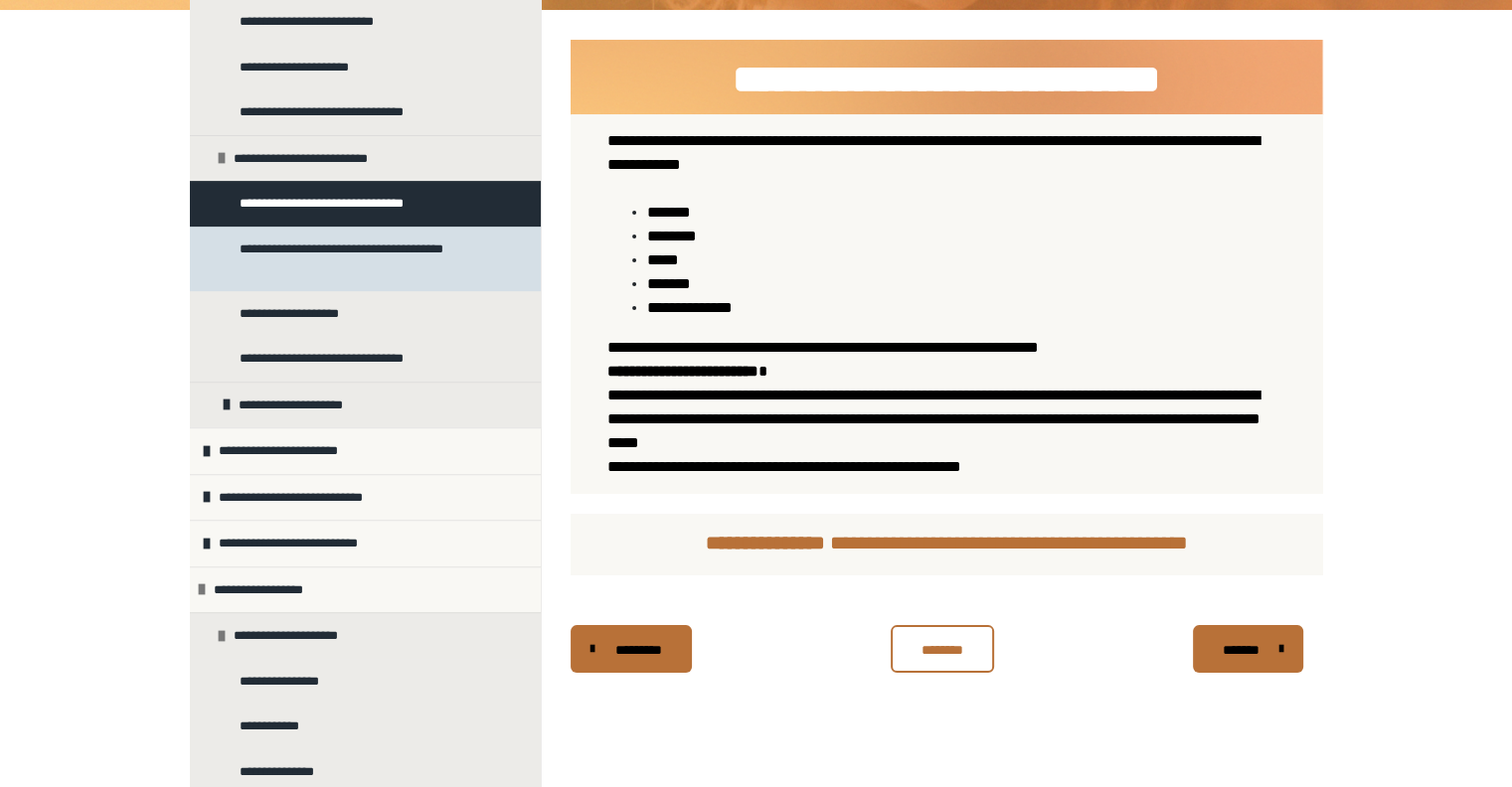 click on "**********" at bounding box center [360, 258] 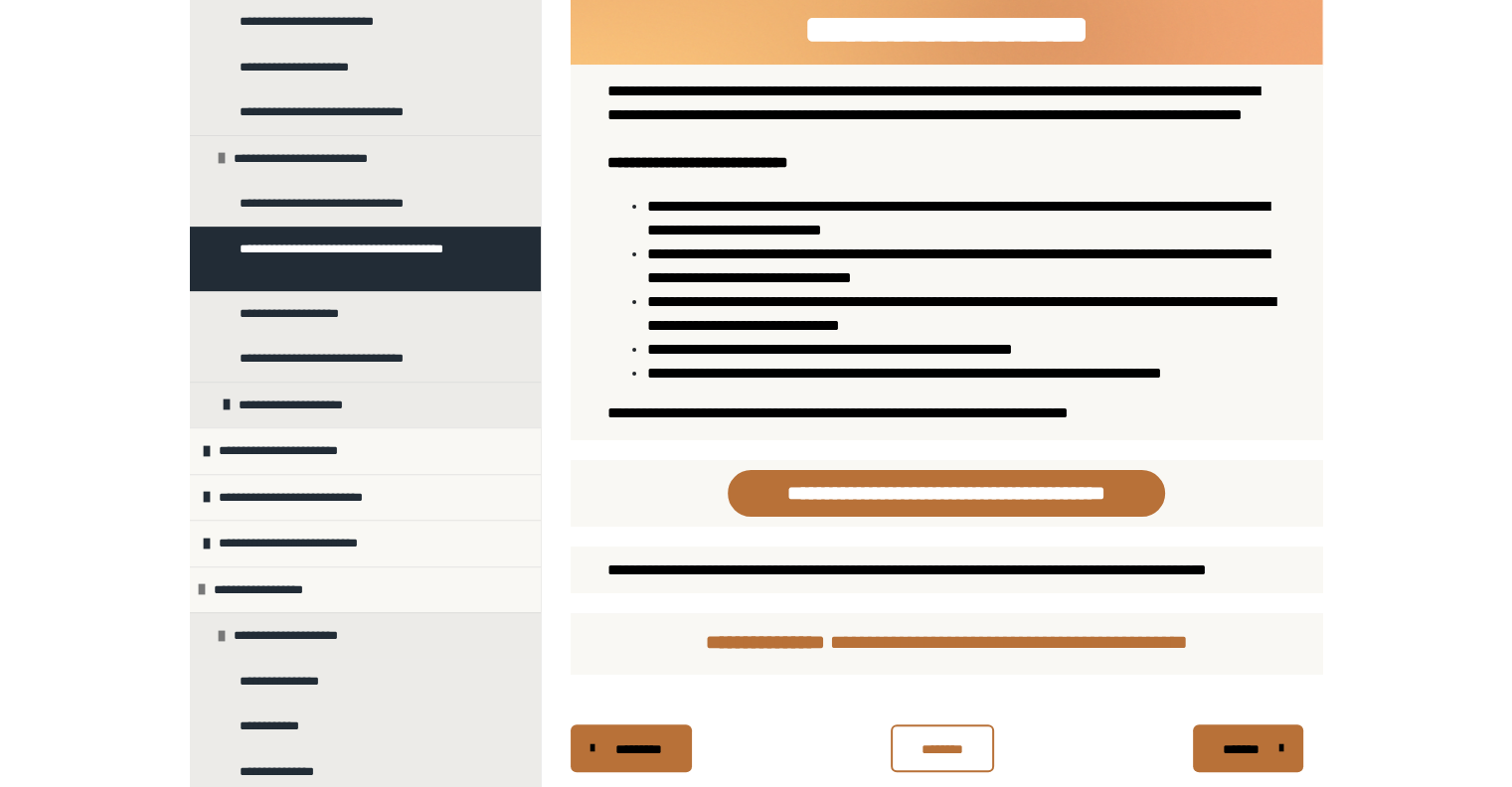 scroll, scrollTop: 111, scrollLeft: 0, axis: vertical 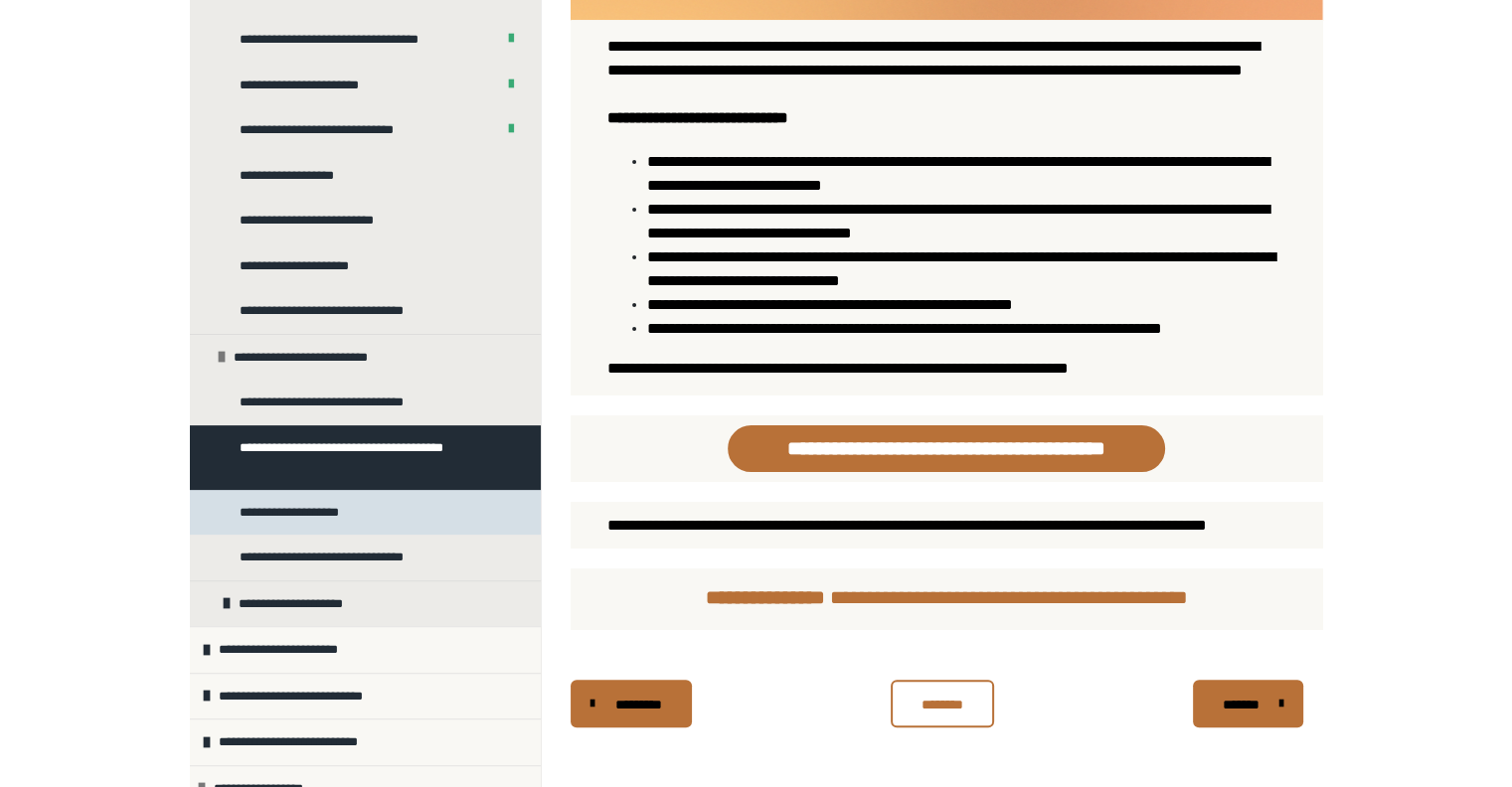click on "**********" at bounding box center (298, 513) 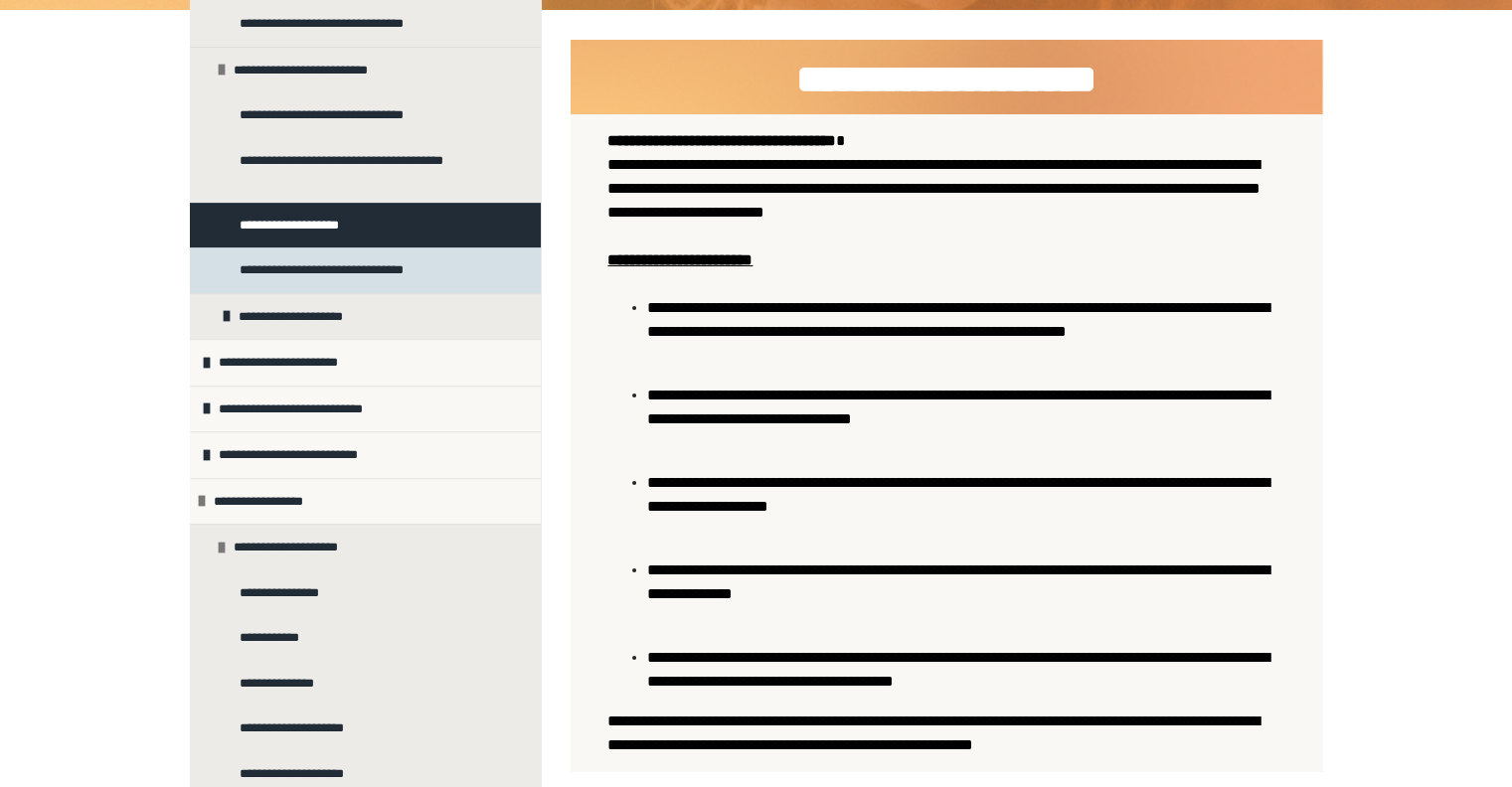 scroll, scrollTop: 795, scrollLeft: 0, axis: vertical 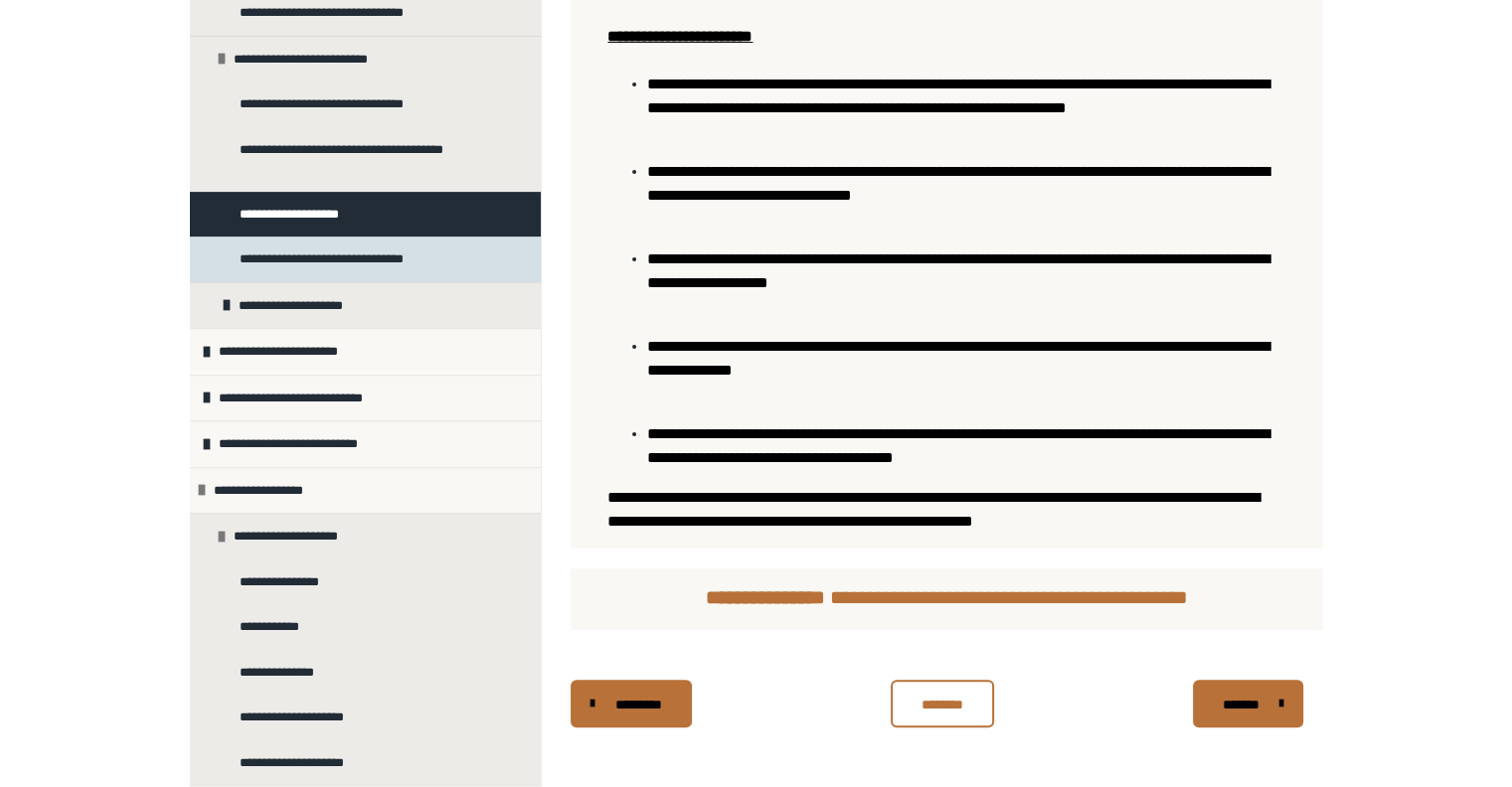 click on "**********" at bounding box center (337, 259) 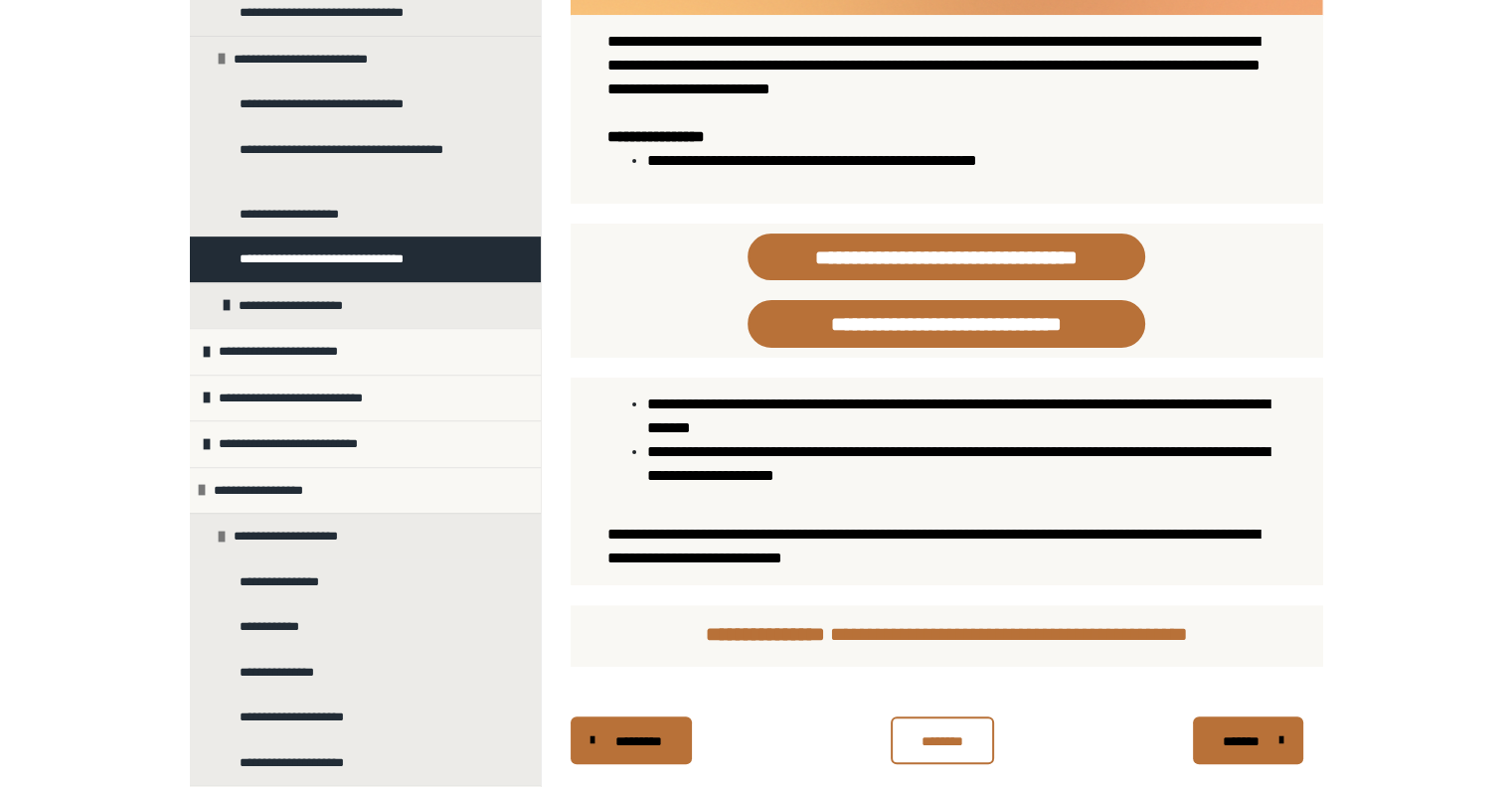 scroll, scrollTop: 408, scrollLeft: 0, axis: vertical 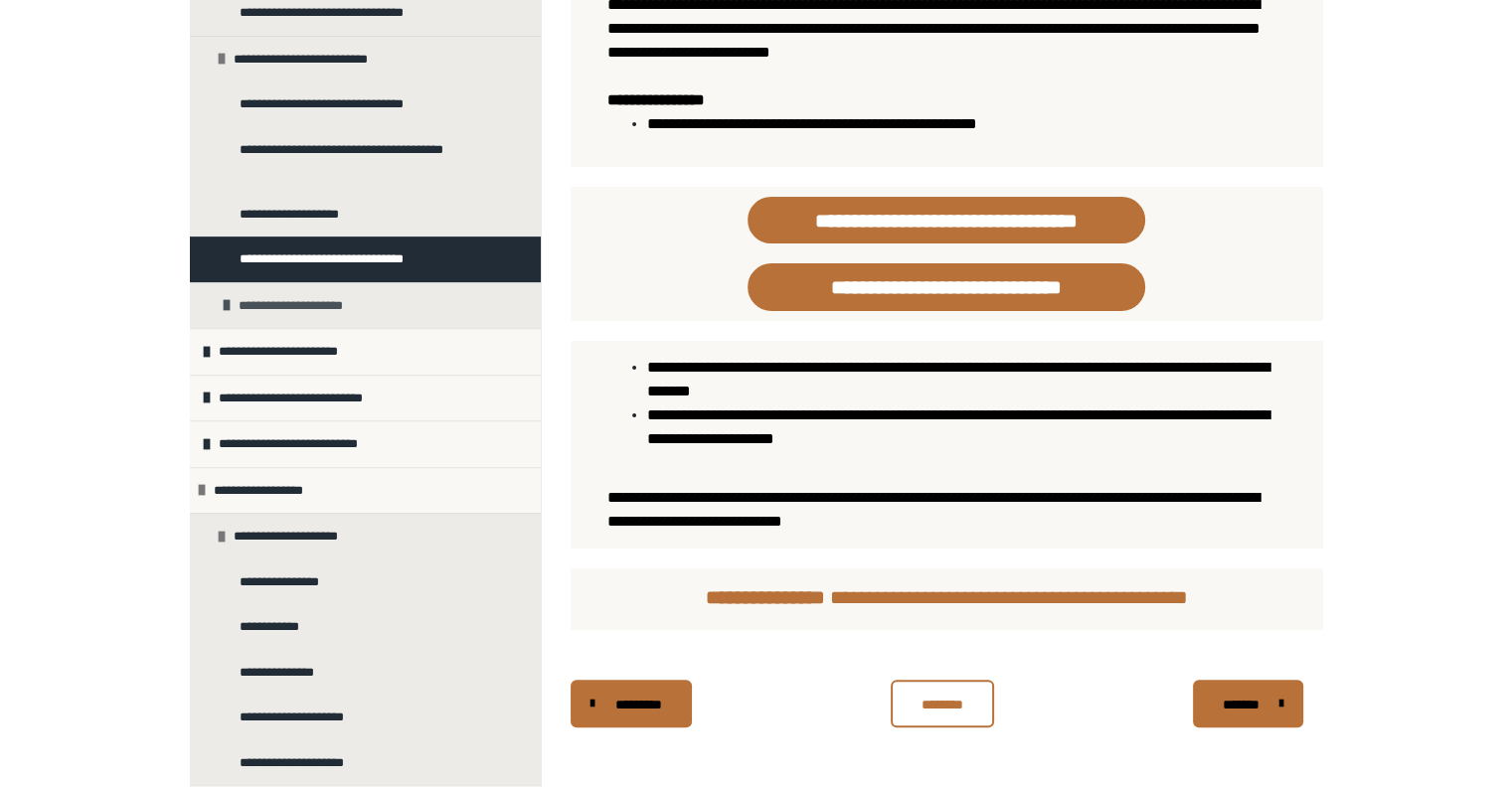 click on "**********" at bounding box center (299, 306) 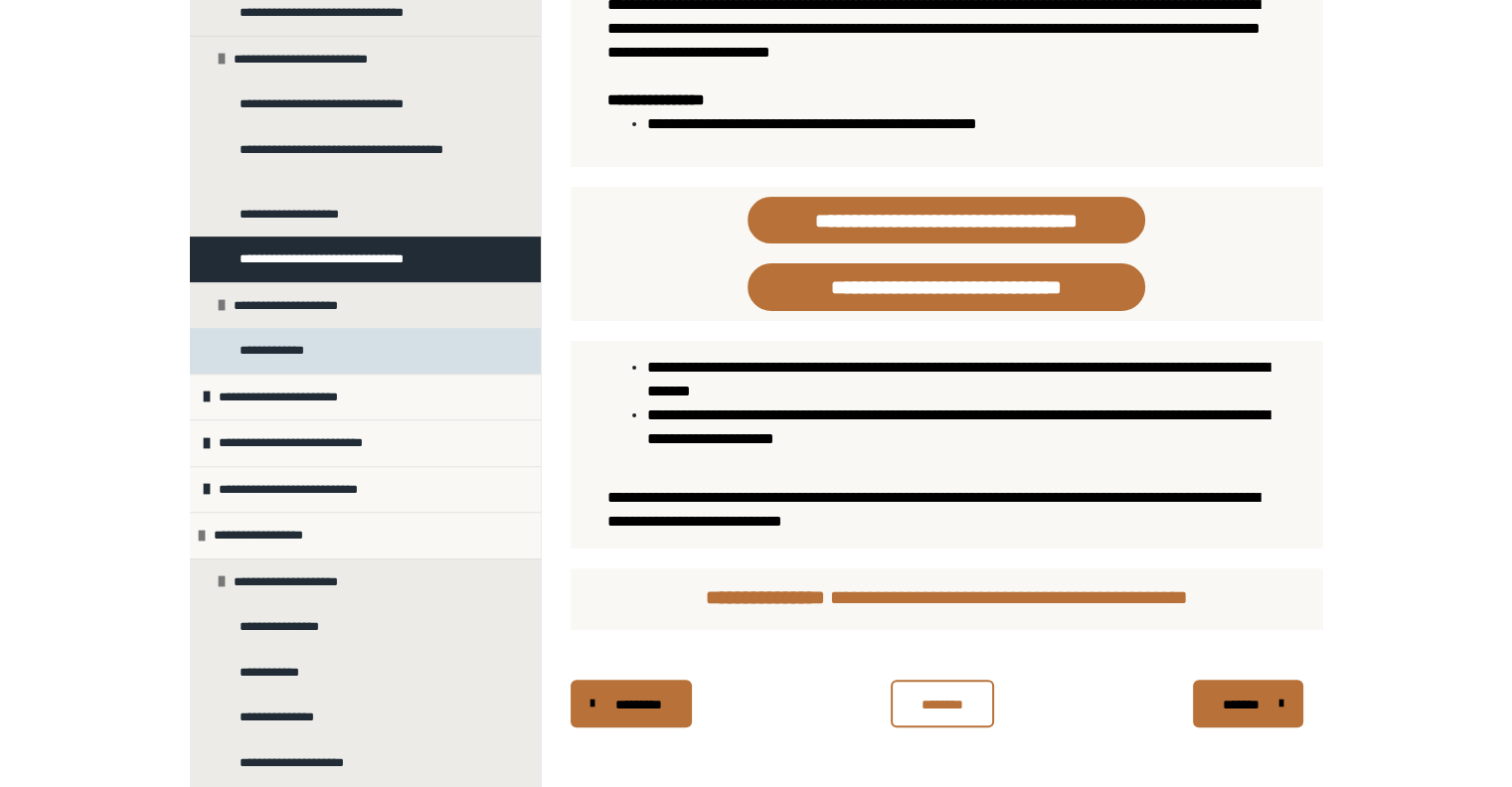 click on "**********" at bounding box center (365, 351) 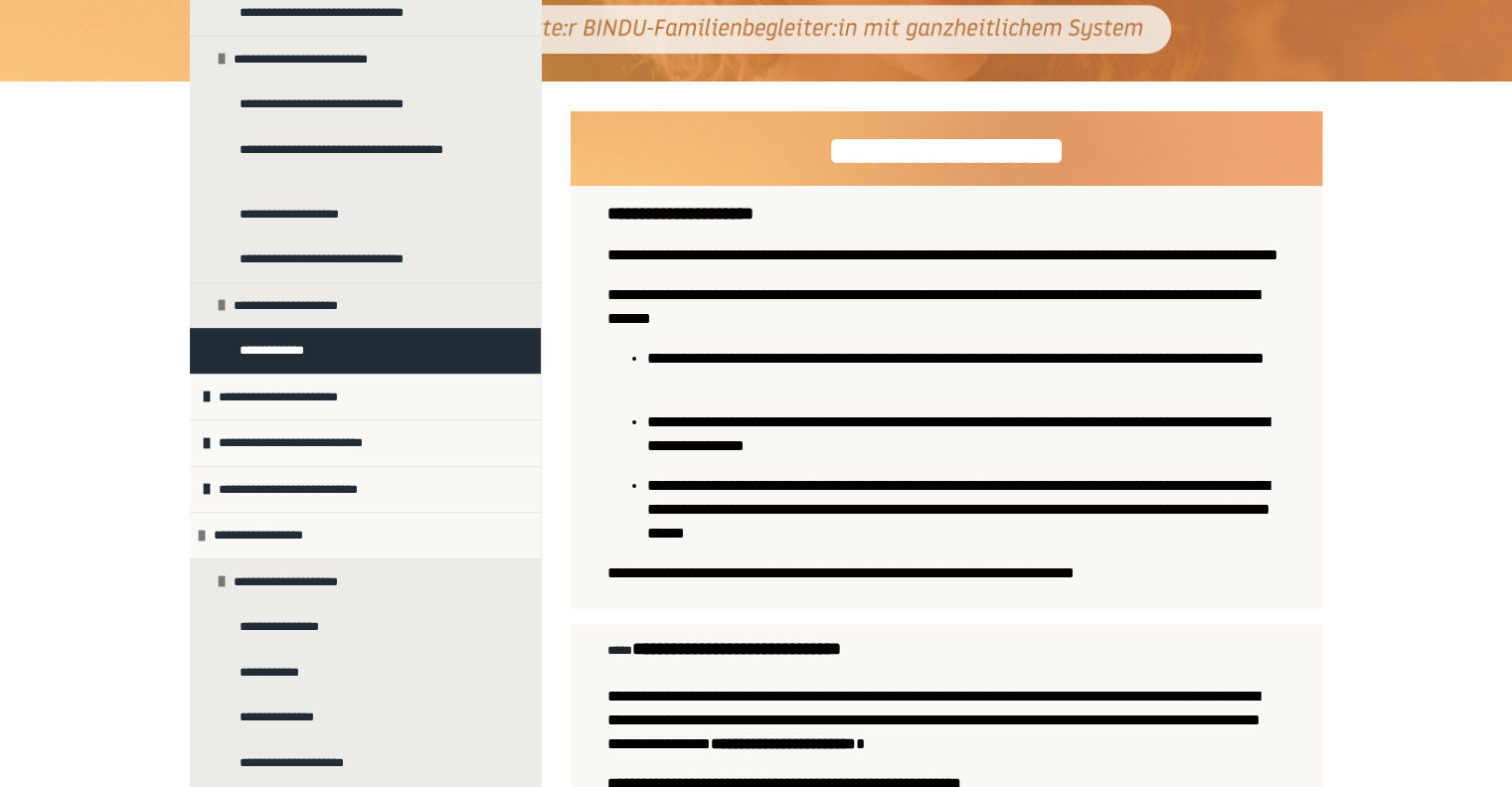 scroll, scrollTop: 169, scrollLeft: 0, axis: vertical 